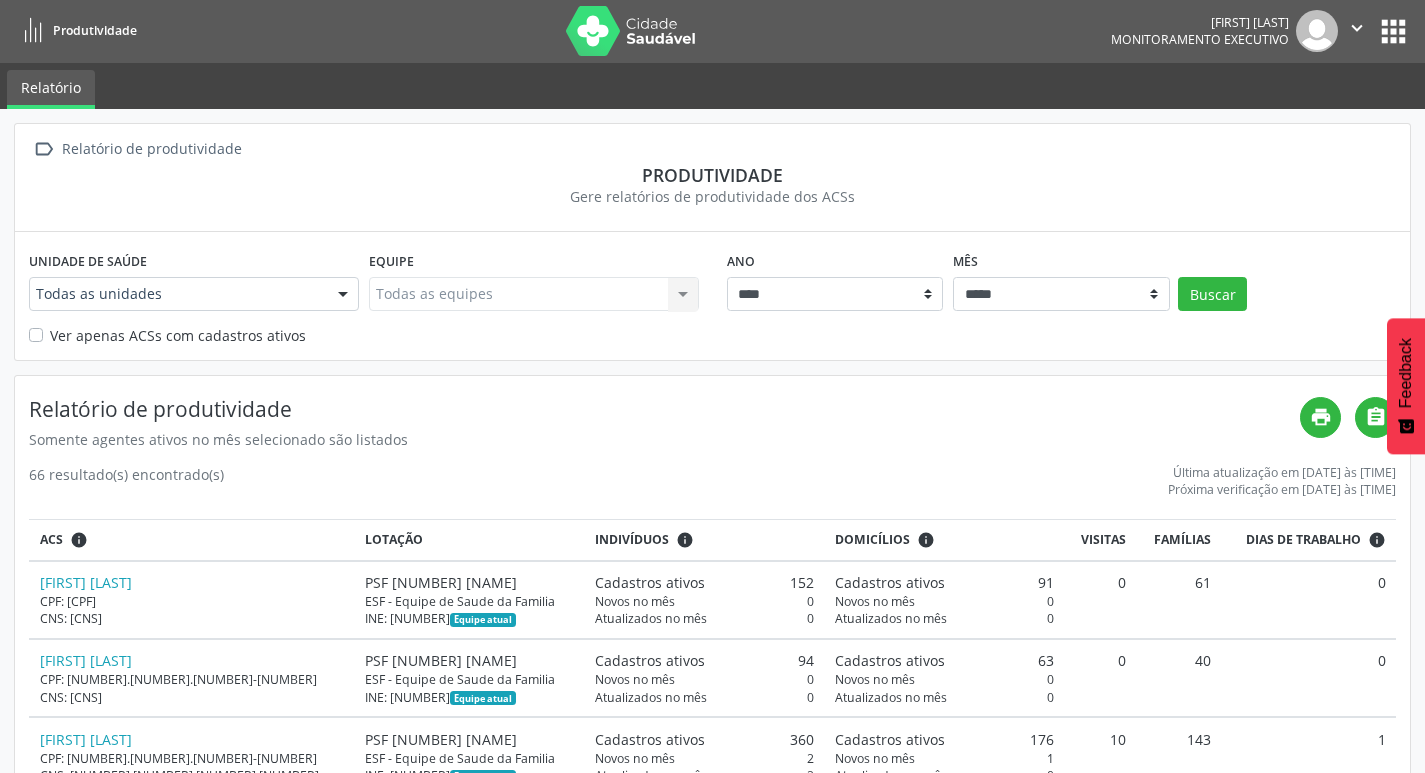 scroll, scrollTop: 0, scrollLeft: 0, axis: both 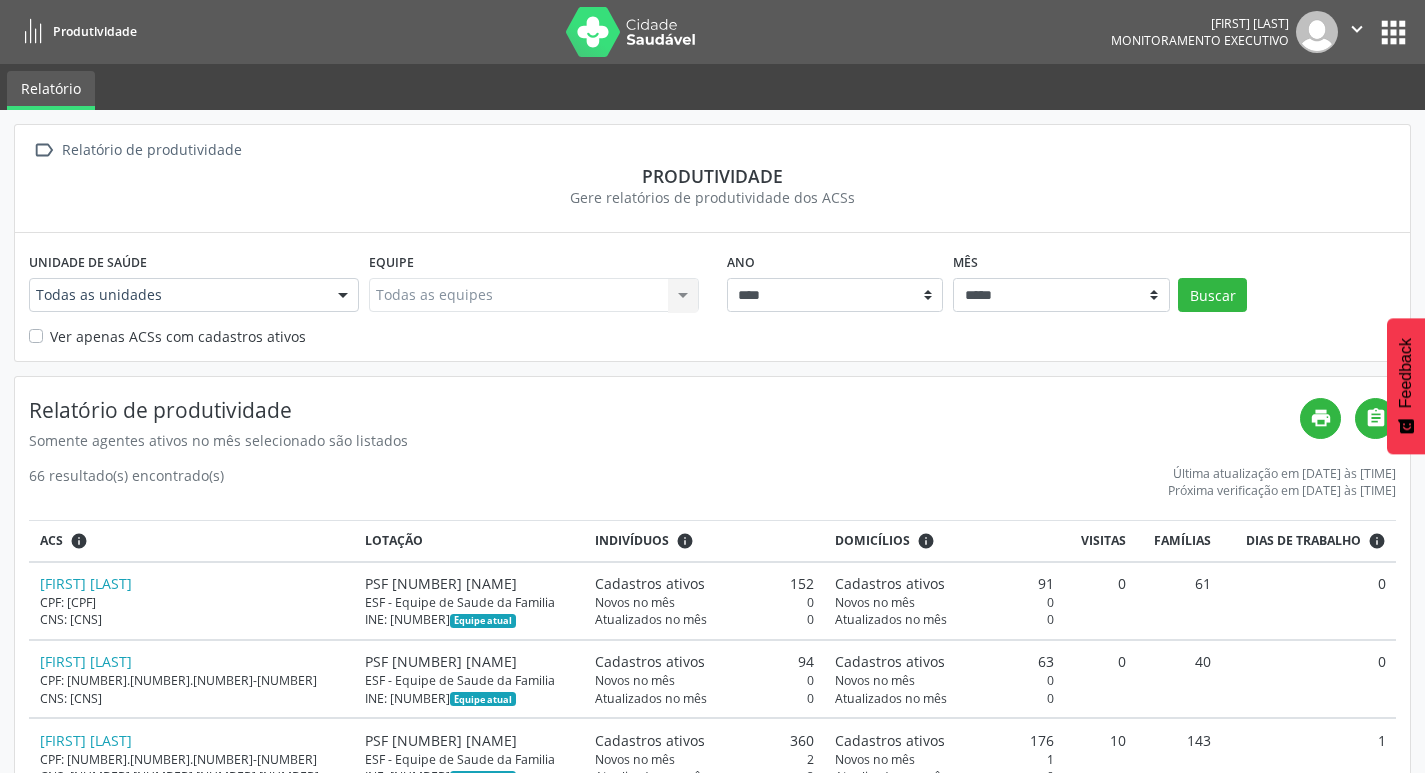 click at bounding box center (343, 296) 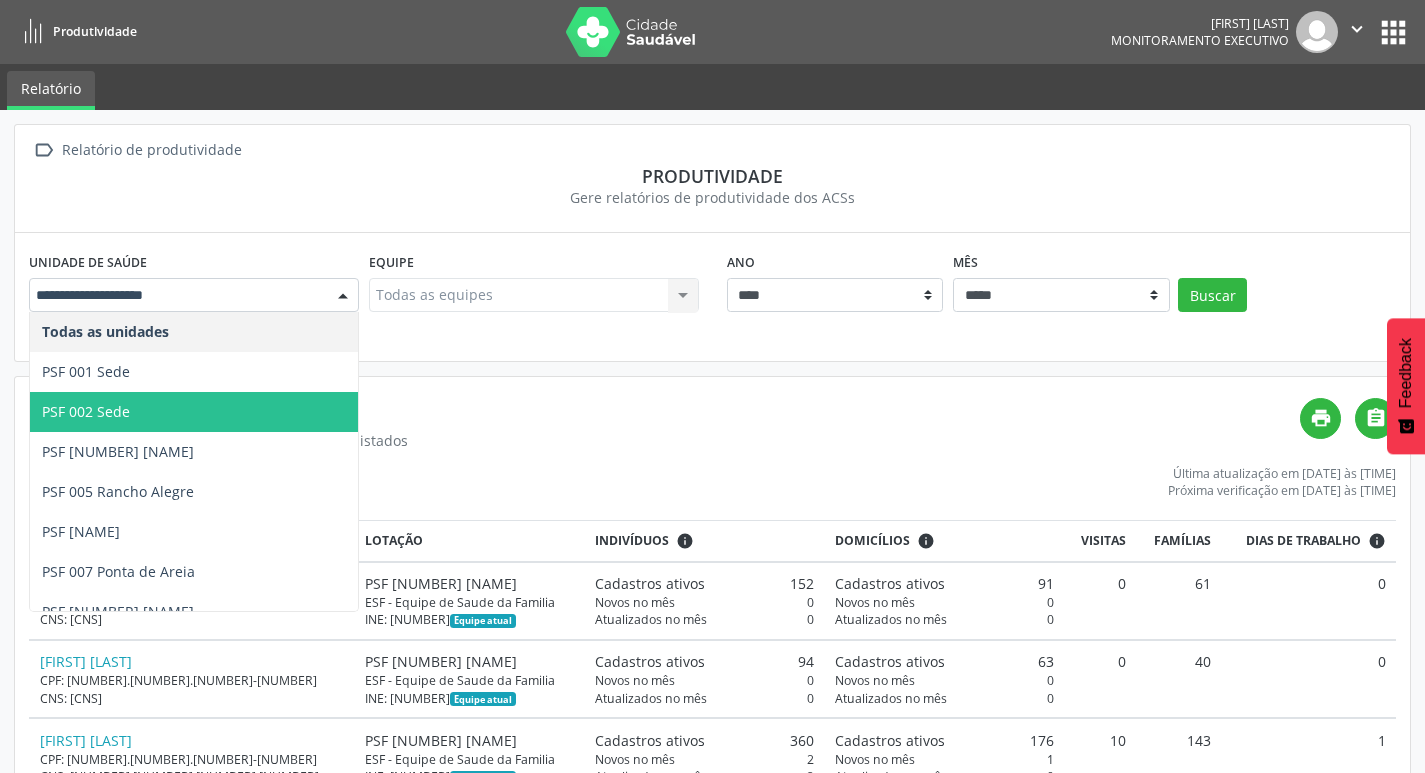 click on "PSF 002 Sede" at bounding box center (194, 412) 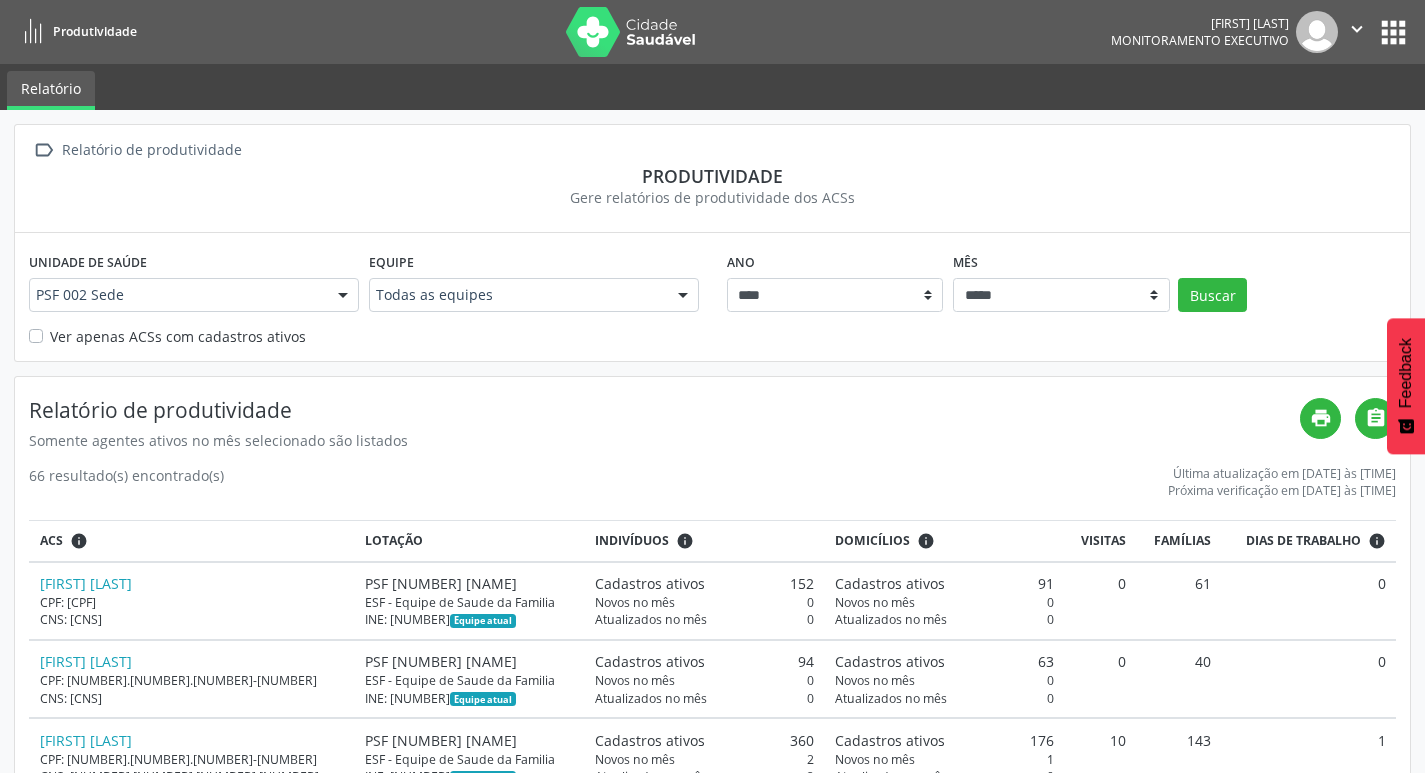 click on "Ver apenas ACSs com cadastros ativos" at bounding box center [178, 336] 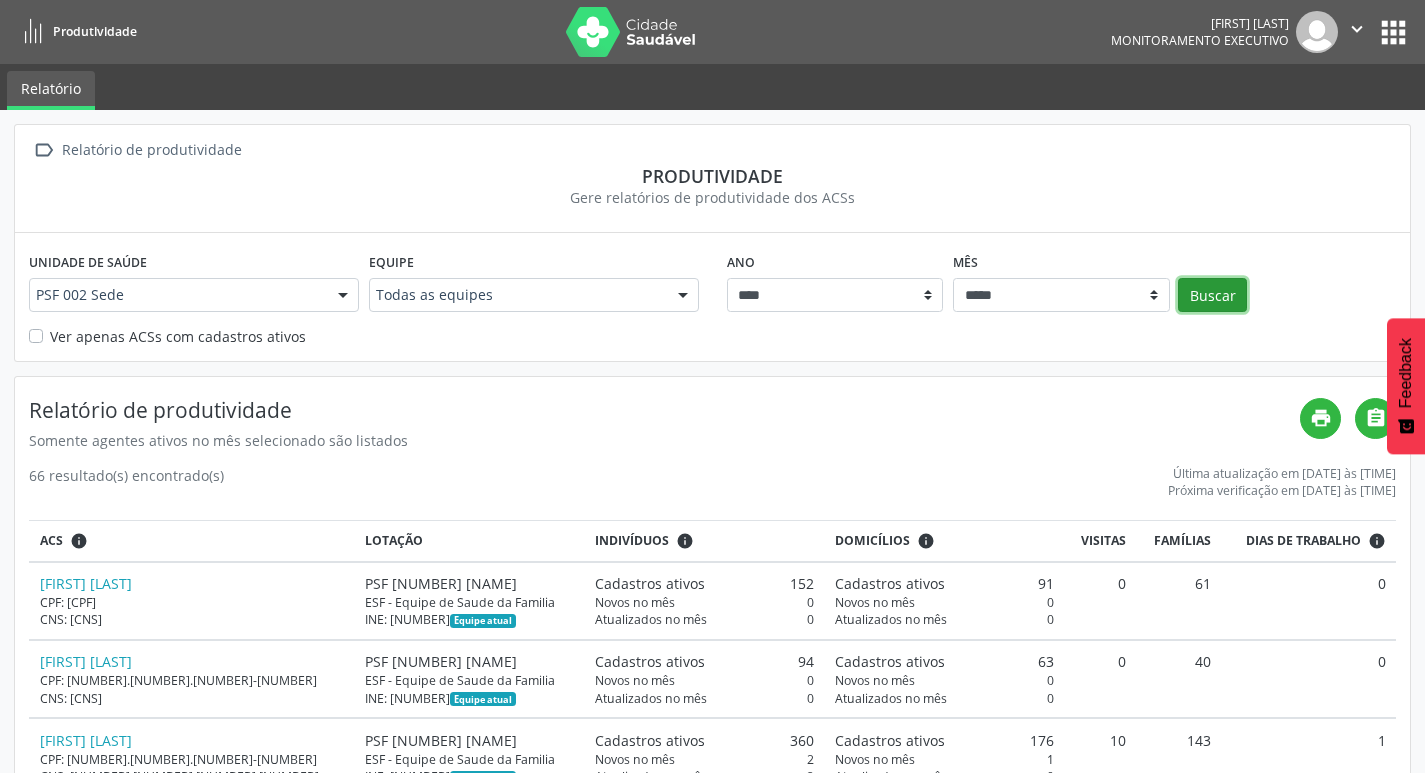 click on "Buscar" at bounding box center [1212, 295] 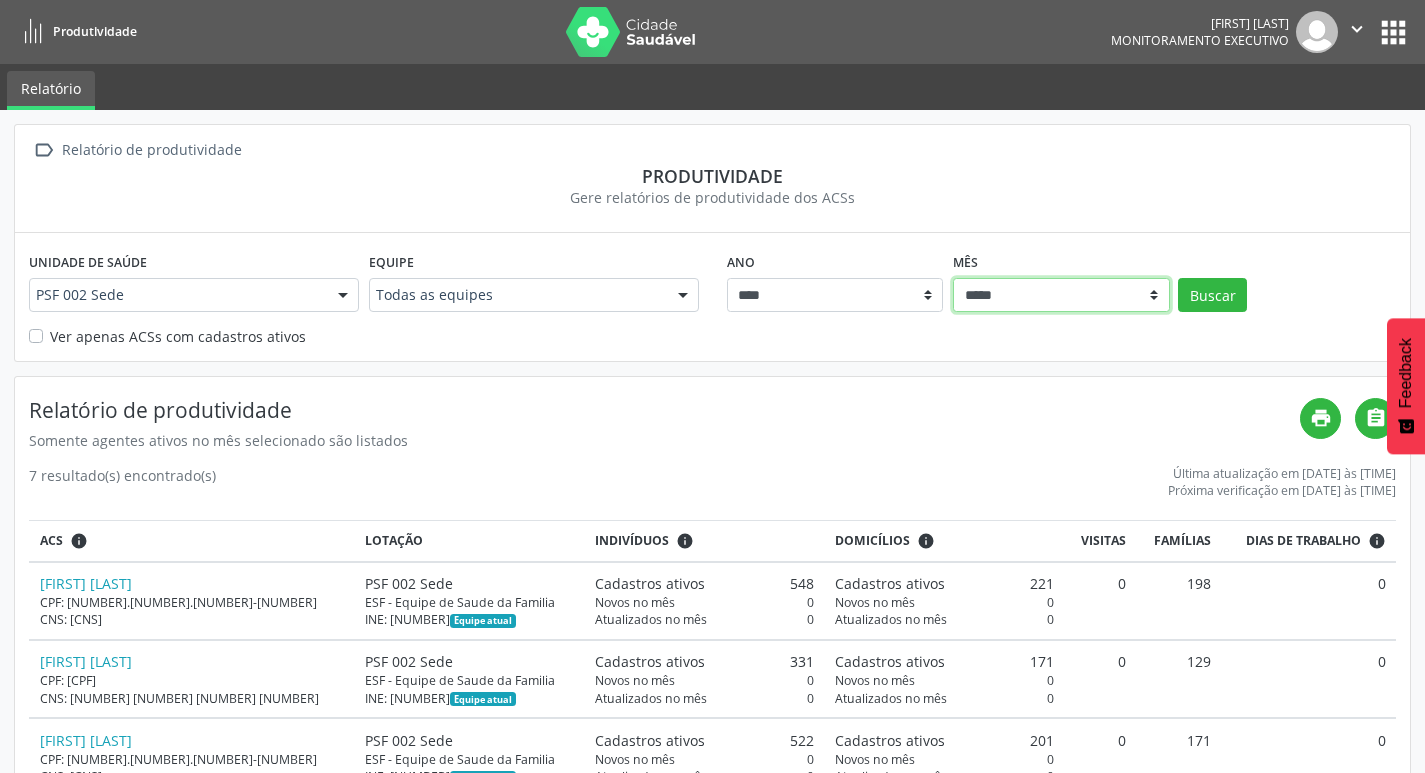 click on "***** ***** **** ***** ***** ********* *******" at bounding box center [1061, 295] 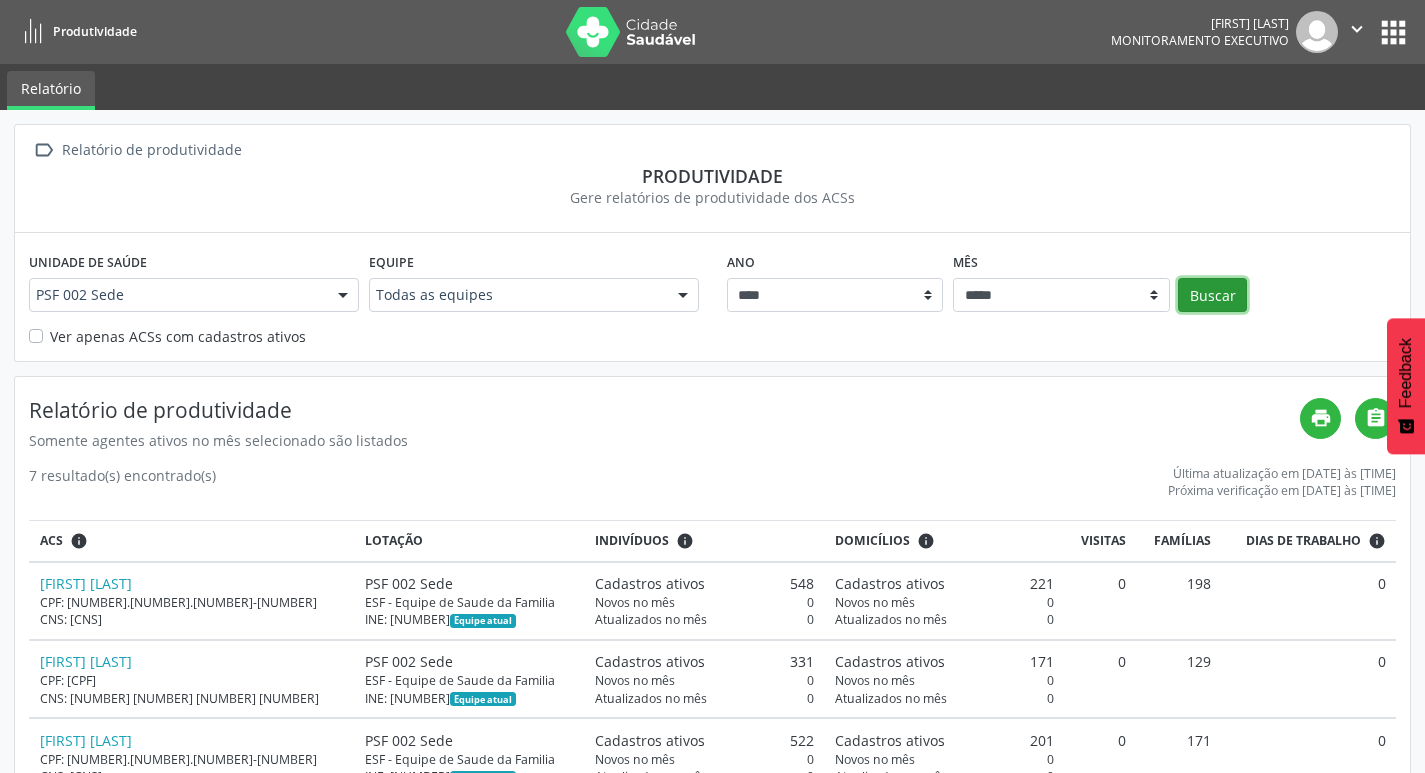 click on "Buscar" at bounding box center (1212, 295) 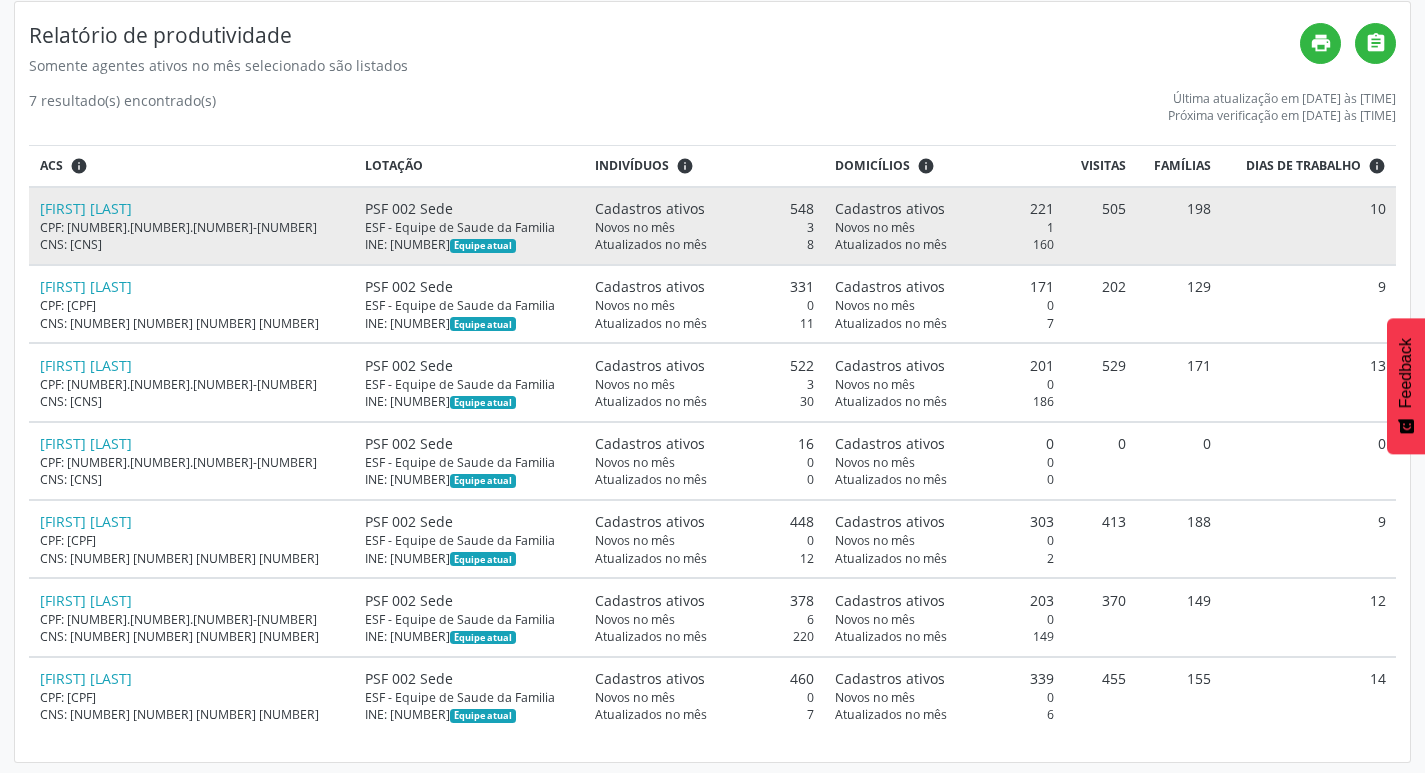 scroll, scrollTop: 379, scrollLeft: 0, axis: vertical 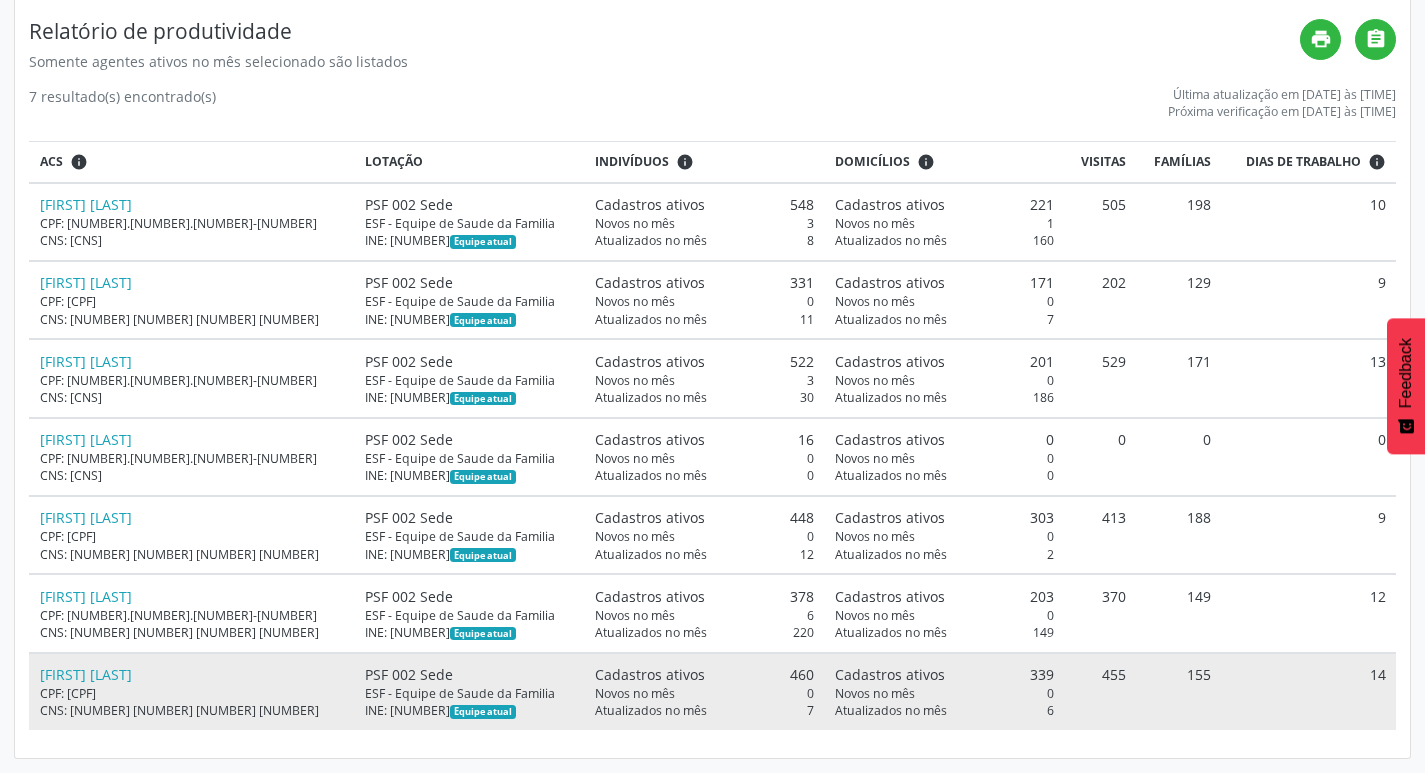 click on "CPF: [CPF]" at bounding box center [192, 223] 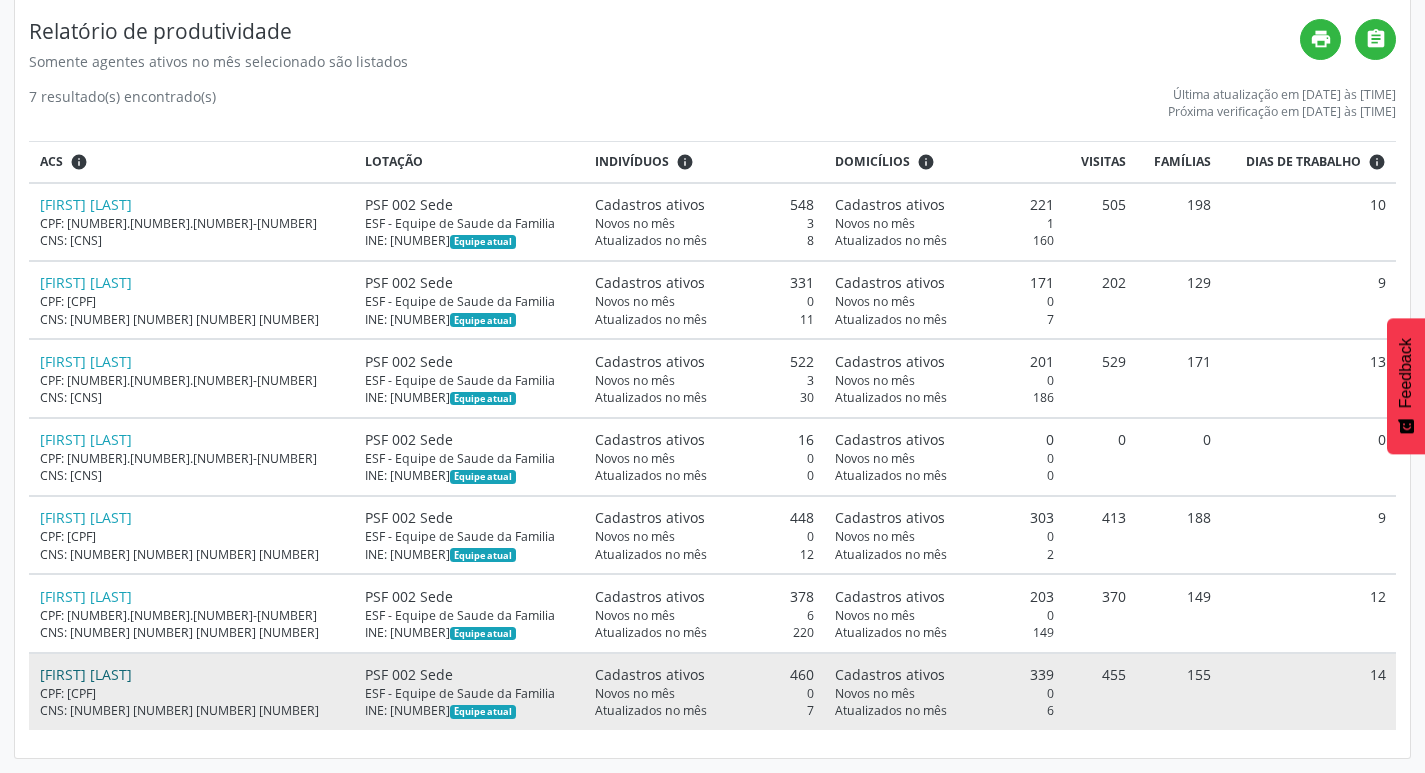 click on "[FIRST] [LAST]" at bounding box center [86, 674] 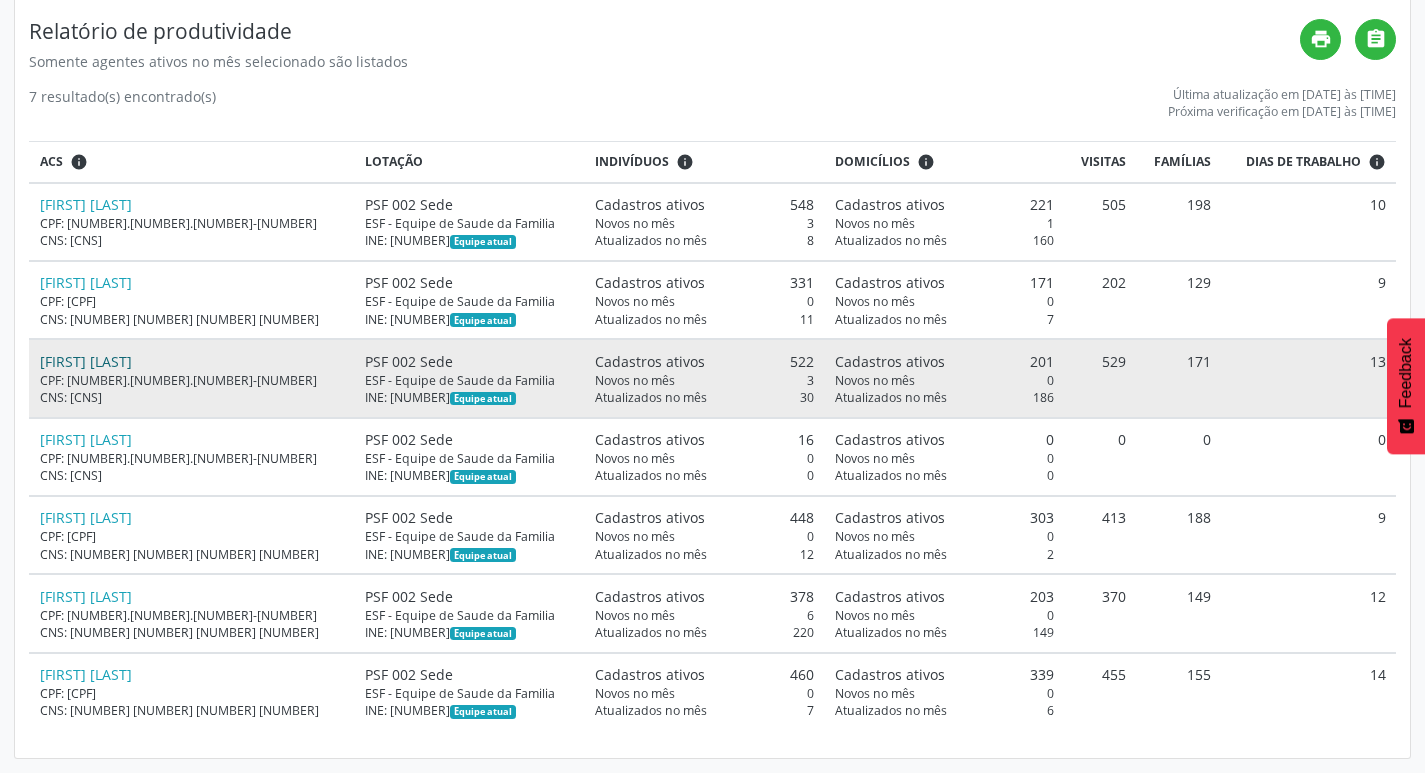 click on "[FIRST] [LAST]" at bounding box center (86, 361) 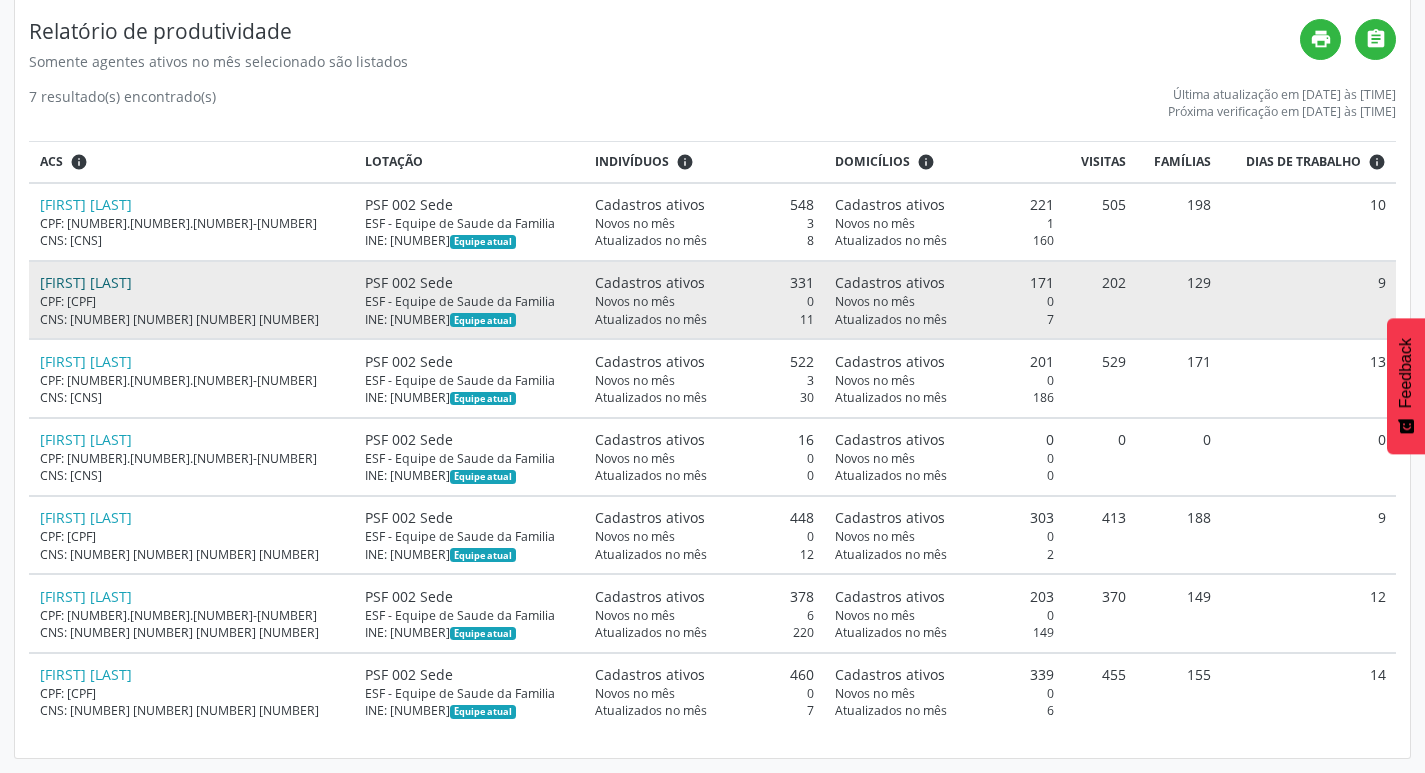 click on "[FIRST] [LAST]" at bounding box center (86, 282) 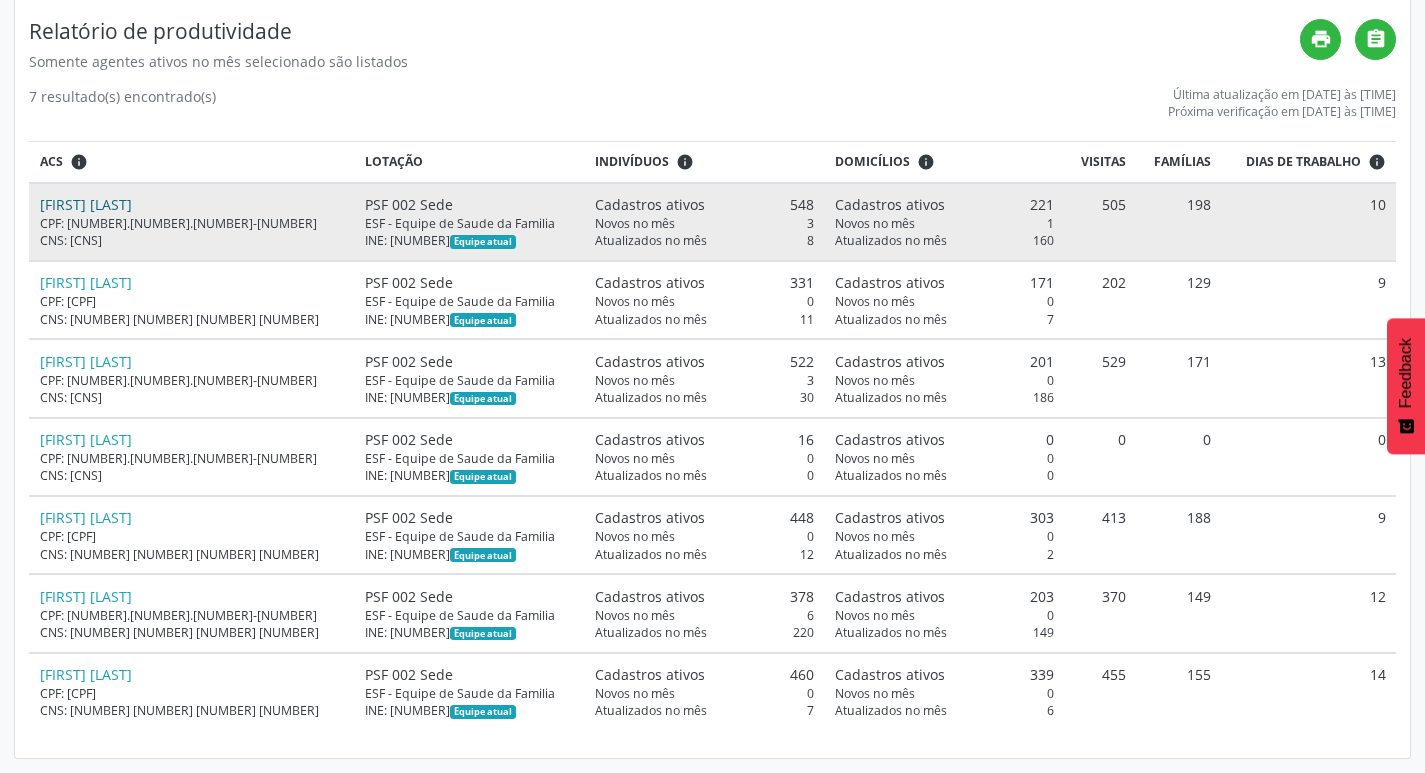 click on "[FIRST] [LAST]" at bounding box center (86, 204) 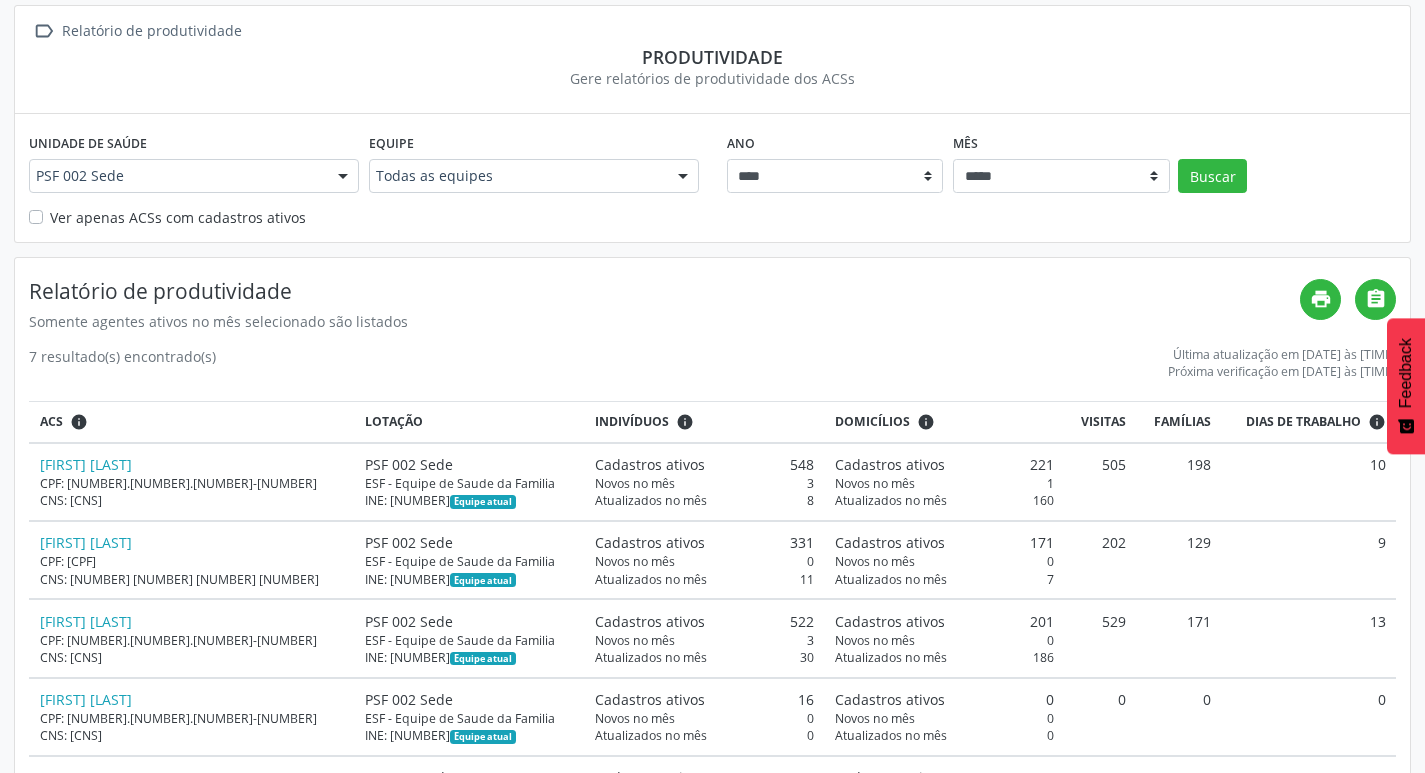 scroll, scrollTop: 79, scrollLeft: 0, axis: vertical 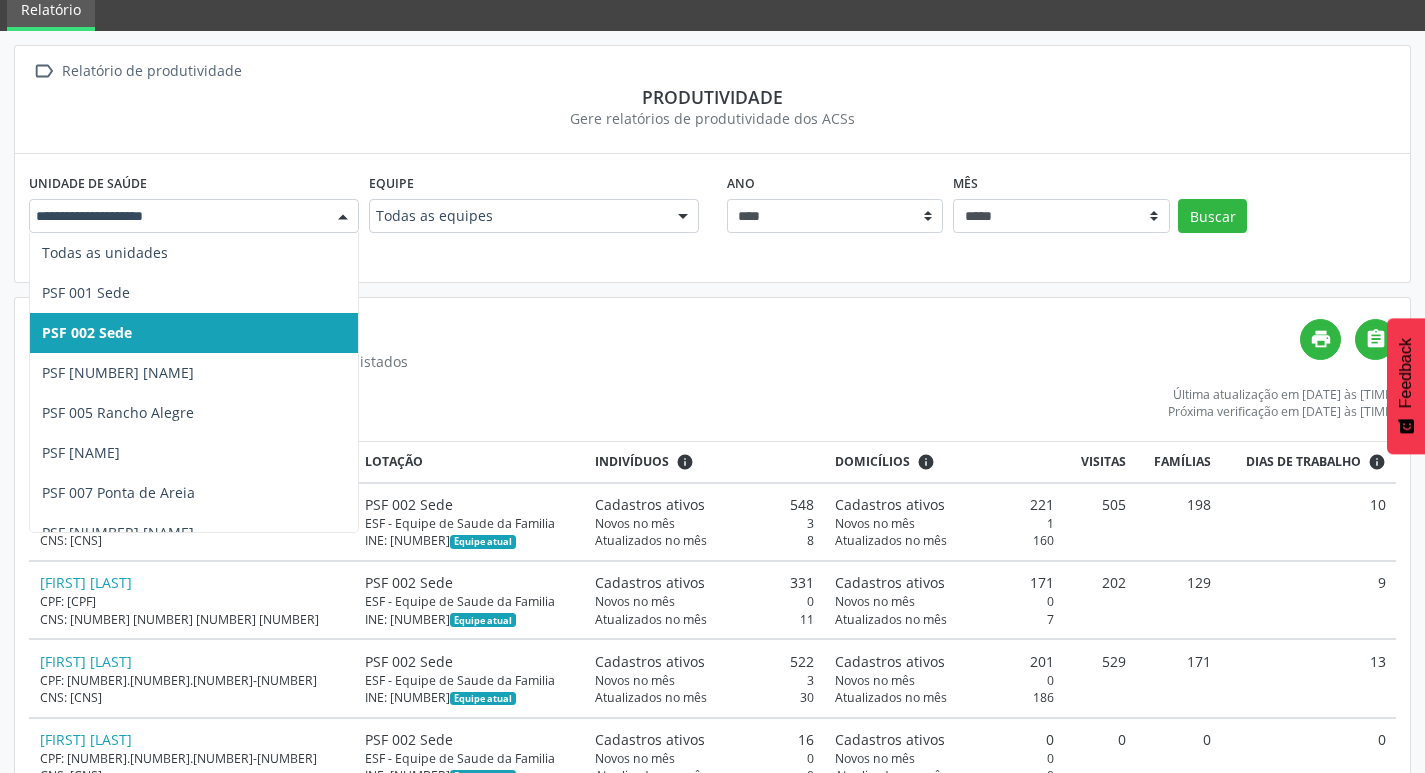 click at bounding box center (343, 217) 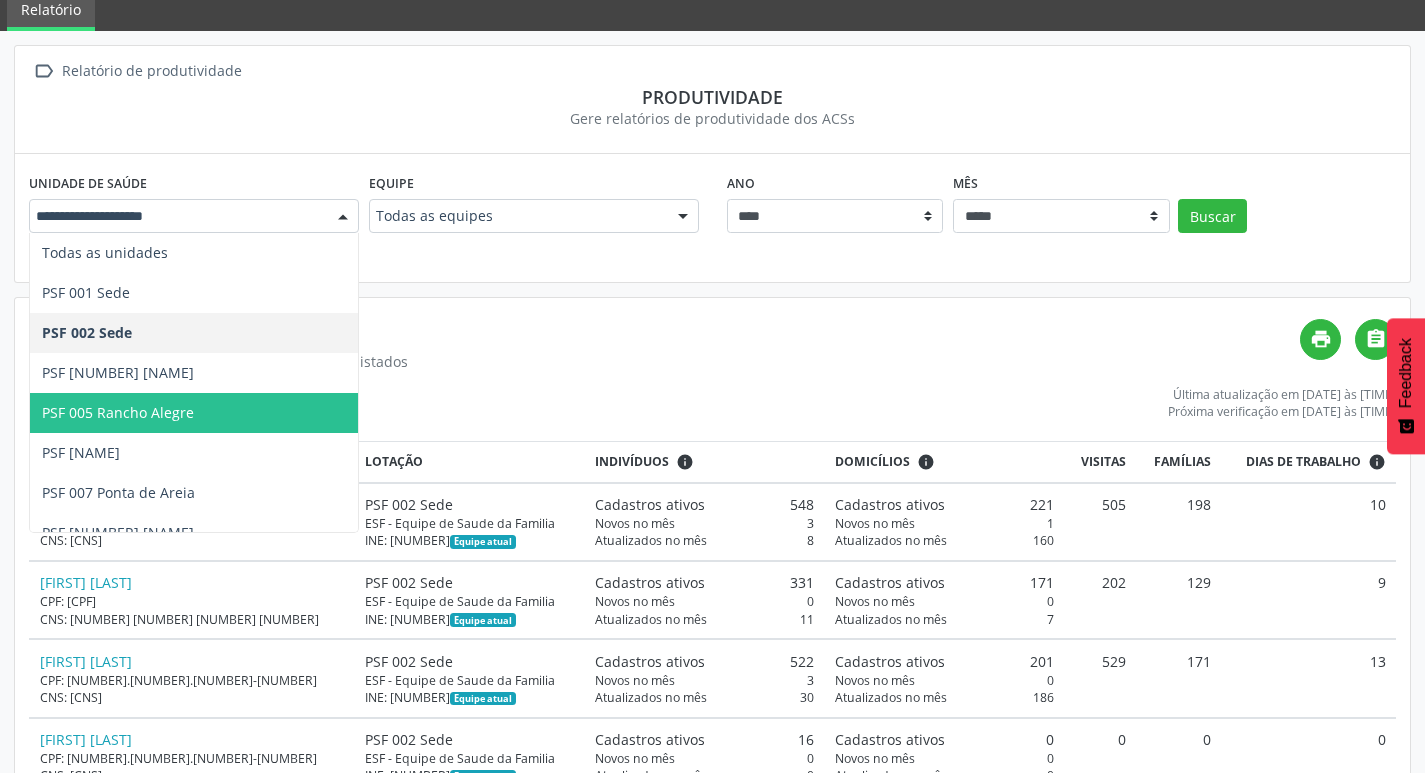 scroll, scrollTop: 101, scrollLeft: 0, axis: vertical 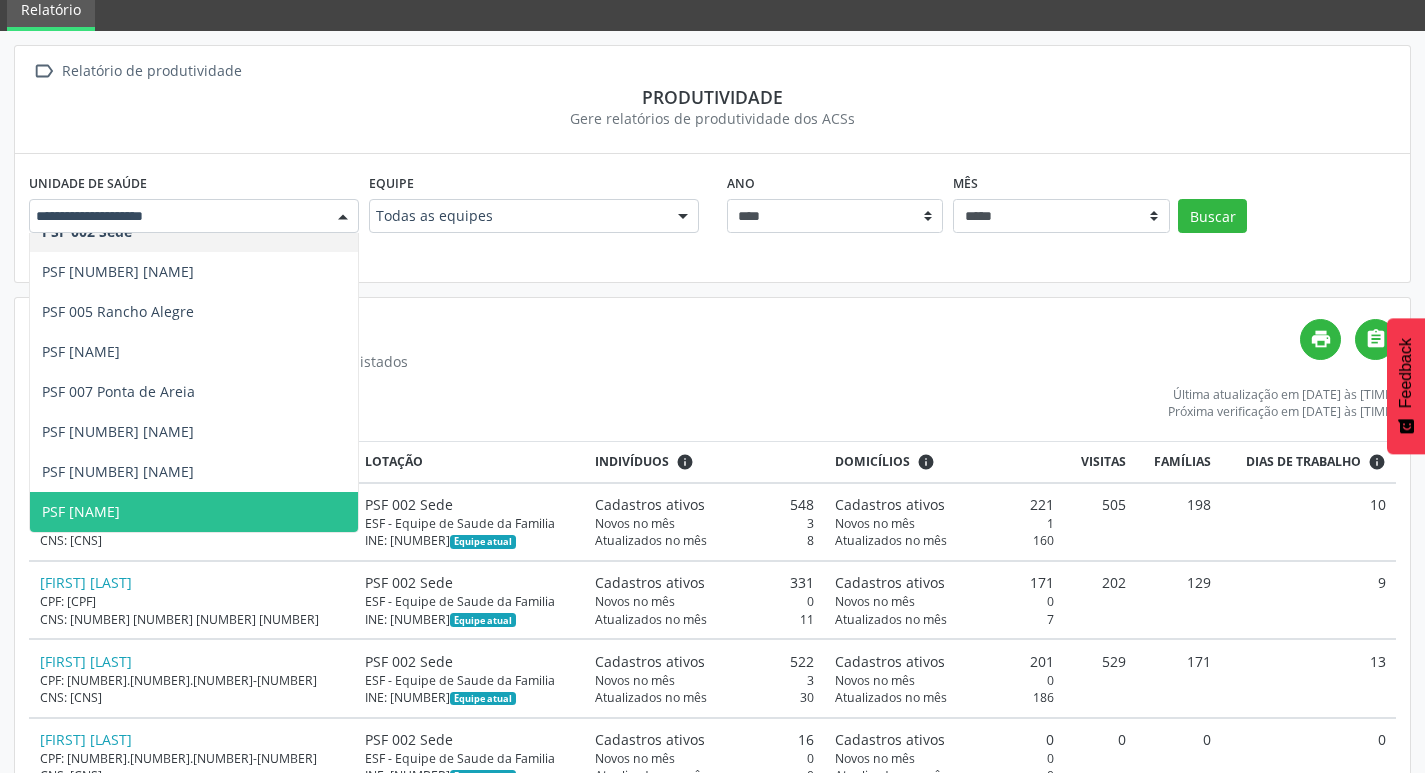 click on "PSF [NAME]" at bounding box center (194, 512) 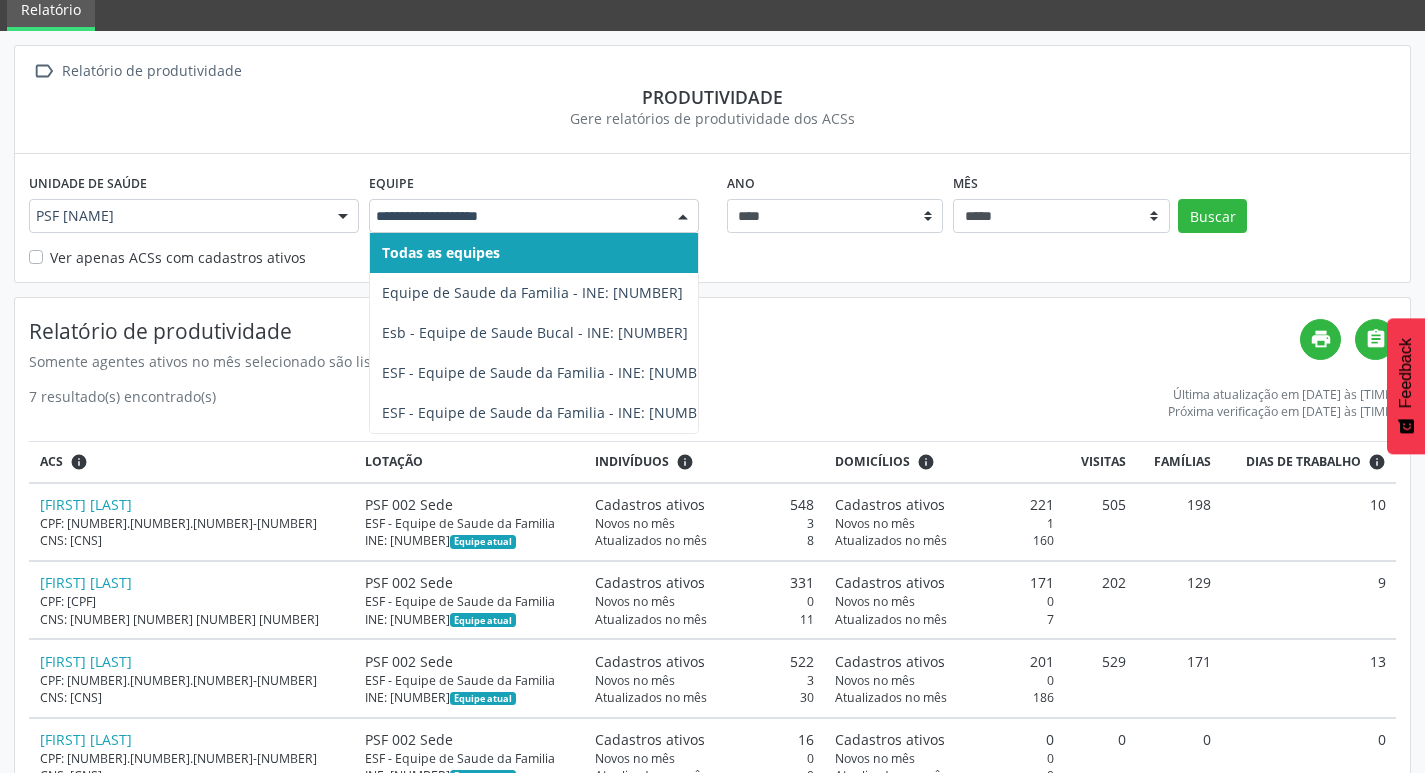 click at bounding box center (683, 217) 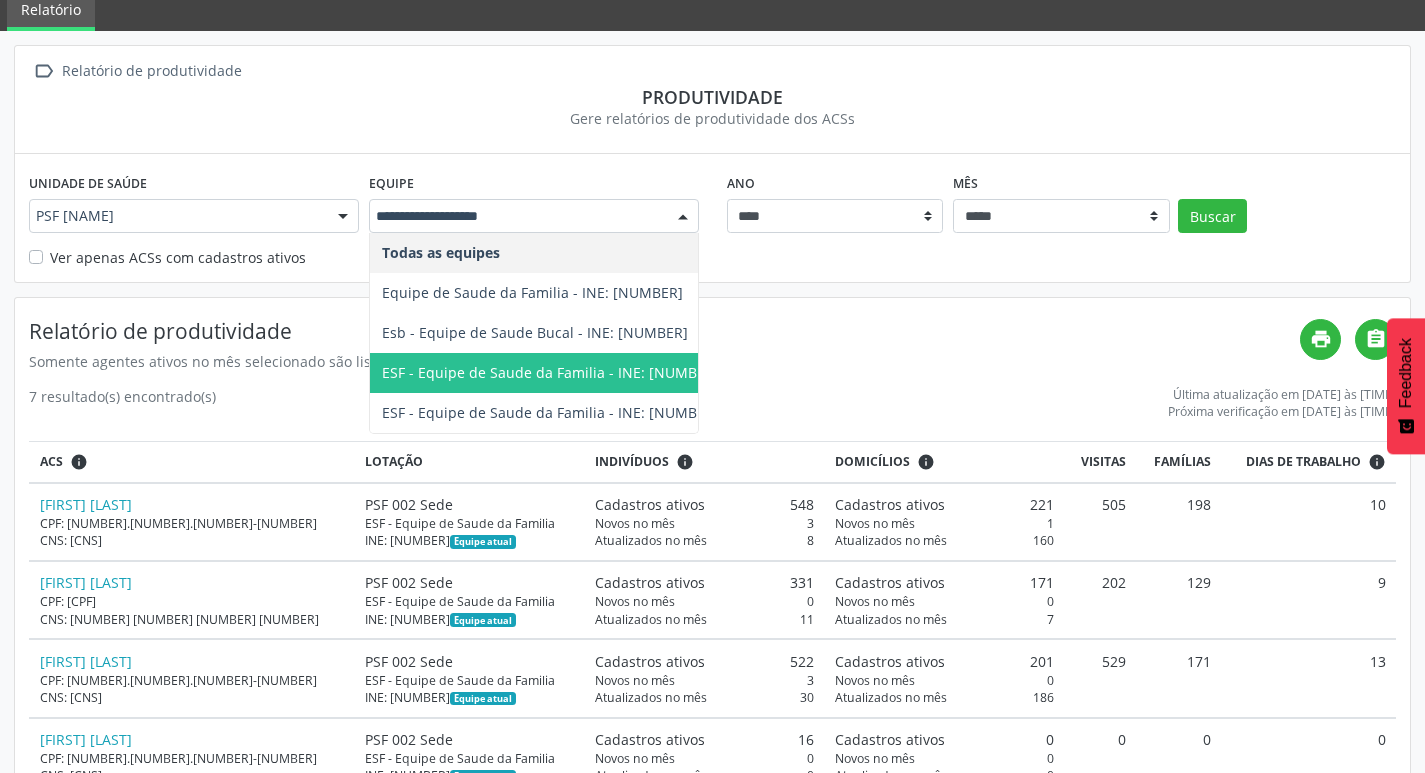 click on "ESF - Equipe de Saude da Familia - INE: [NUMBER]" at bounding box center [550, 372] 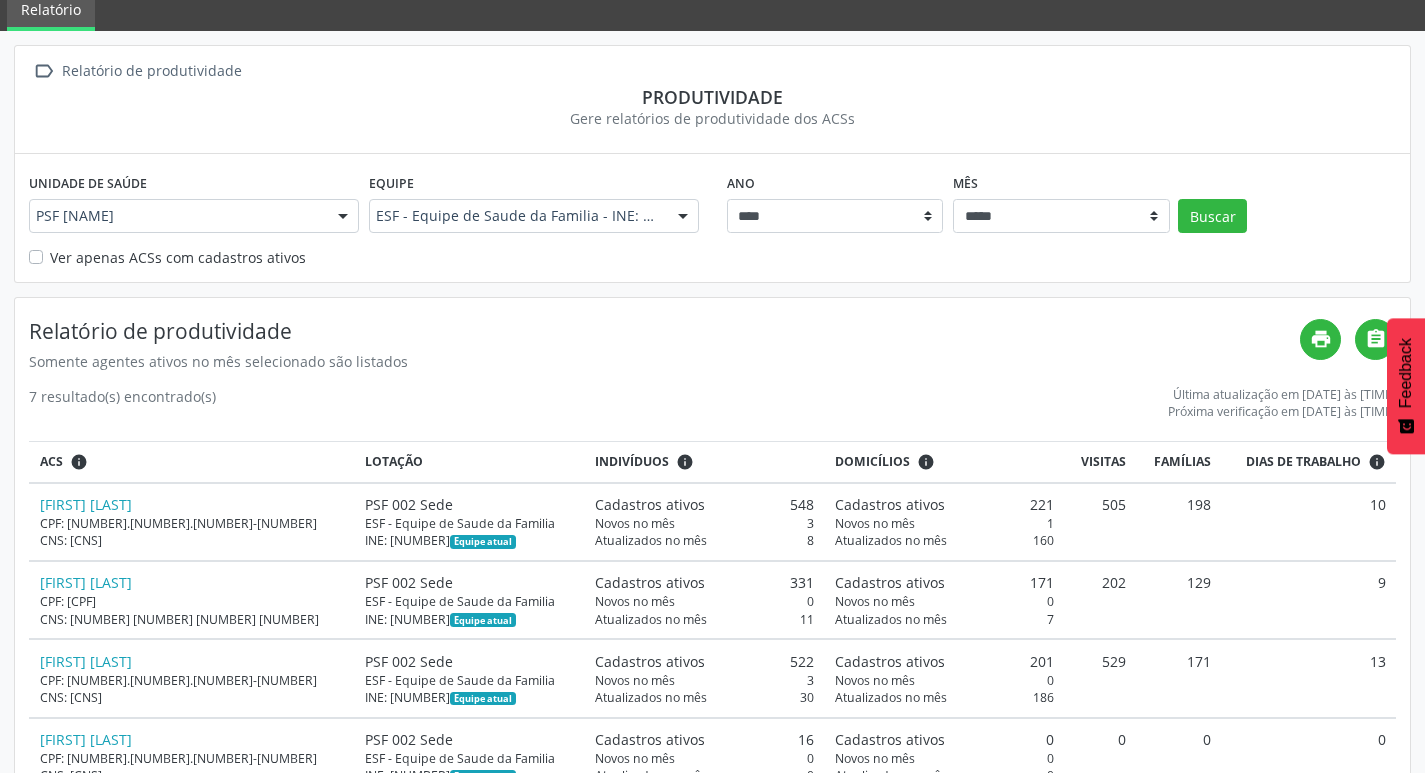 click on "
Relatório de produtividade
Produtividade
Gere relatórios de produtividade dos ACSs
Unidade de saúde
PSF [NAME]         Todas as unidades   PSF [NUMBER] [NAME]   PSF [NUMBER] [NAME]   PSF [NUMBER] [NAME]   PSF [NUMBER] [NAME]   PSF [NAME]   PSF [NAME]   PSF [NUMBER] [NAME]   PSF [NUMBER] [NAME]   PSF [NAME]
Nenhum resultado encontrado para: "   "
Não há nenhuma opção para ser exibida.
Equipe
ESF - Equipe de Saude da Familia - INE: [NUMBER]         Todas as equipes   Equipe de Saude da Familia - INE: [NUMBER]   Esb - Equipe de Saude Bucal - INE: [NUMBER]   ESF - Equipe de Saude da Familia - INE: [NUMBER]   ESF - Equipe de Saude da Familia - INE: [NUMBER]
Nenhum resultado encontrado para: "   "
Não há nenhuma opção para ser exibida.
Ano
**** **** **** **** **** **** **** ****
Mês
***** ***** ****" at bounding box center [712, 552] 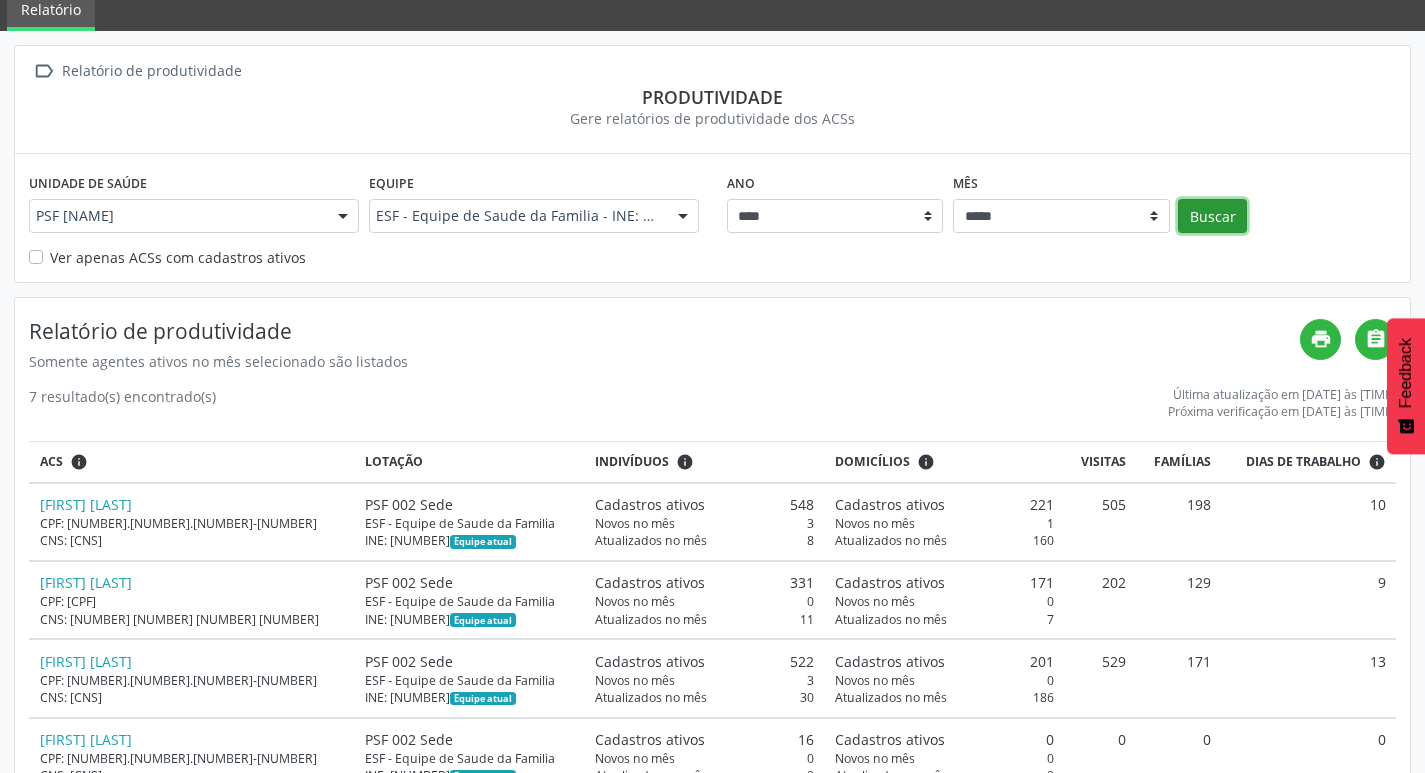 click on "Buscar" at bounding box center [1212, 216] 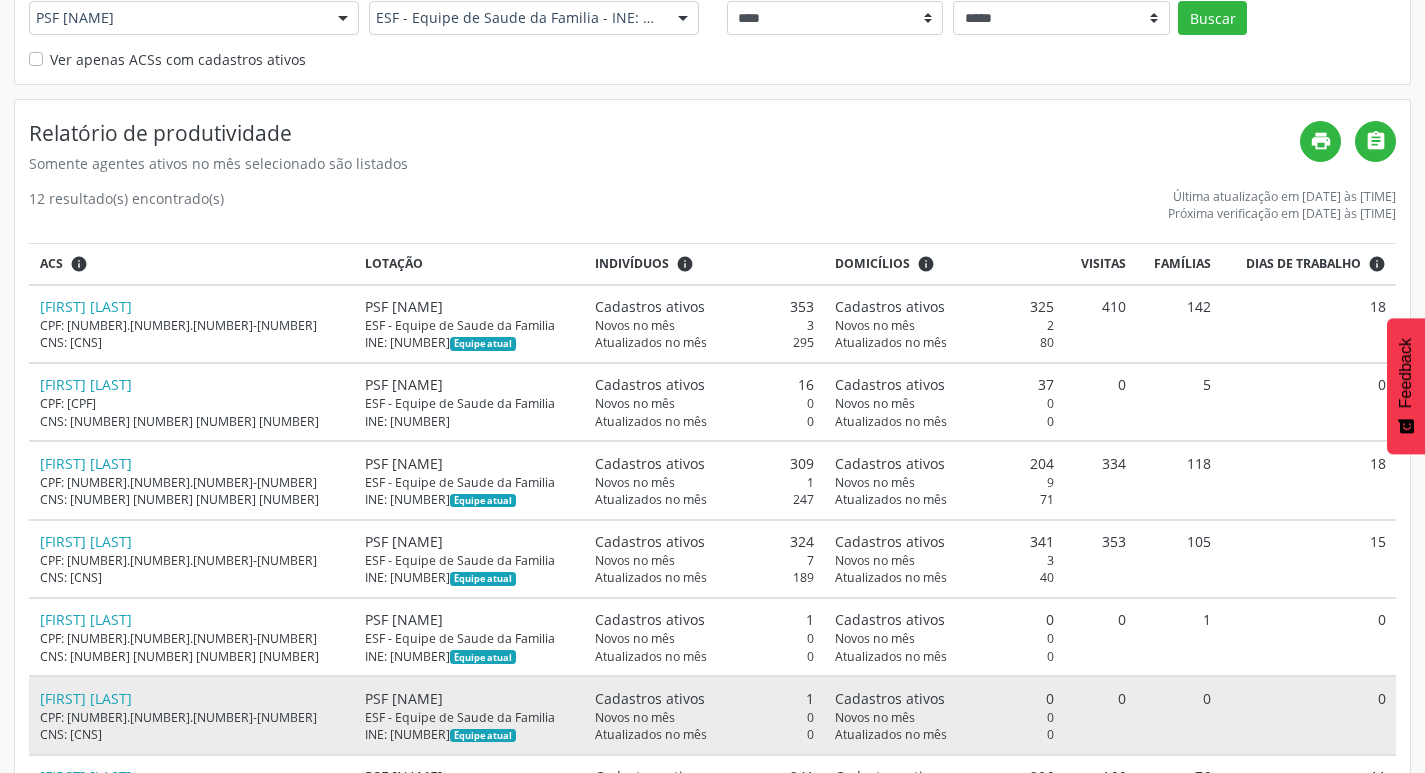 scroll, scrollTop: 270, scrollLeft: 0, axis: vertical 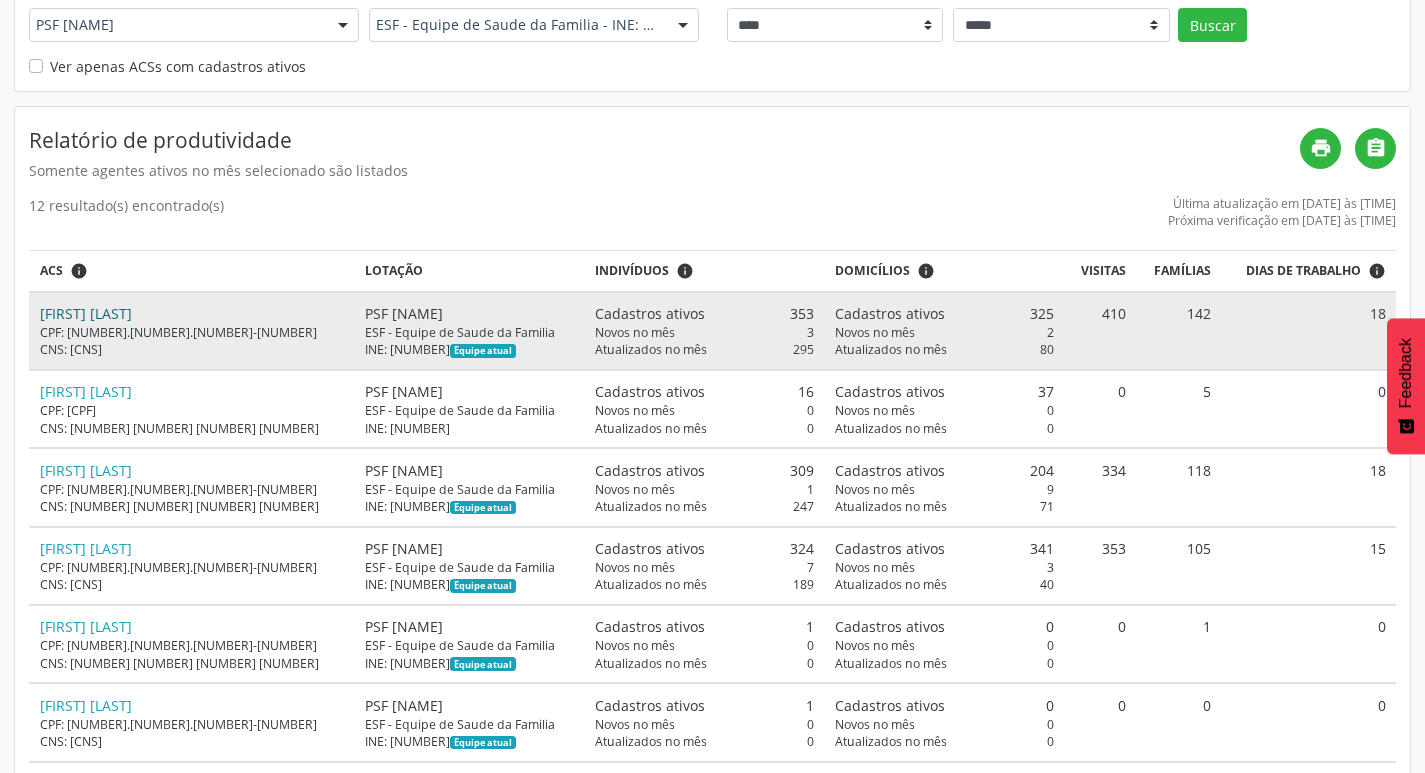click on "[FIRST] [LAST]" at bounding box center (86, 313) 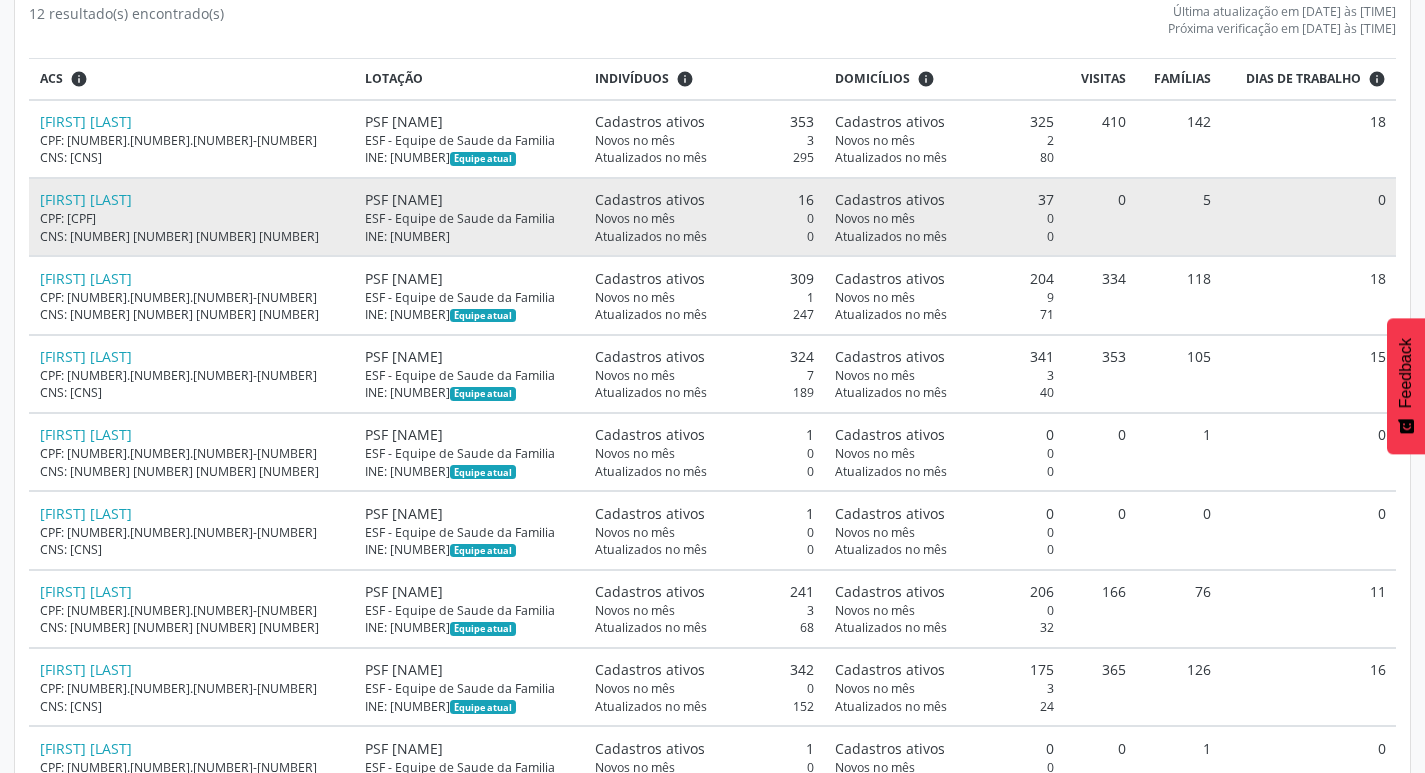 scroll, scrollTop: 470, scrollLeft: 0, axis: vertical 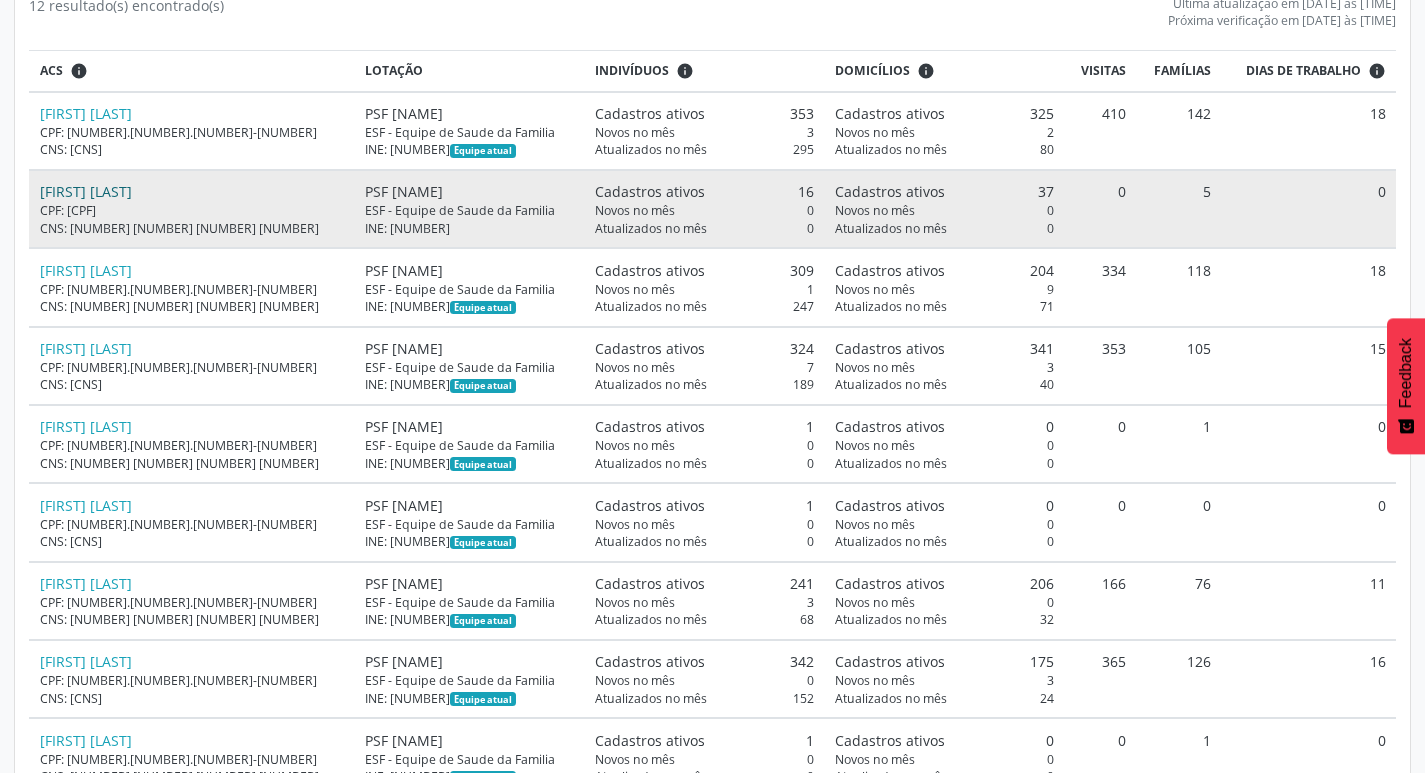 click on "[FIRST] [LAST]" at bounding box center (86, 191) 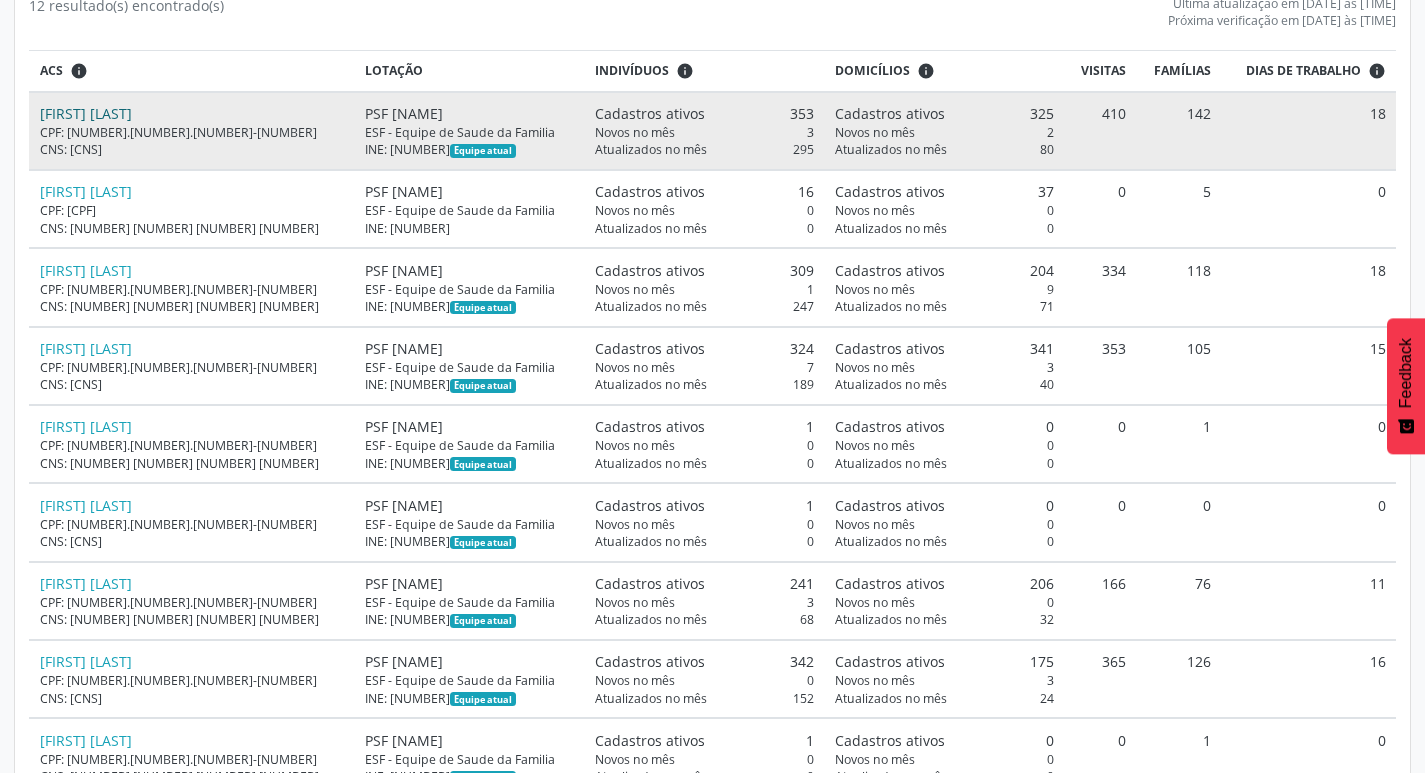 click on "[FIRST] [LAST]" at bounding box center [86, 113] 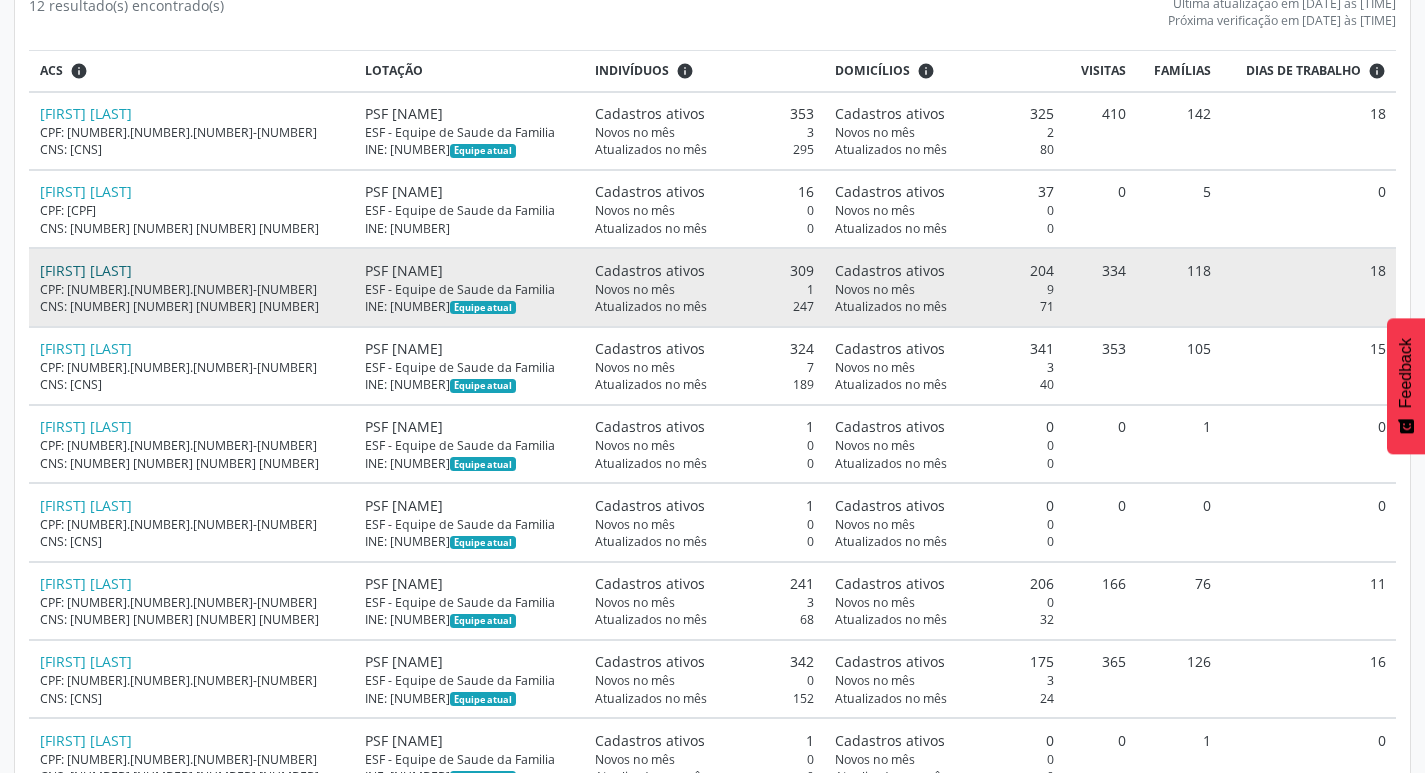 click on "[FIRST] [LAST]" at bounding box center [86, 270] 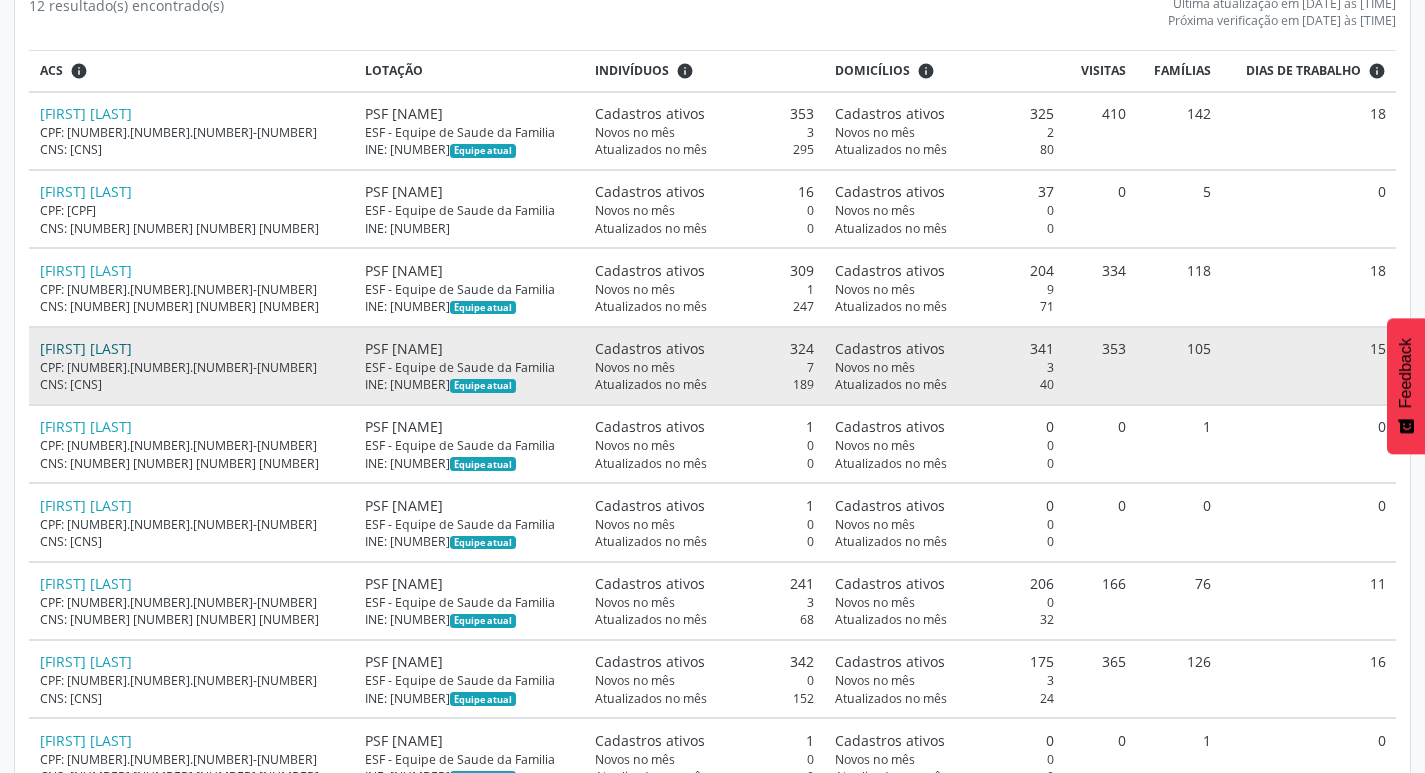 click on "[FIRST] [LAST]" at bounding box center [86, 348] 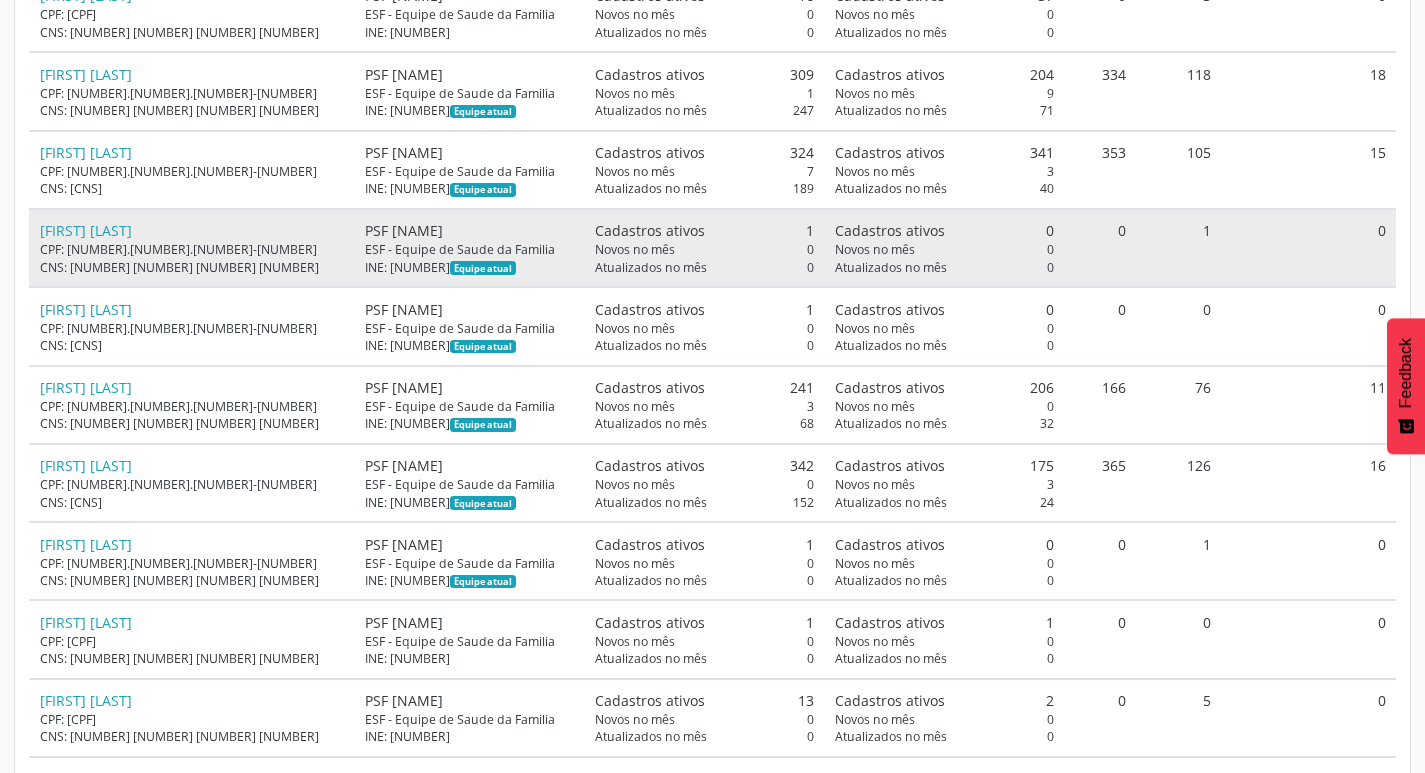 scroll, scrollTop: 670, scrollLeft: 0, axis: vertical 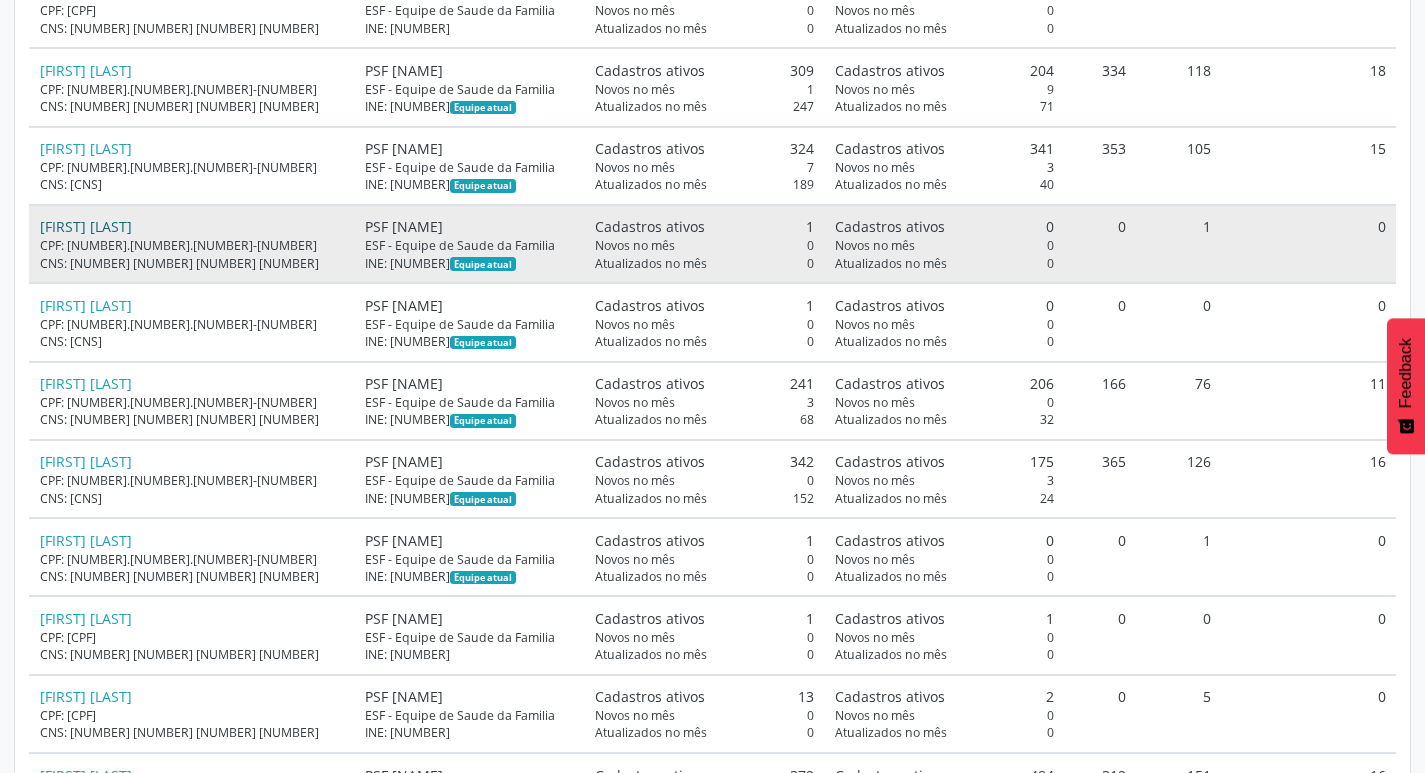 click on "[FIRST] [LAST]" at bounding box center (86, 226) 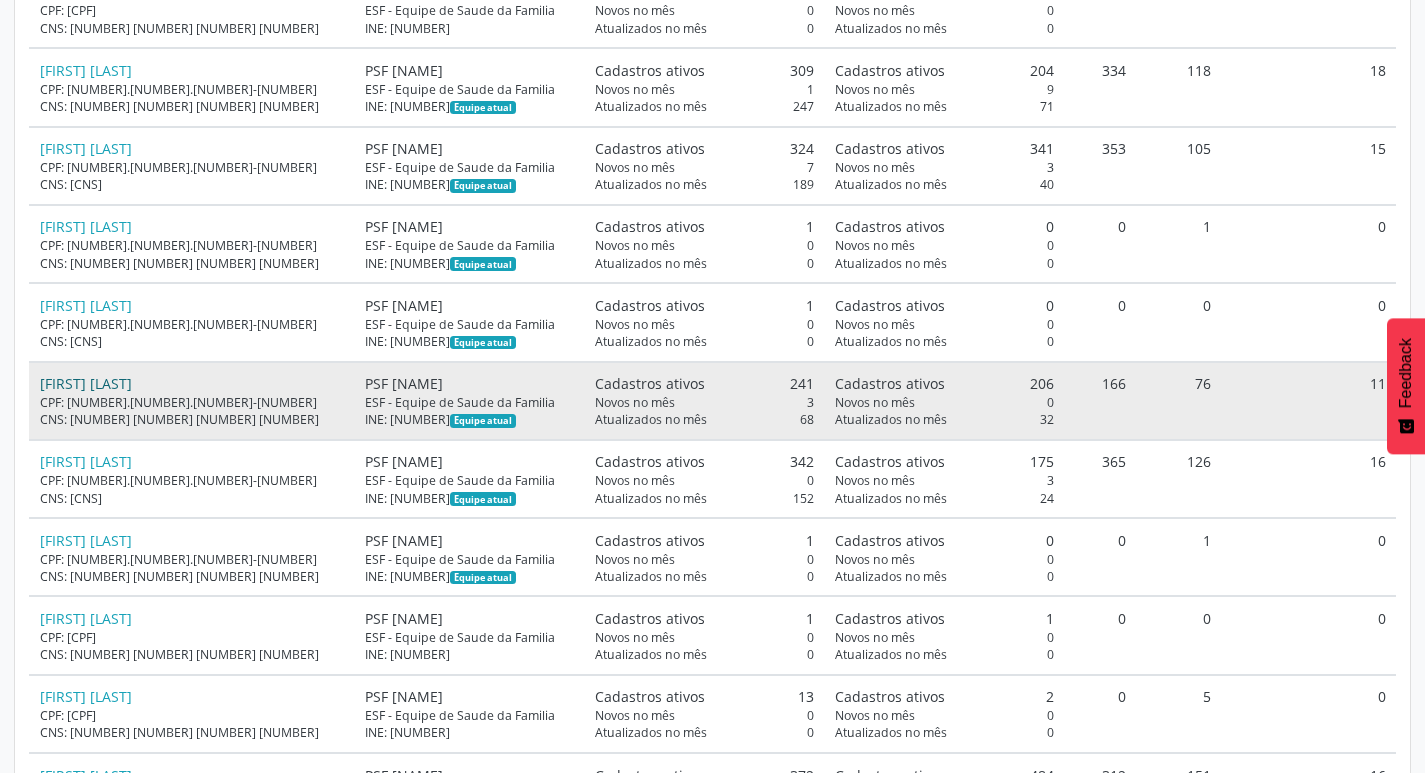 click on "[FIRST] [LAST]" at bounding box center (86, 383) 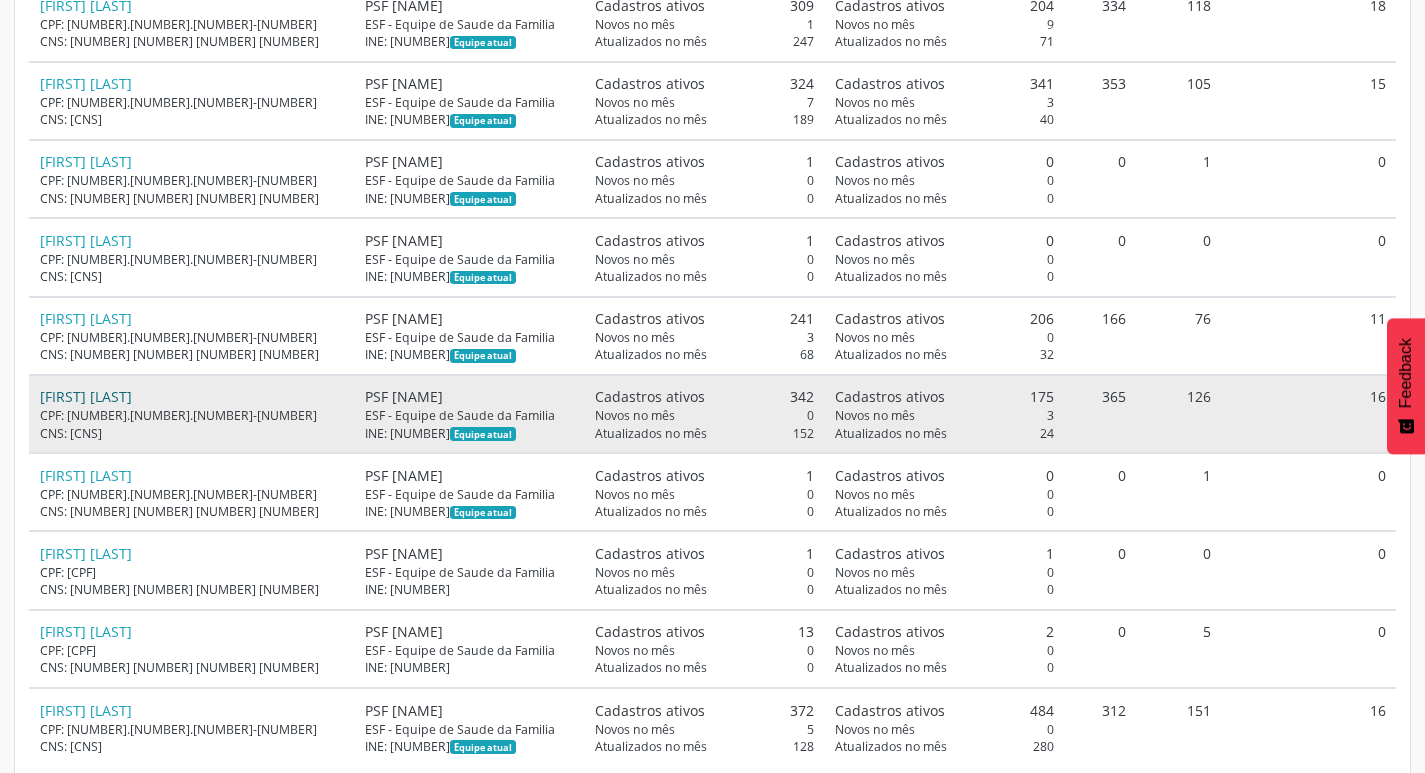 scroll, scrollTop: 770, scrollLeft: 0, axis: vertical 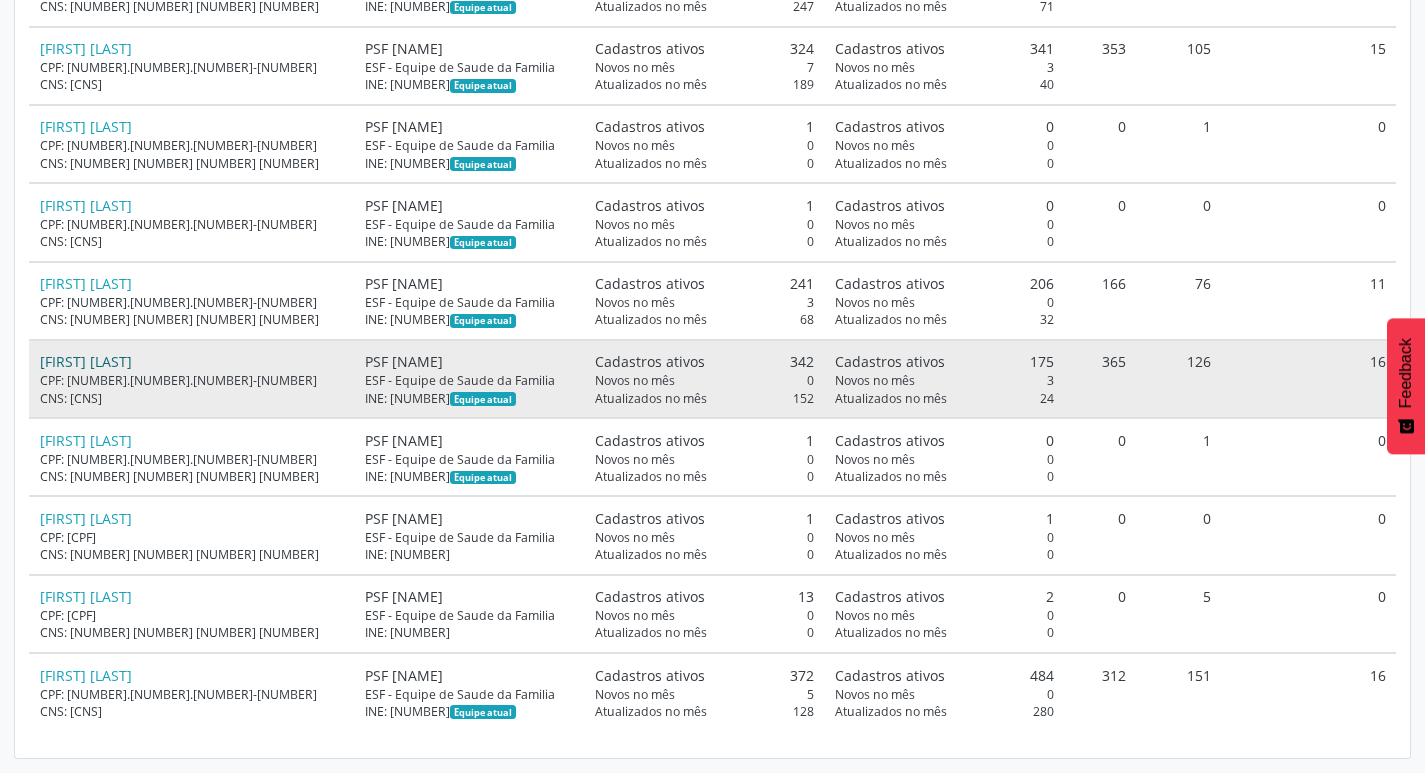 click on "[FIRST] [LAST]" at bounding box center [86, 361] 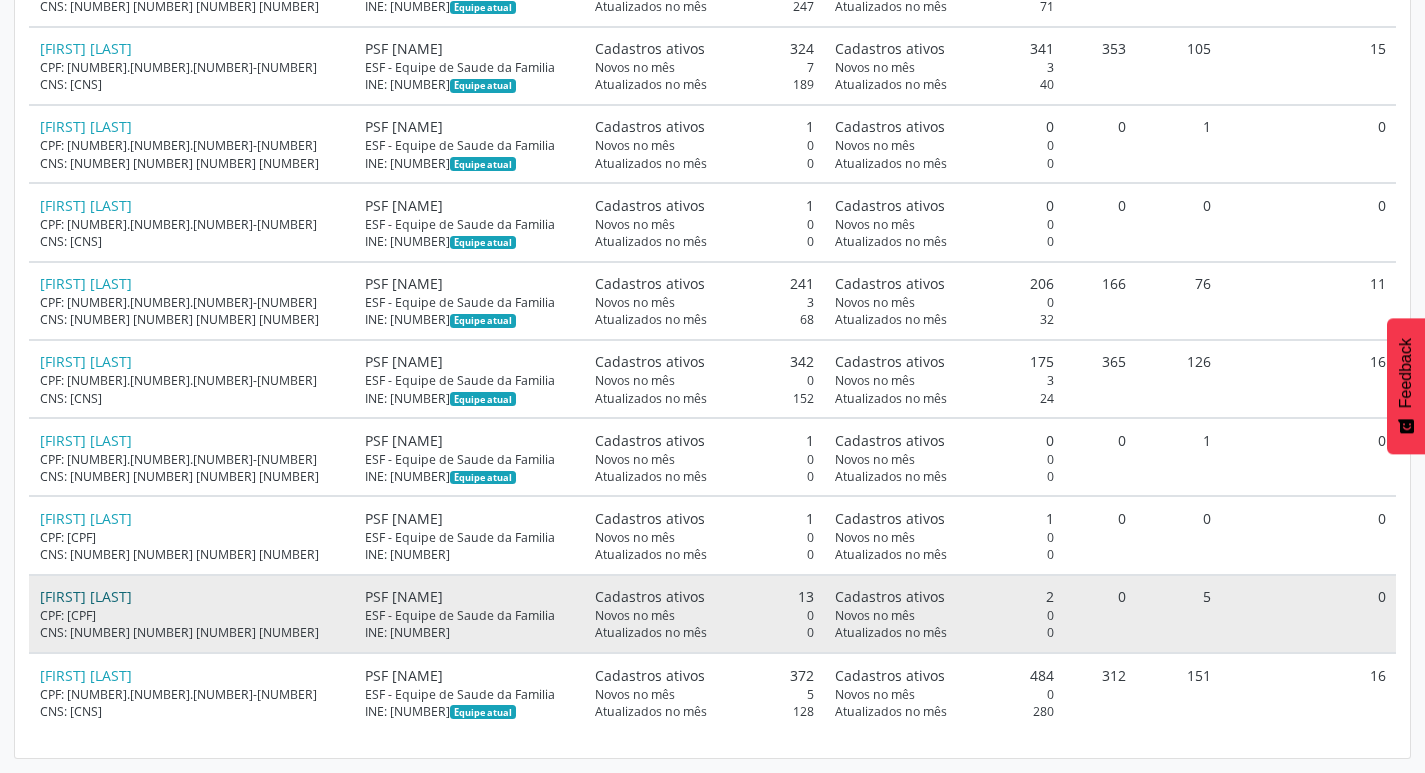 click on "[FIRST] [LAST]" at bounding box center [86, 596] 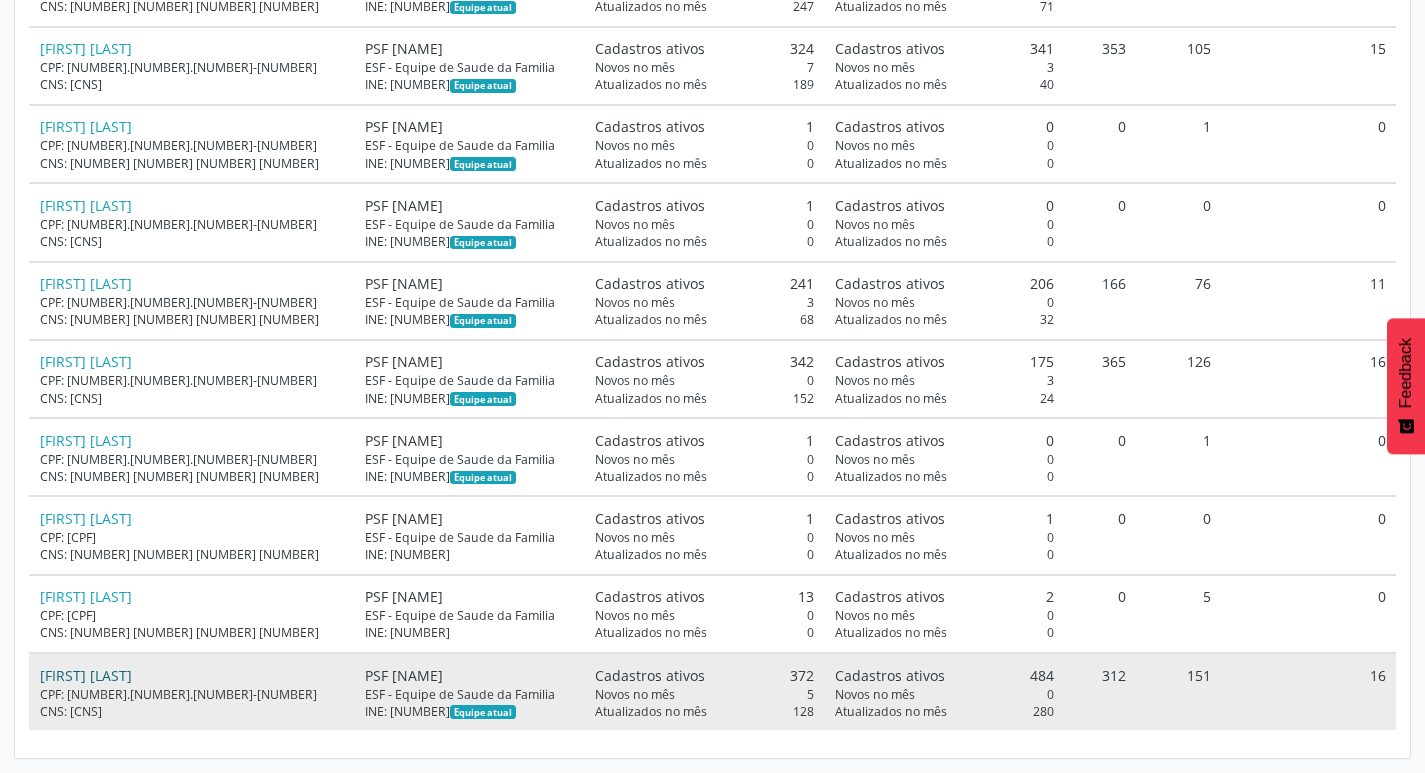 click on "[FIRST] [LAST]" at bounding box center (86, 675) 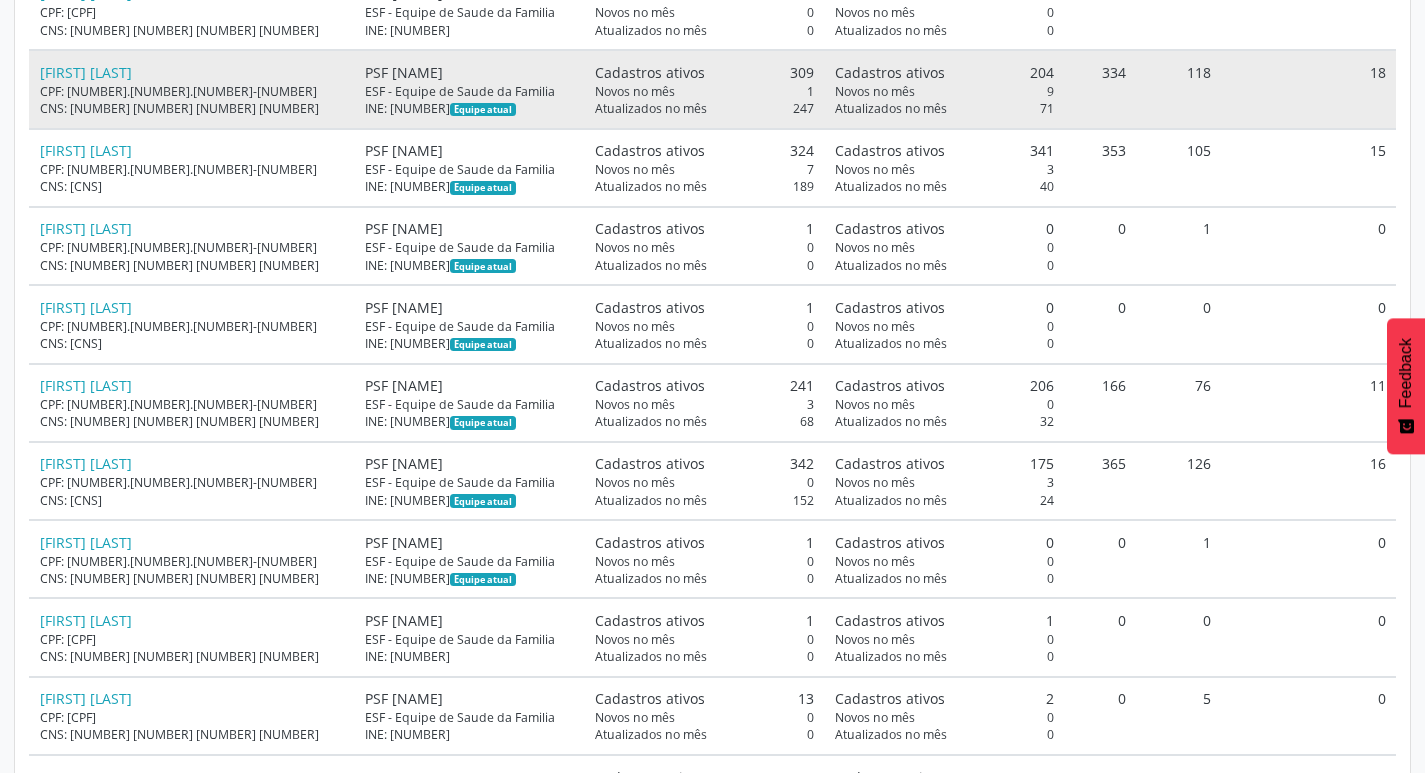scroll, scrollTop: 570, scrollLeft: 0, axis: vertical 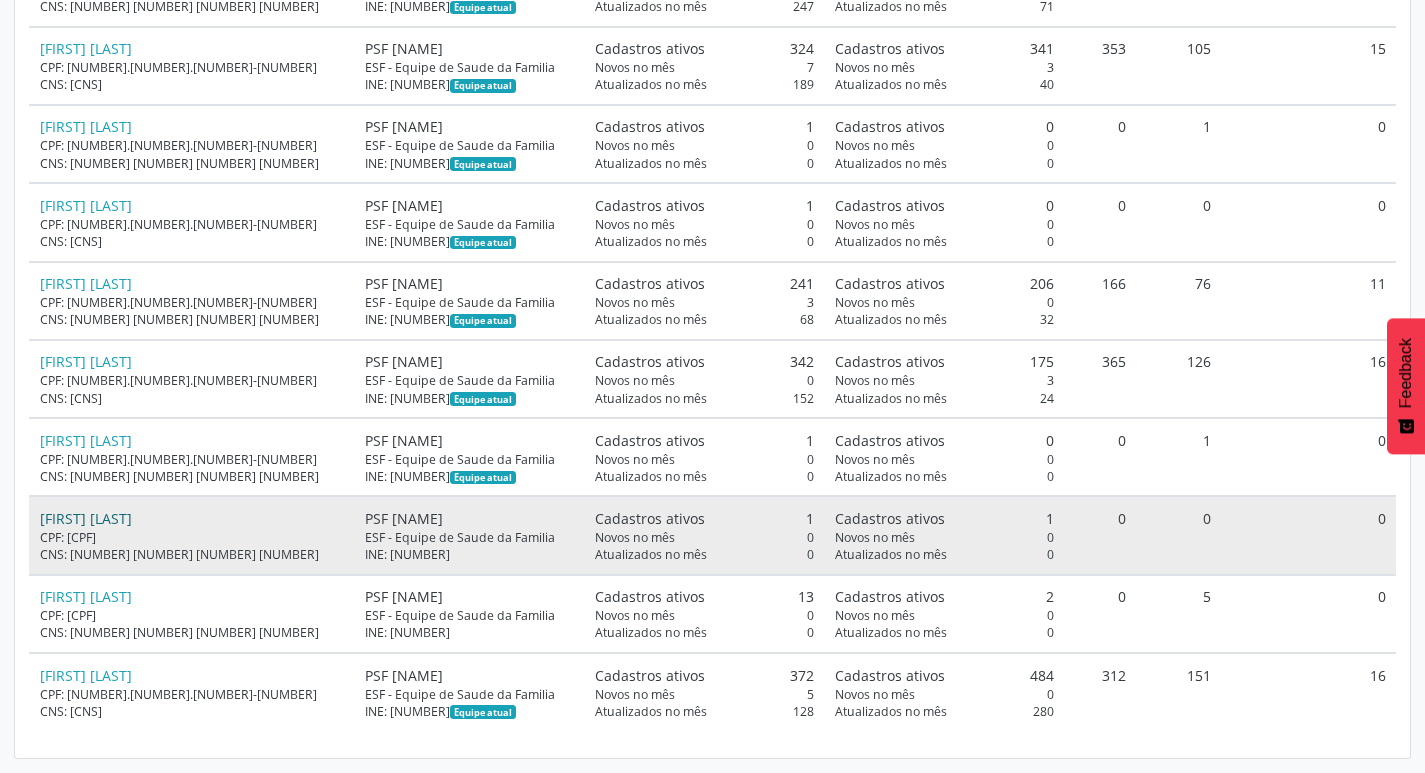click on "[FIRST] [LAST]" at bounding box center [86, 518] 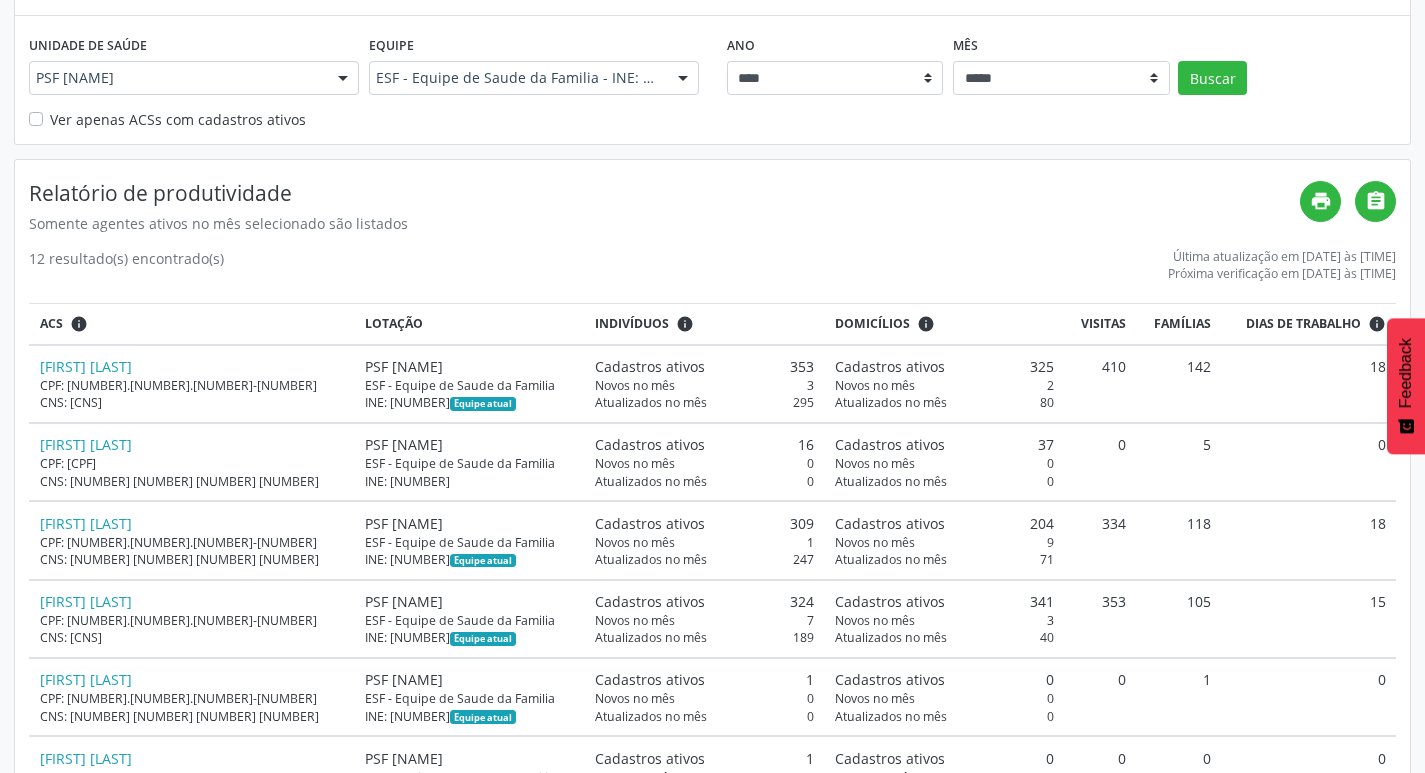 scroll, scrollTop: 170, scrollLeft: 0, axis: vertical 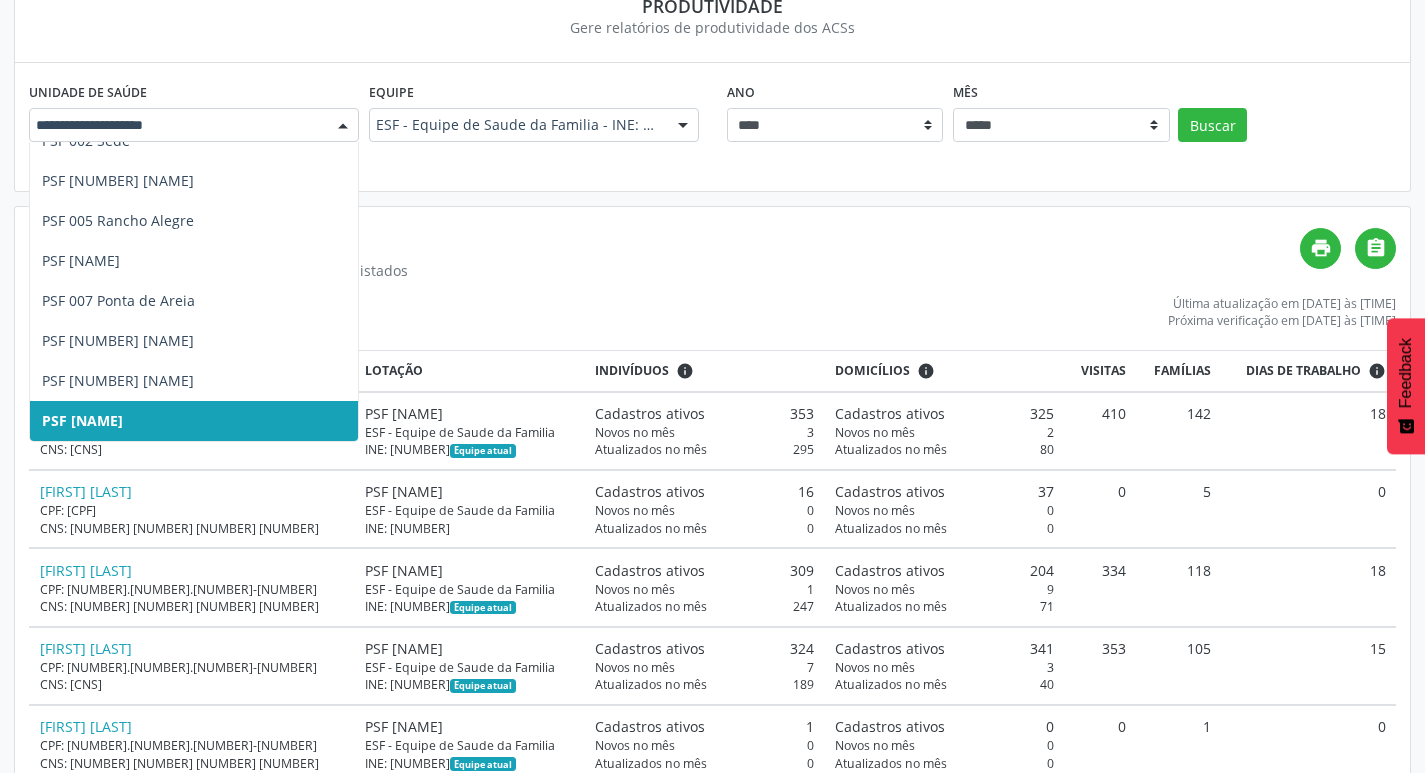 click at bounding box center [343, 126] 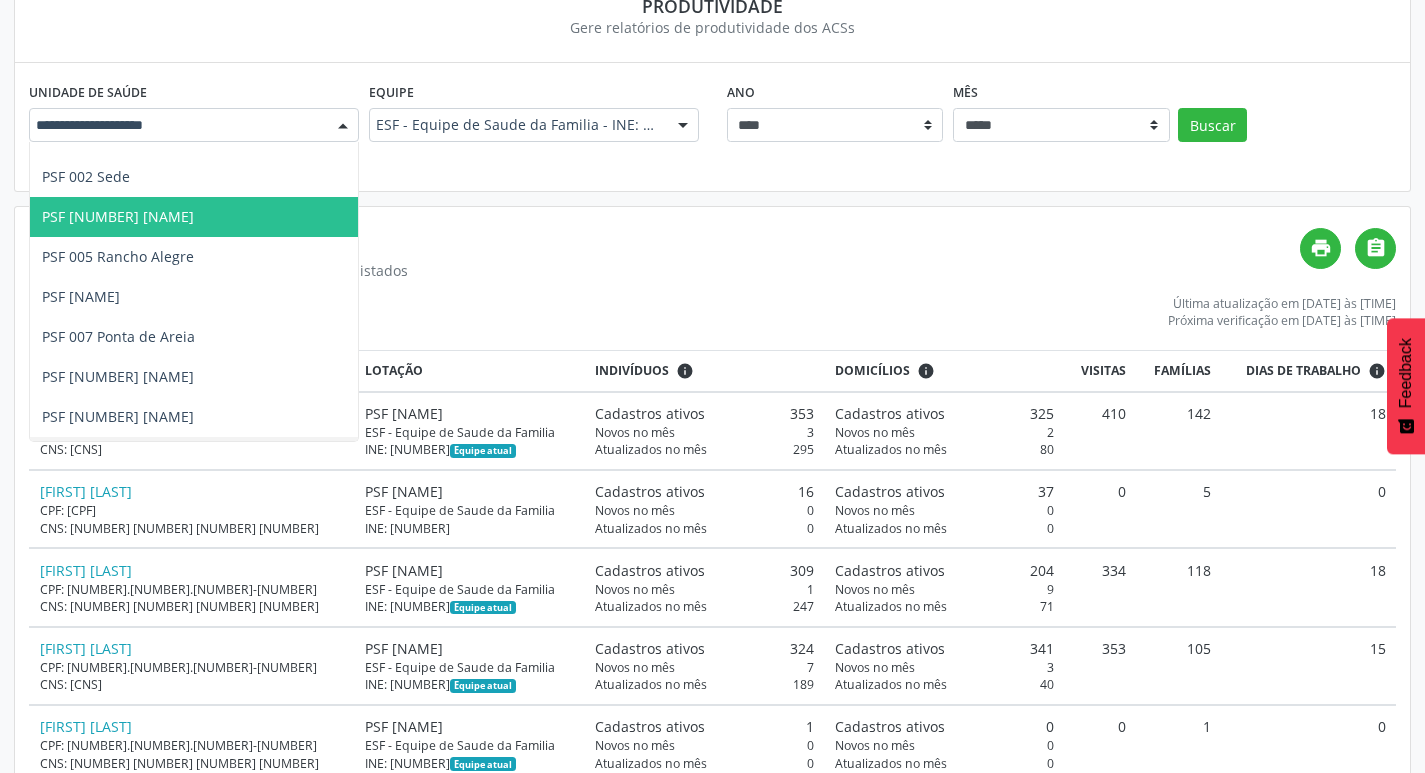 scroll, scrollTop: 101, scrollLeft: 0, axis: vertical 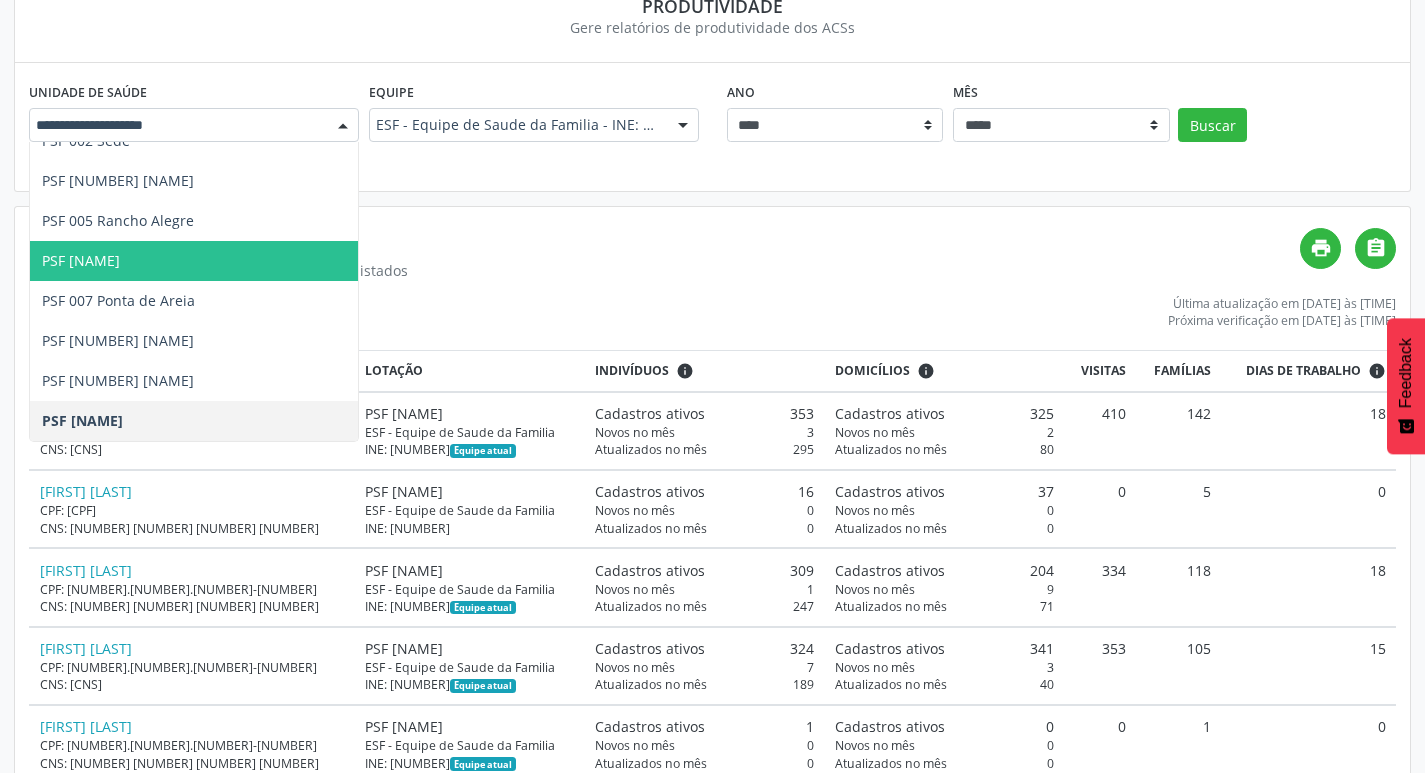 click on "PSF [NAME]" at bounding box center [194, 261] 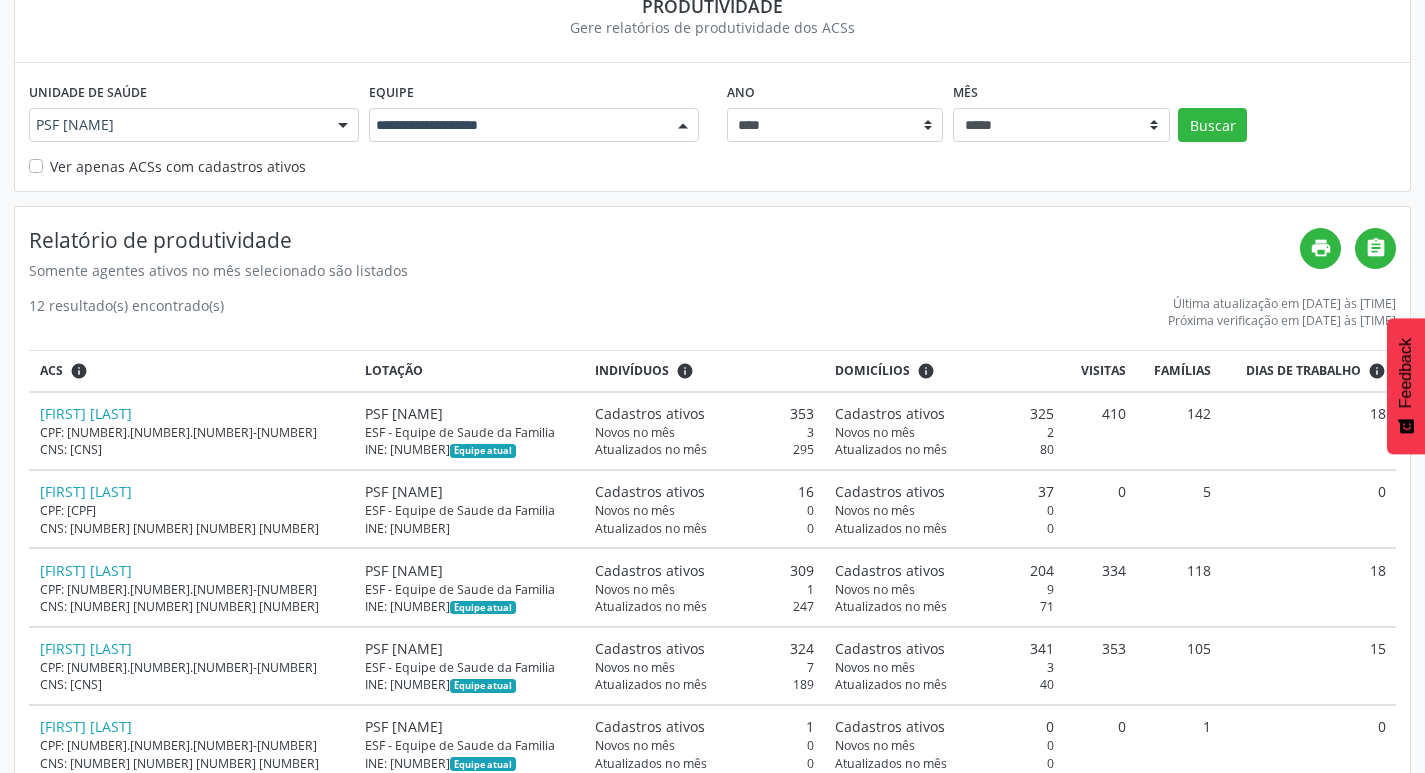click at bounding box center [683, 126] 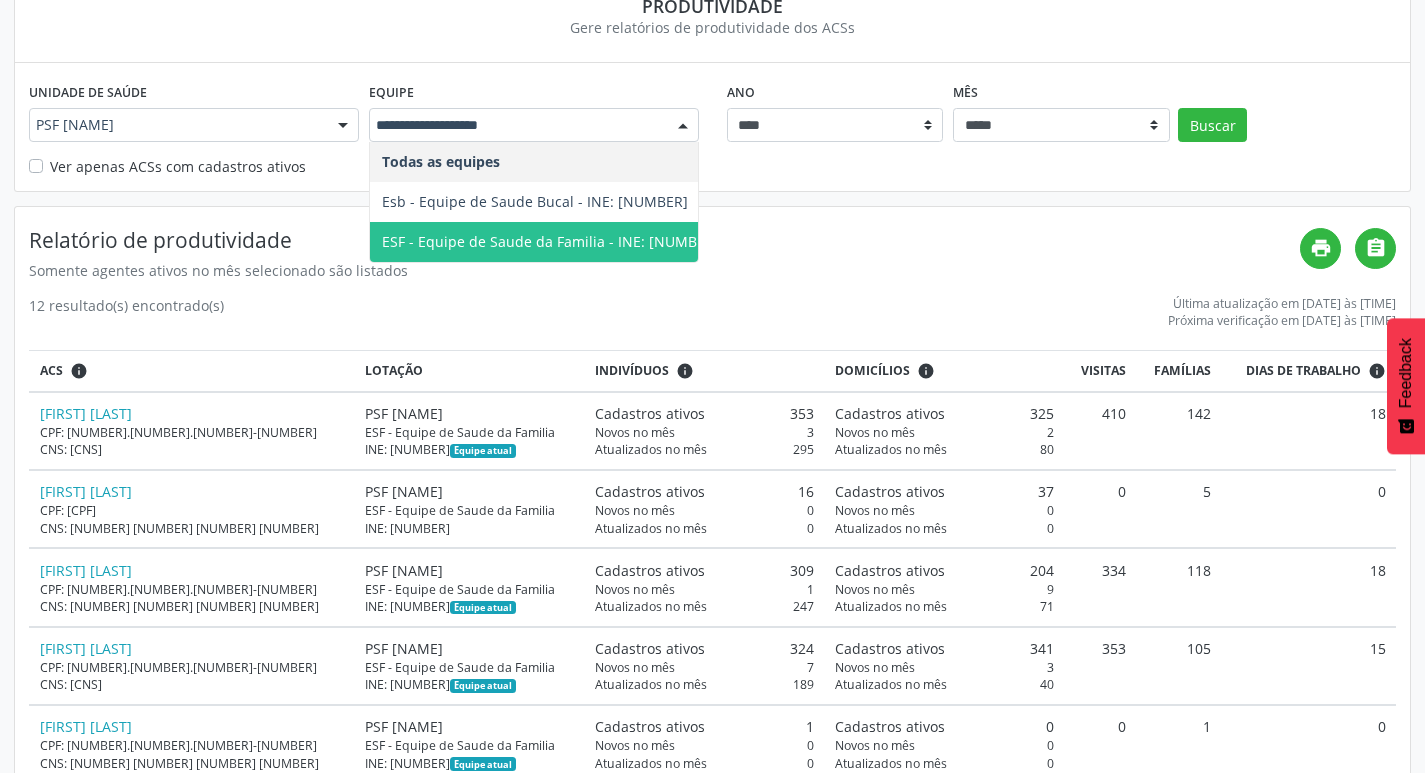 click on "ESF - Equipe de Saude da Familia - INE: [NUMBER]" at bounding box center [550, 241] 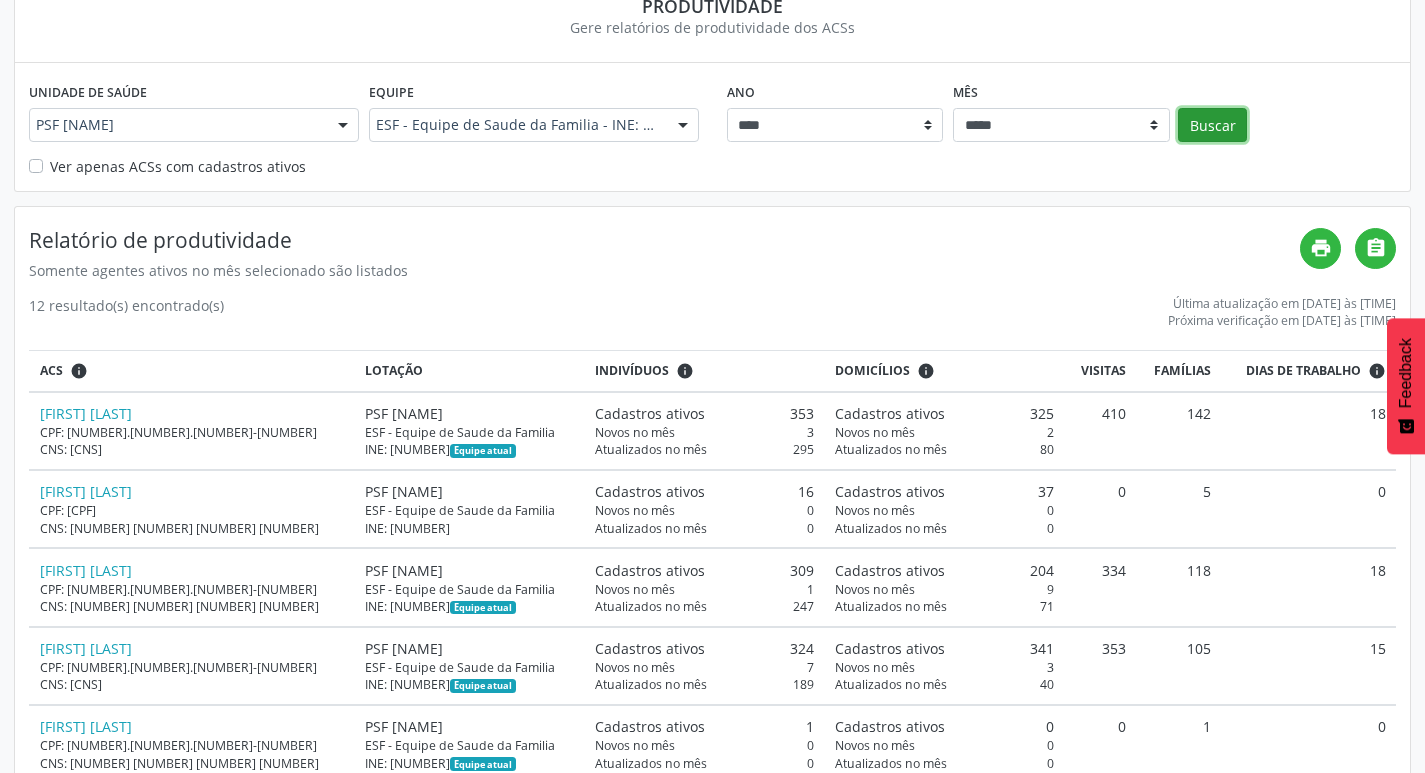 click on "Buscar" at bounding box center [1212, 125] 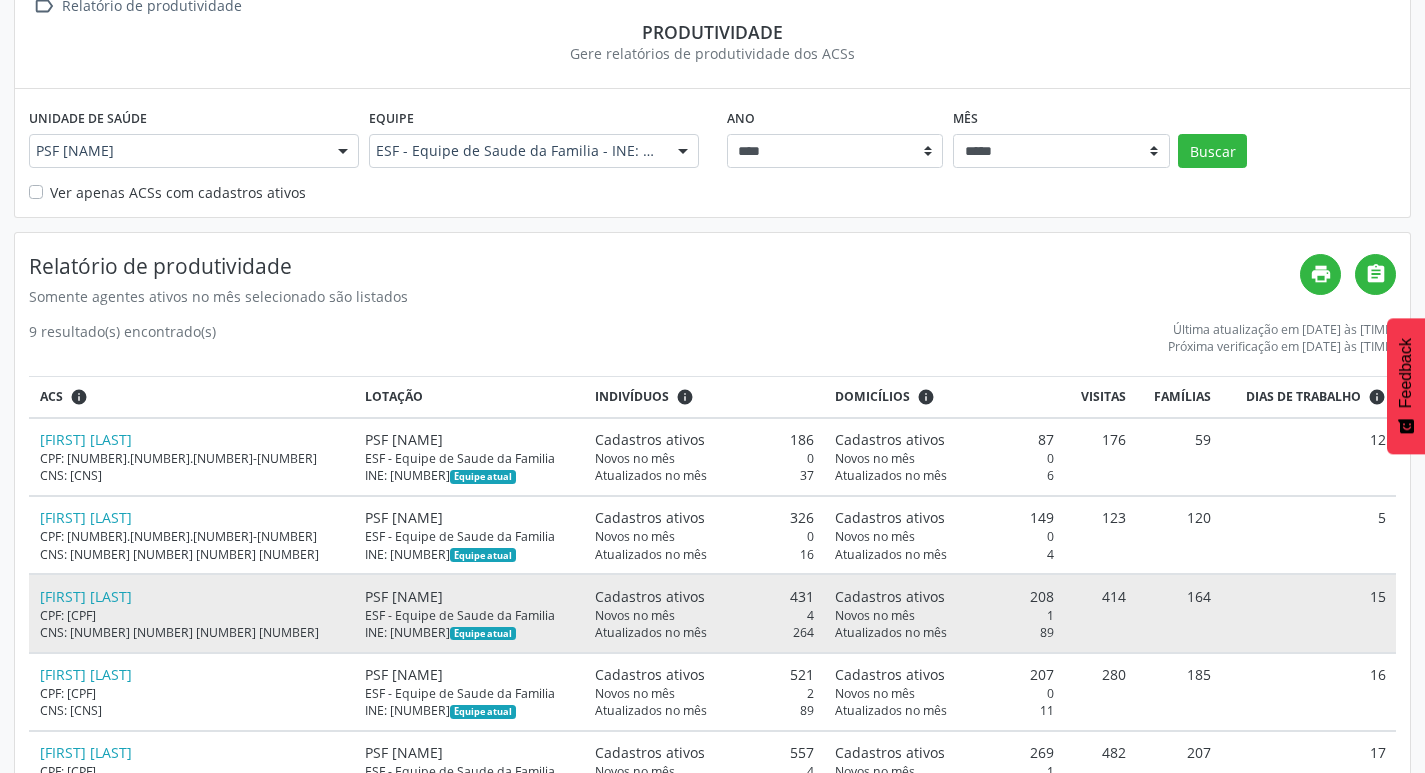scroll, scrollTop: 335, scrollLeft: 0, axis: vertical 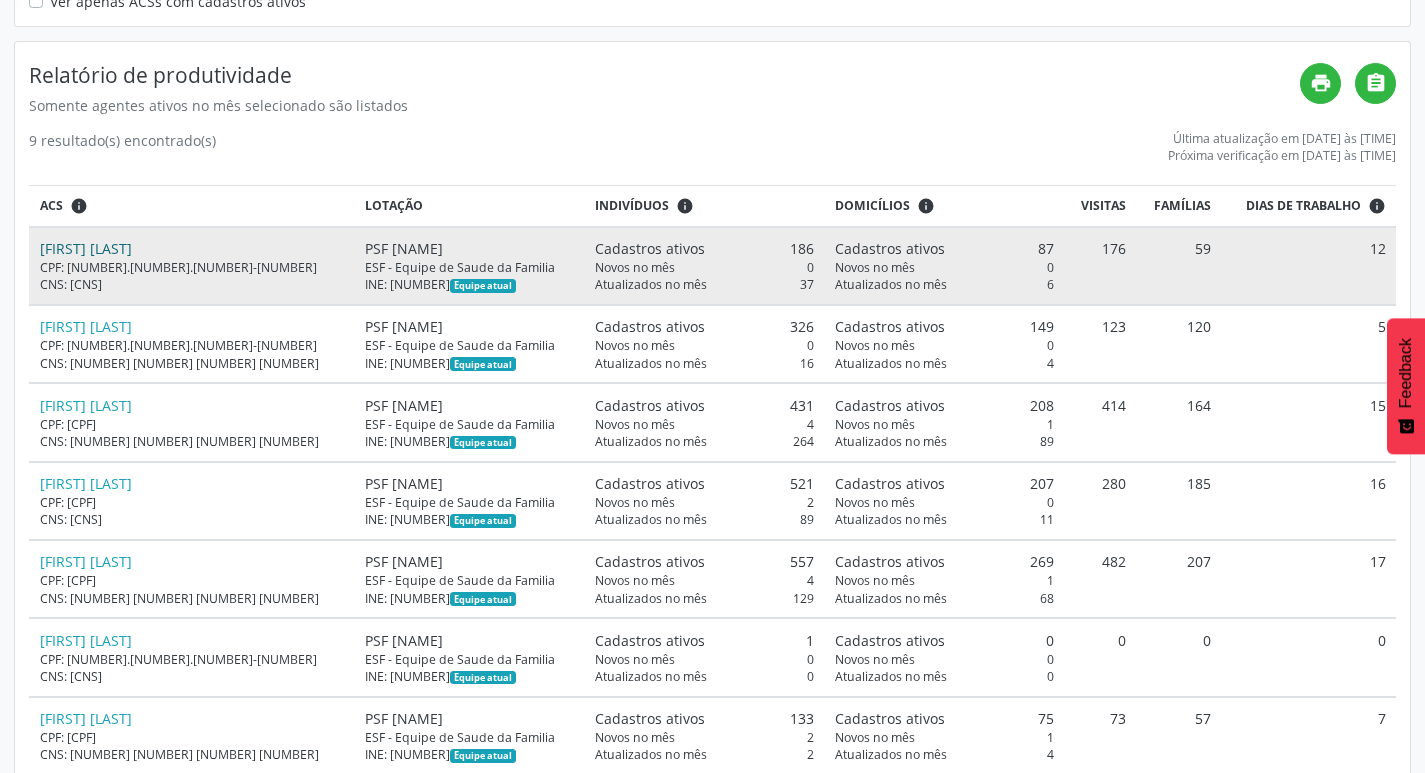 click on "[FIRST] [LAST]" at bounding box center [86, 248] 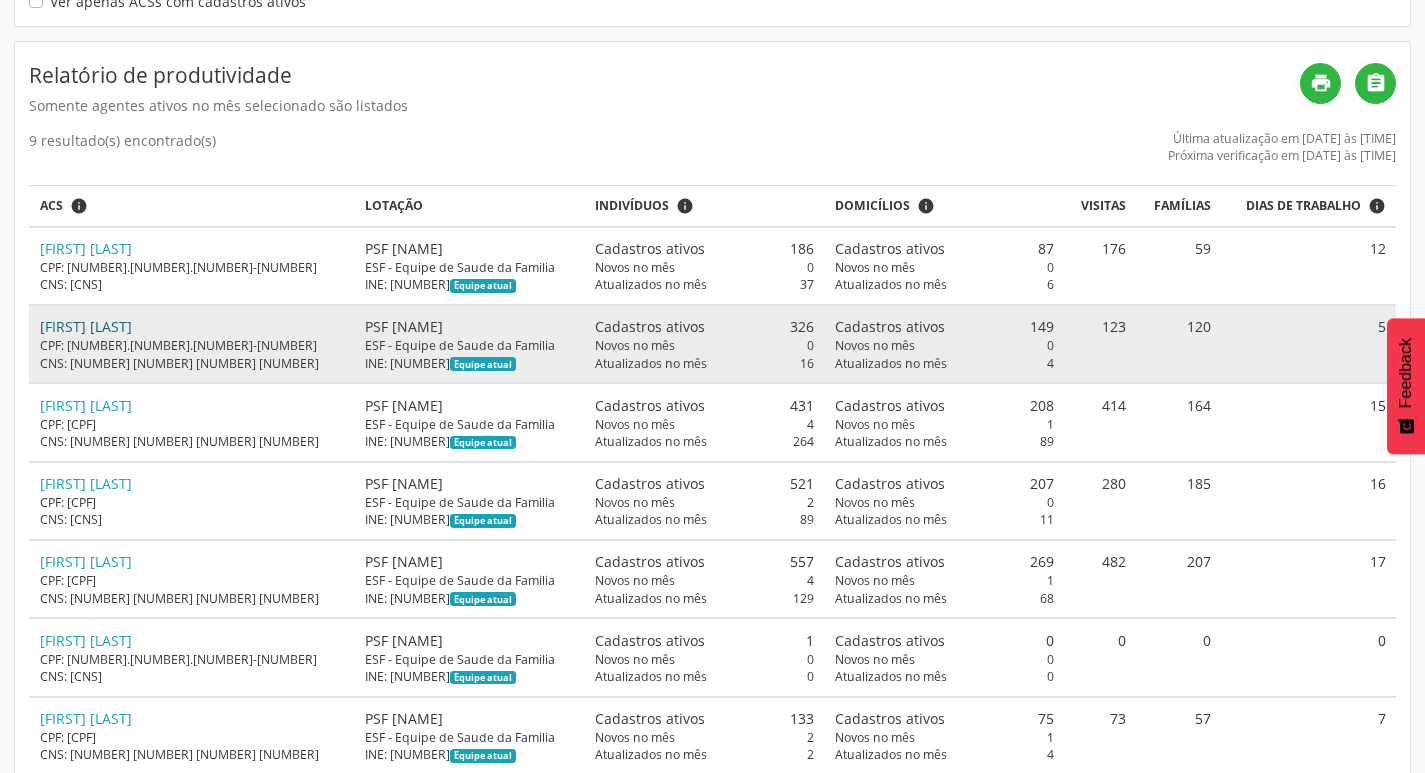 click on "[FIRST] [LAST]" at bounding box center (86, 326) 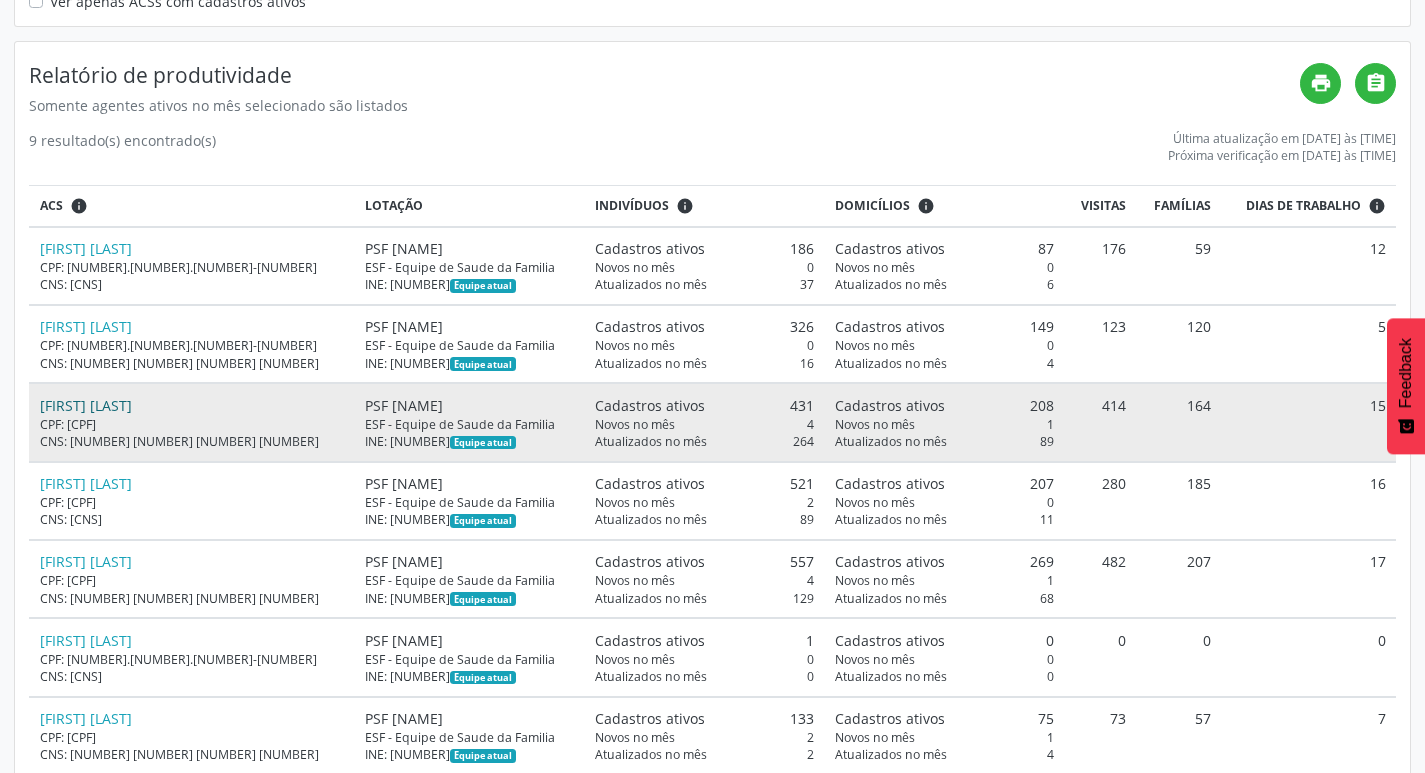 click on "[FIRST] [LAST]" at bounding box center (86, 405) 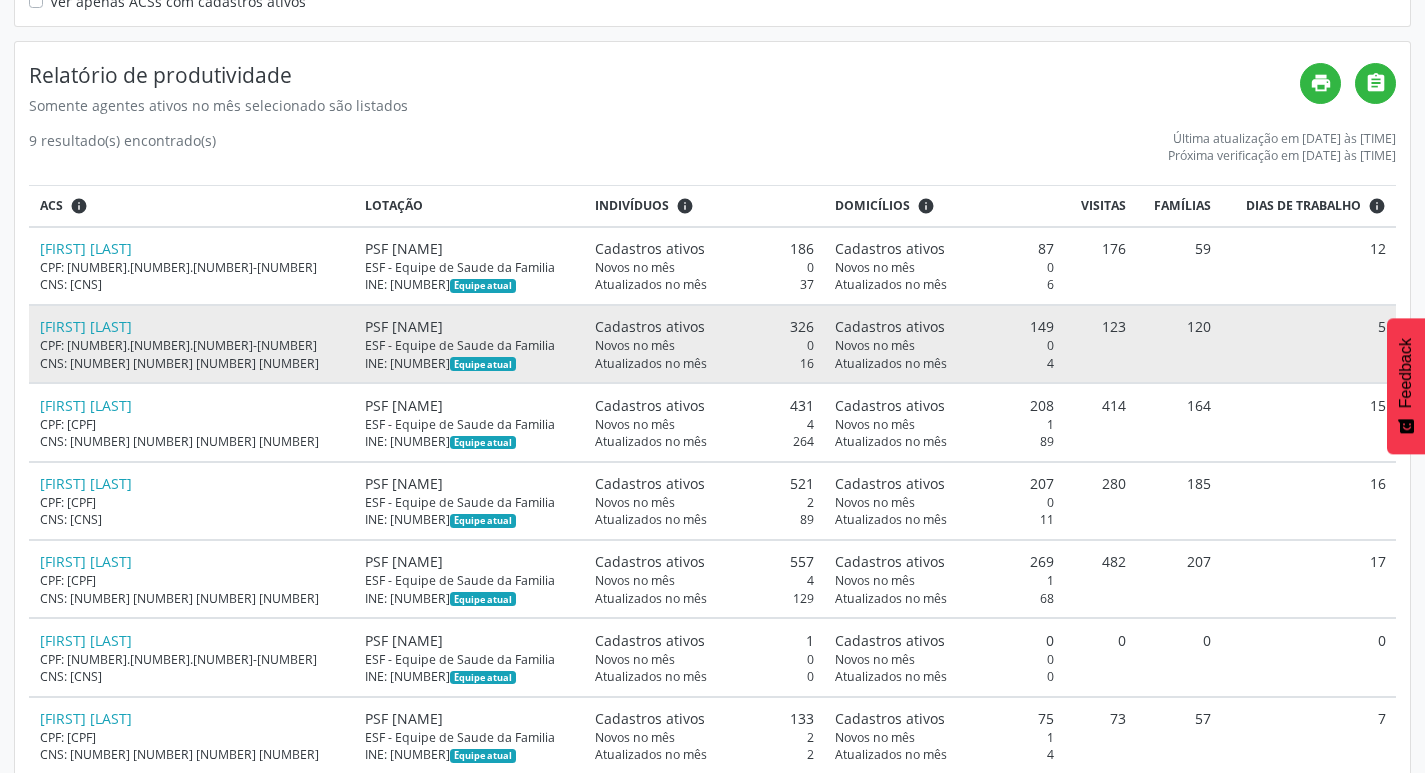 click on "CPF: [NUMBER].[NUMBER].[NUMBER]-[NUMBER]" at bounding box center (192, 267) 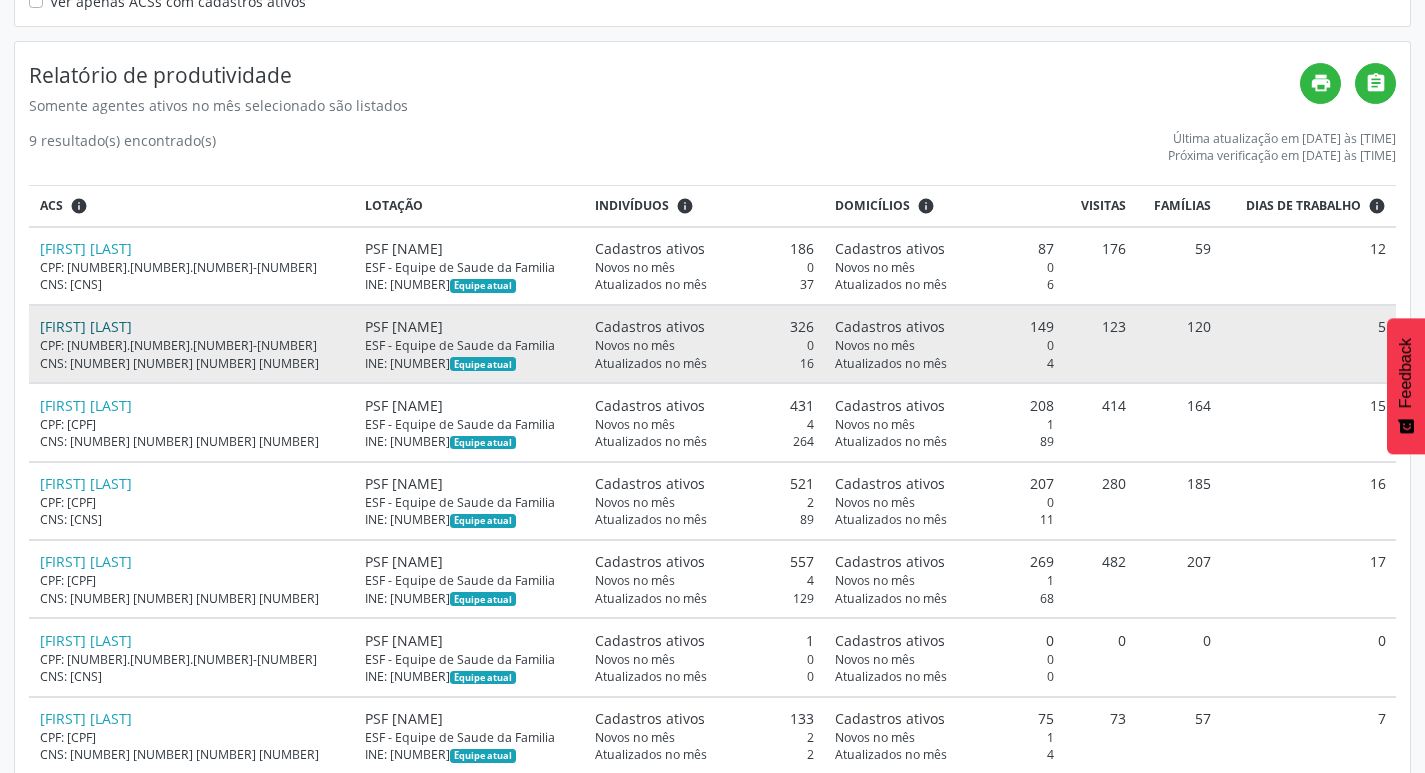 click on "[FIRST] [LAST]" at bounding box center [86, 326] 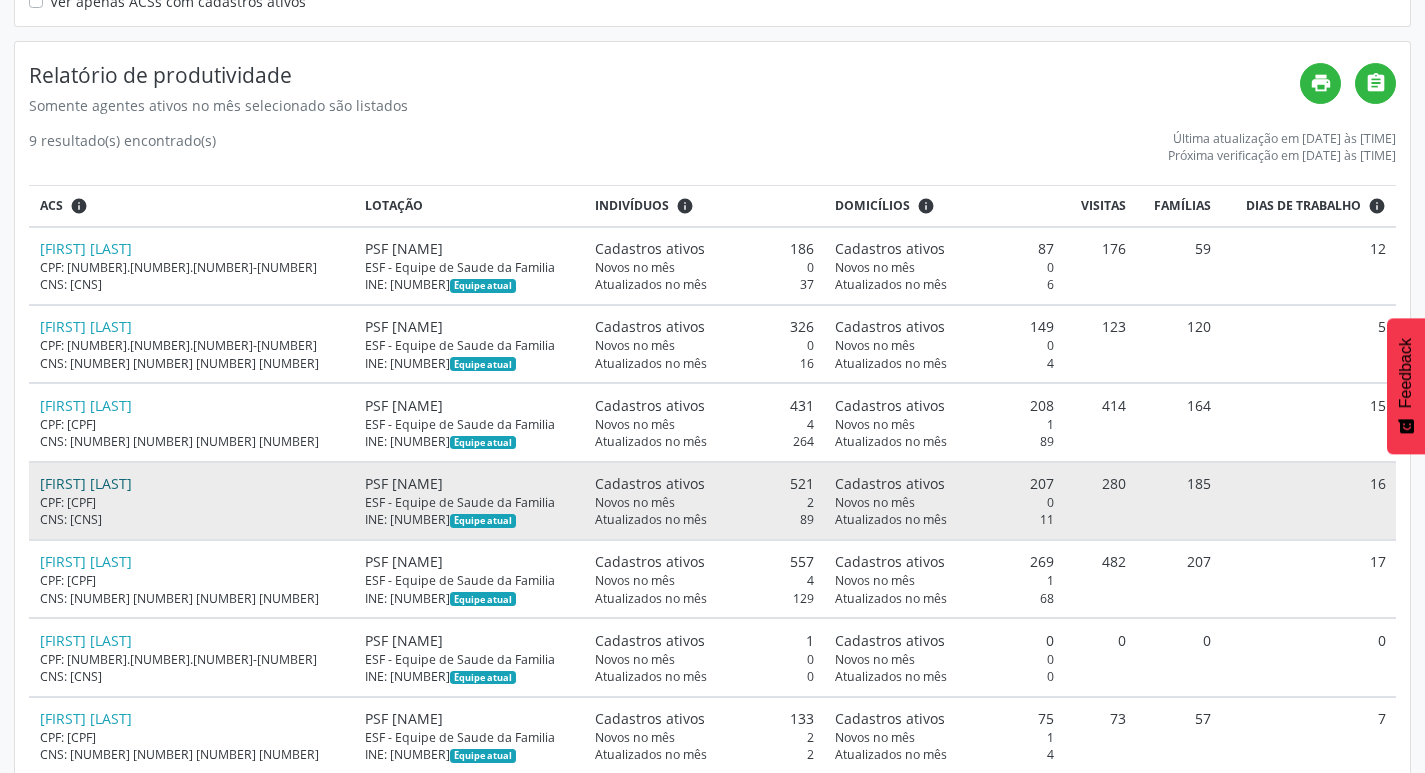 click on "[FIRST] [LAST]" at bounding box center [86, 483] 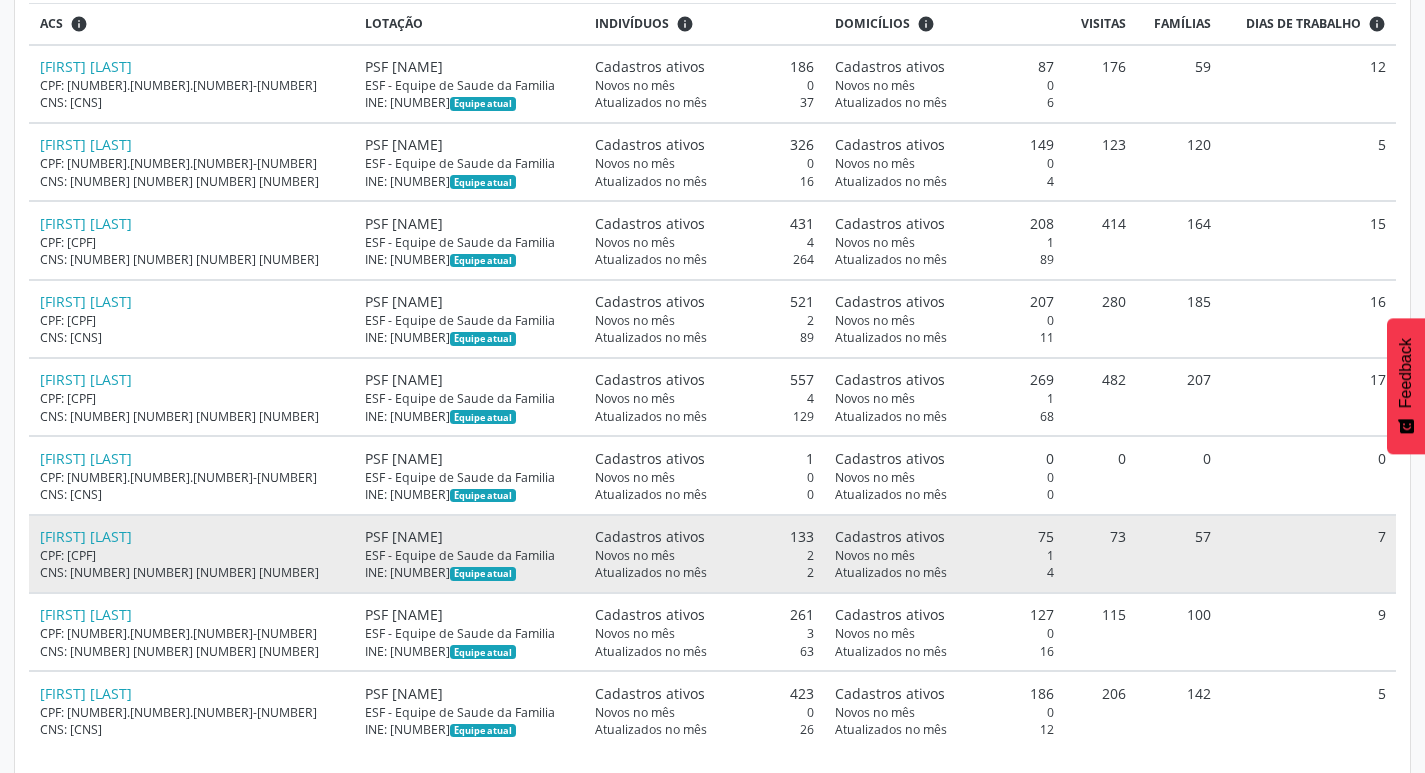 scroll, scrollTop: 535, scrollLeft: 0, axis: vertical 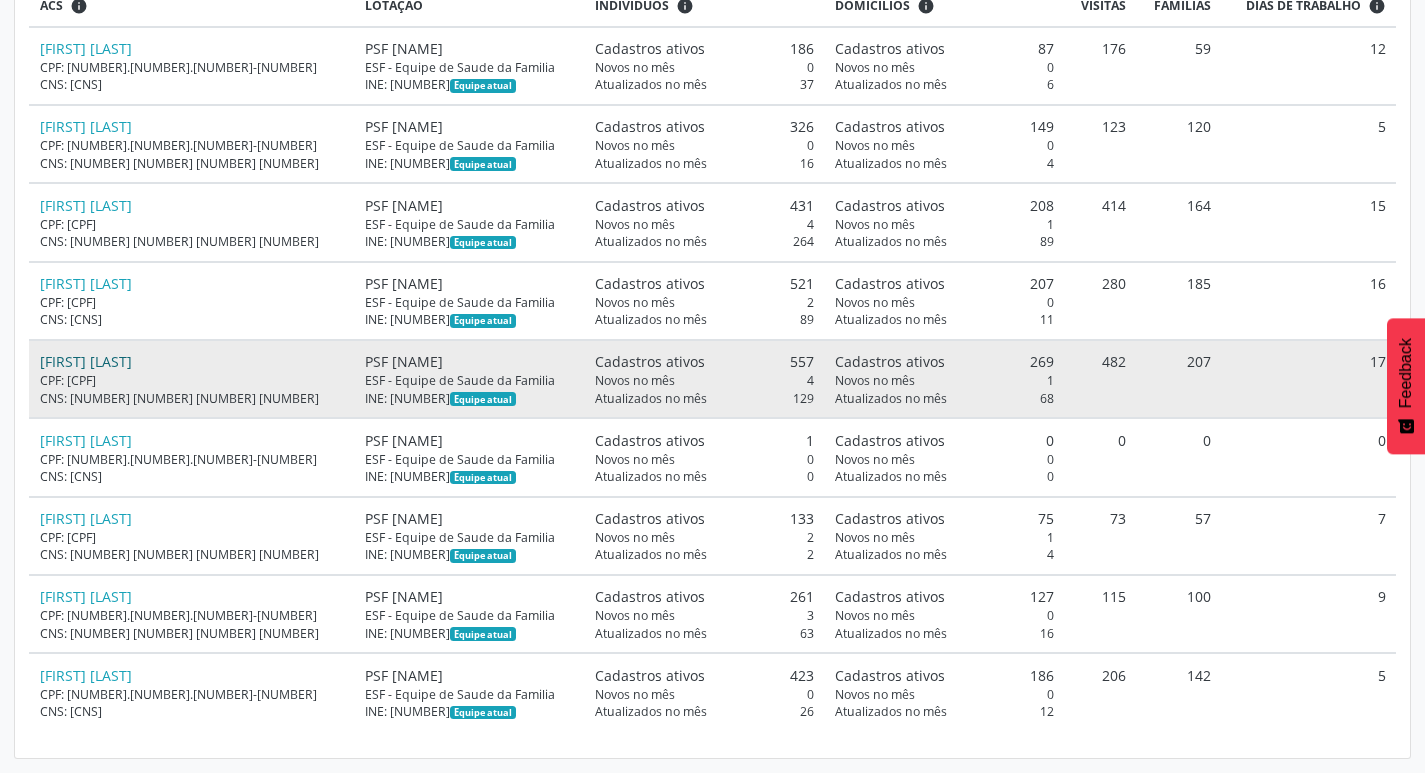 click on "[FIRST] [LAST]" at bounding box center (86, 361) 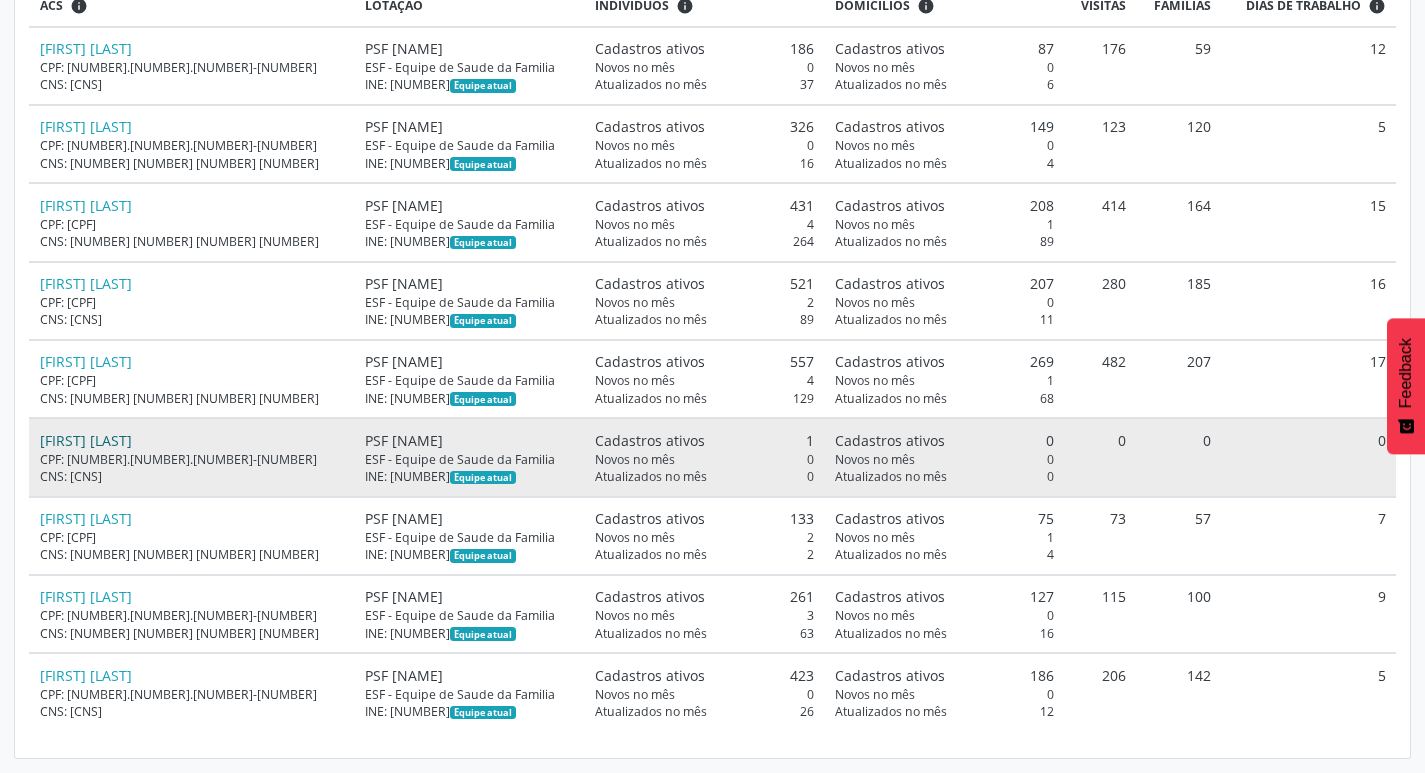 click on "[FIRST] [LAST]" at bounding box center [86, 440] 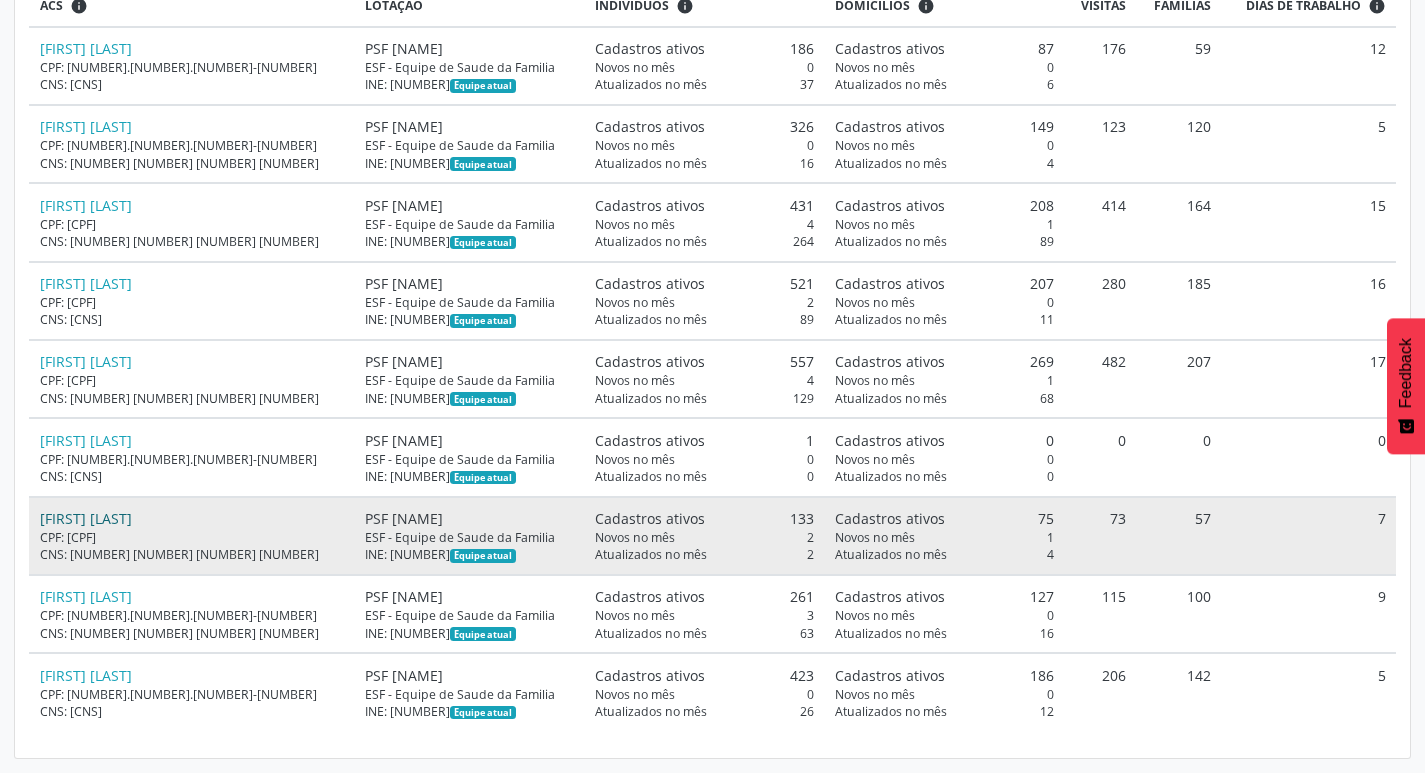 click on "[FIRST] [LAST]" at bounding box center (86, 518) 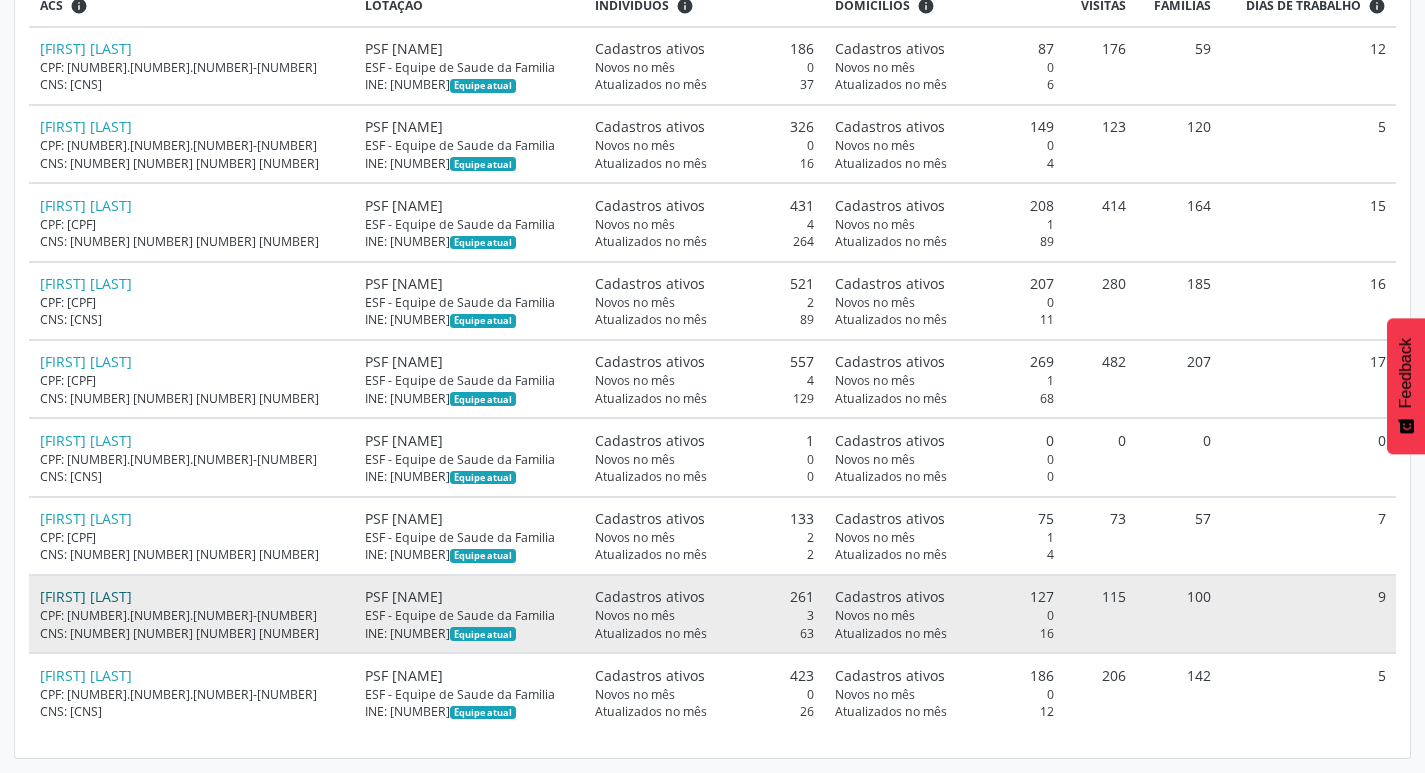 click on "[FIRST] [LAST]" at bounding box center [86, 596] 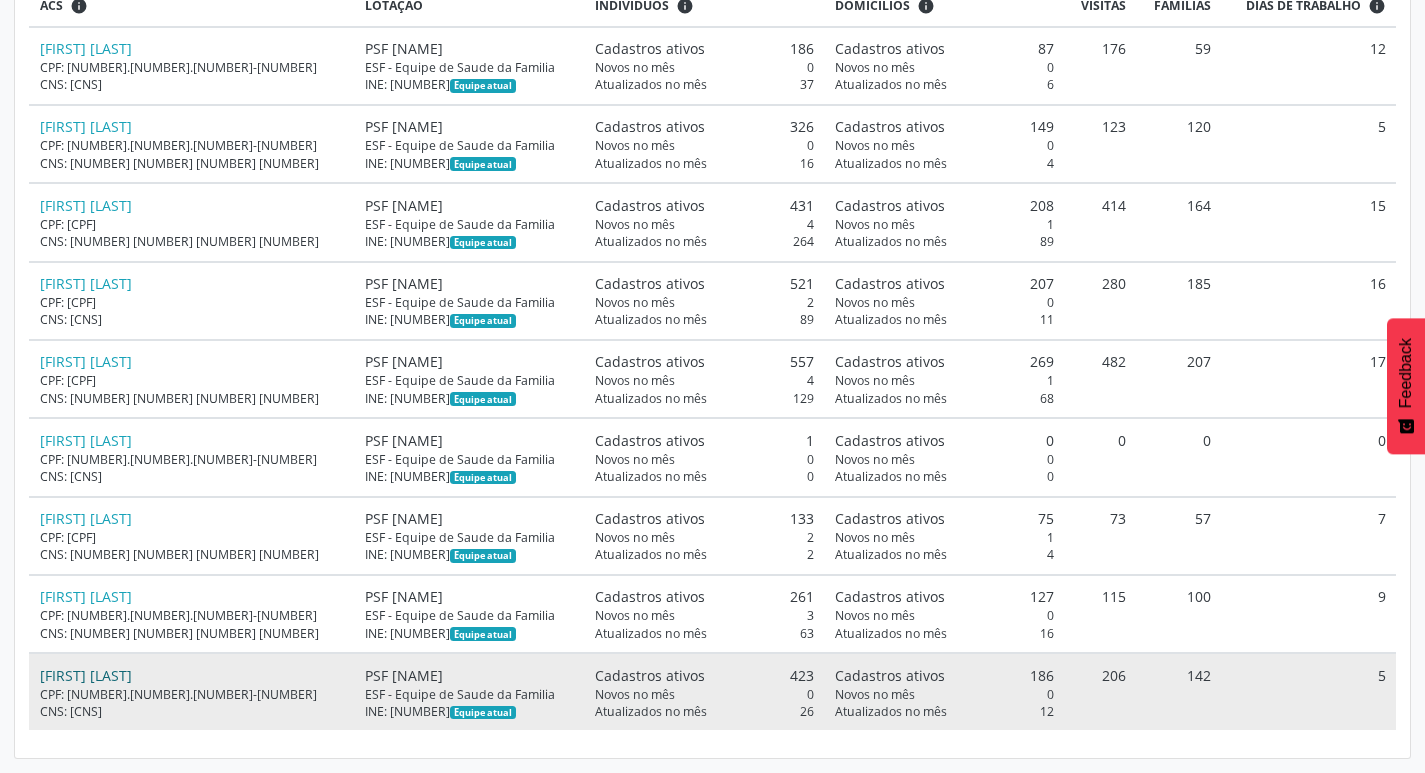 click on "[FIRST] [LAST]" at bounding box center (86, 675) 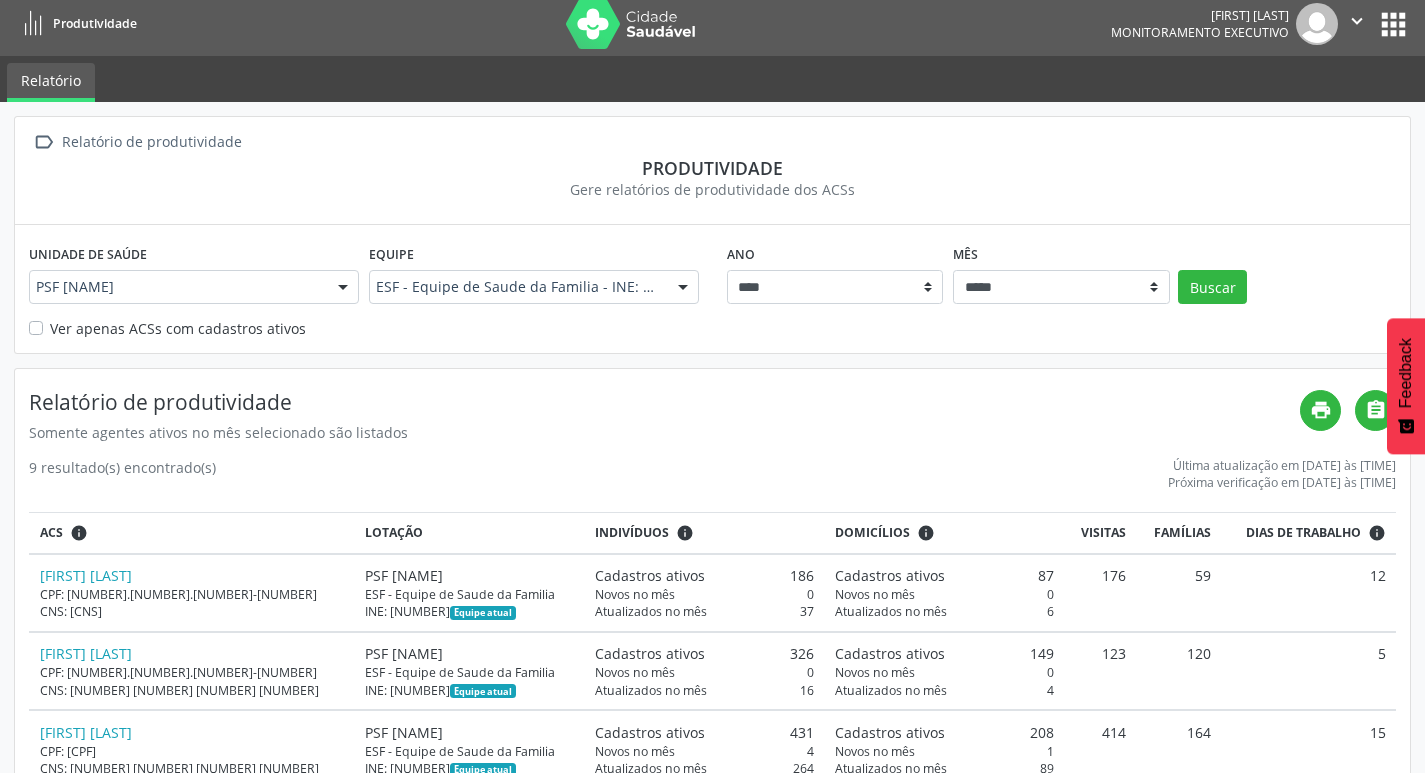 scroll, scrollTop: 0, scrollLeft: 0, axis: both 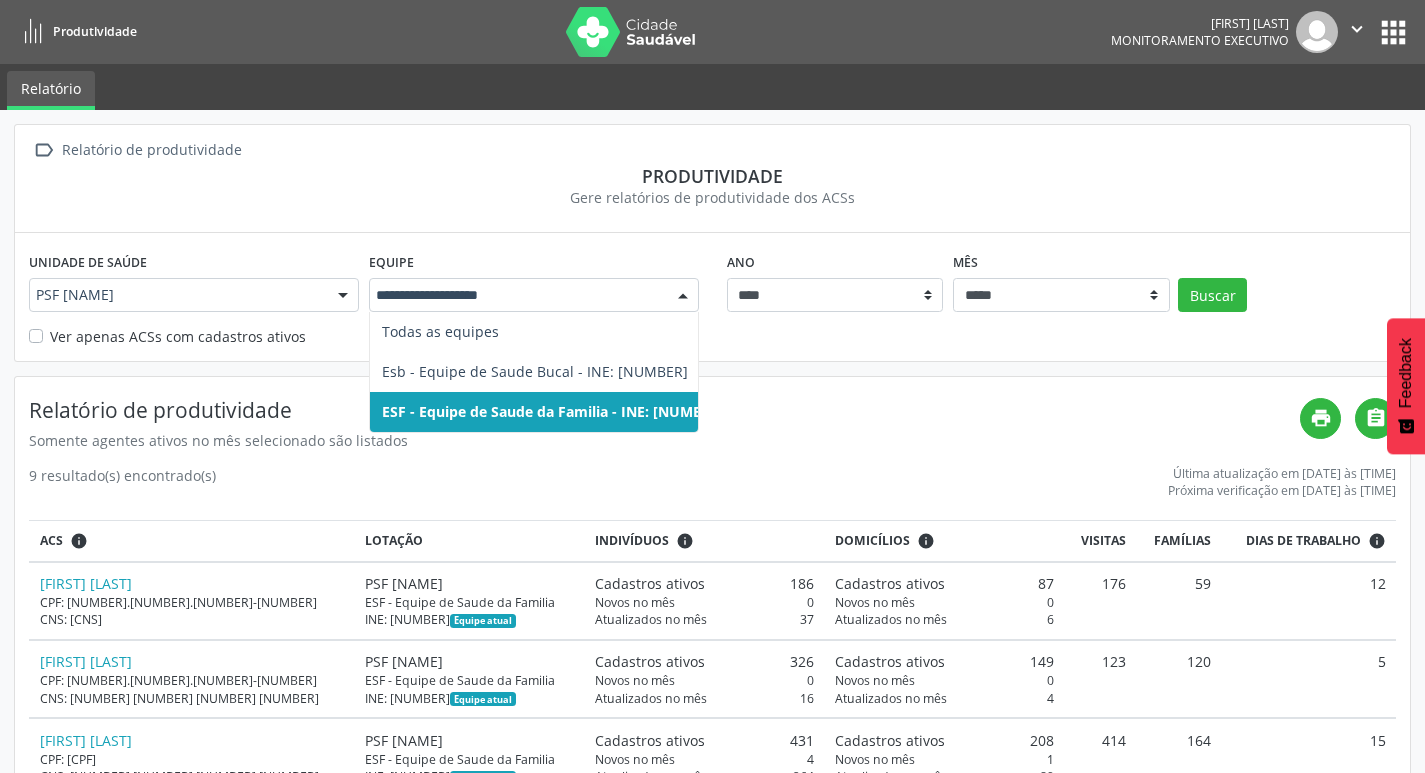 click at bounding box center (683, 296) 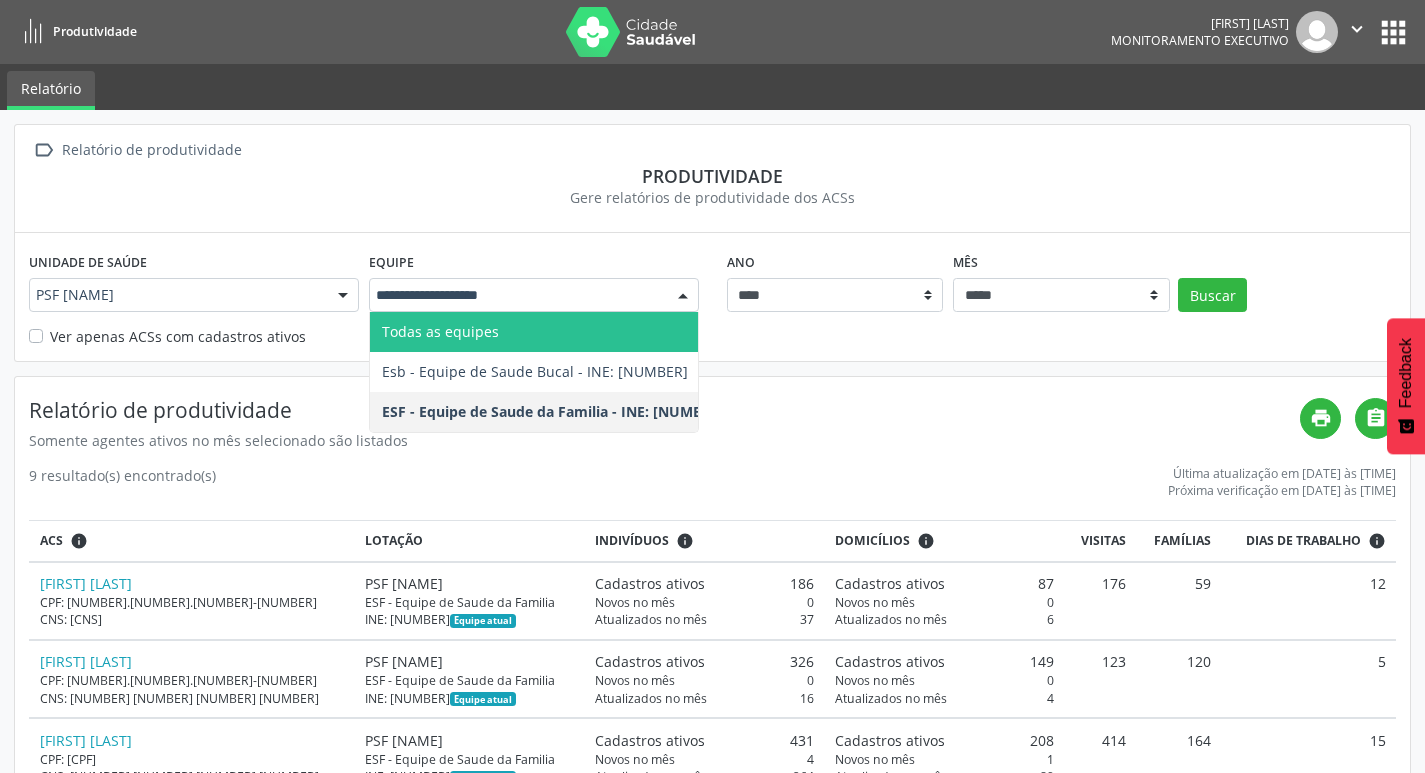 click at bounding box center (343, 296) 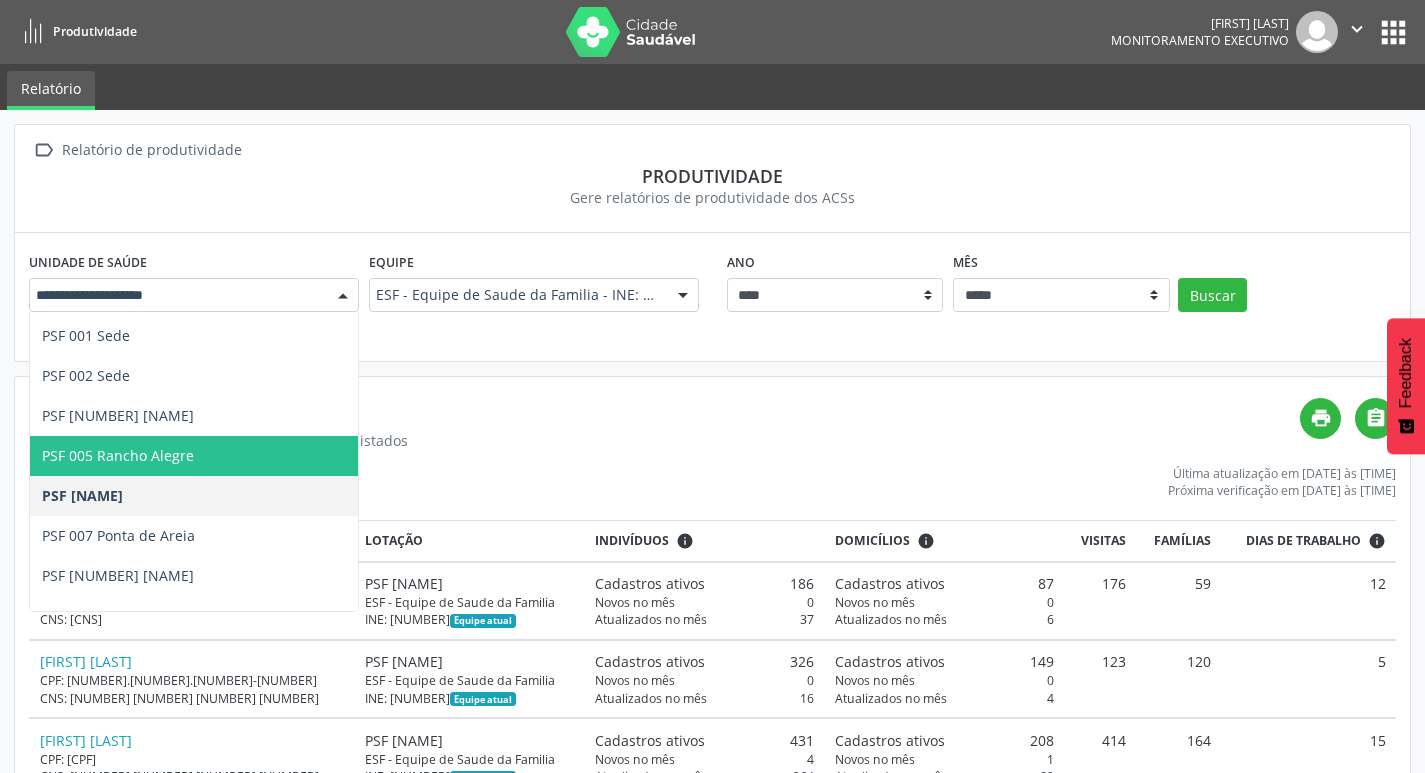 scroll, scrollTop: 0, scrollLeft: 0, axis: both 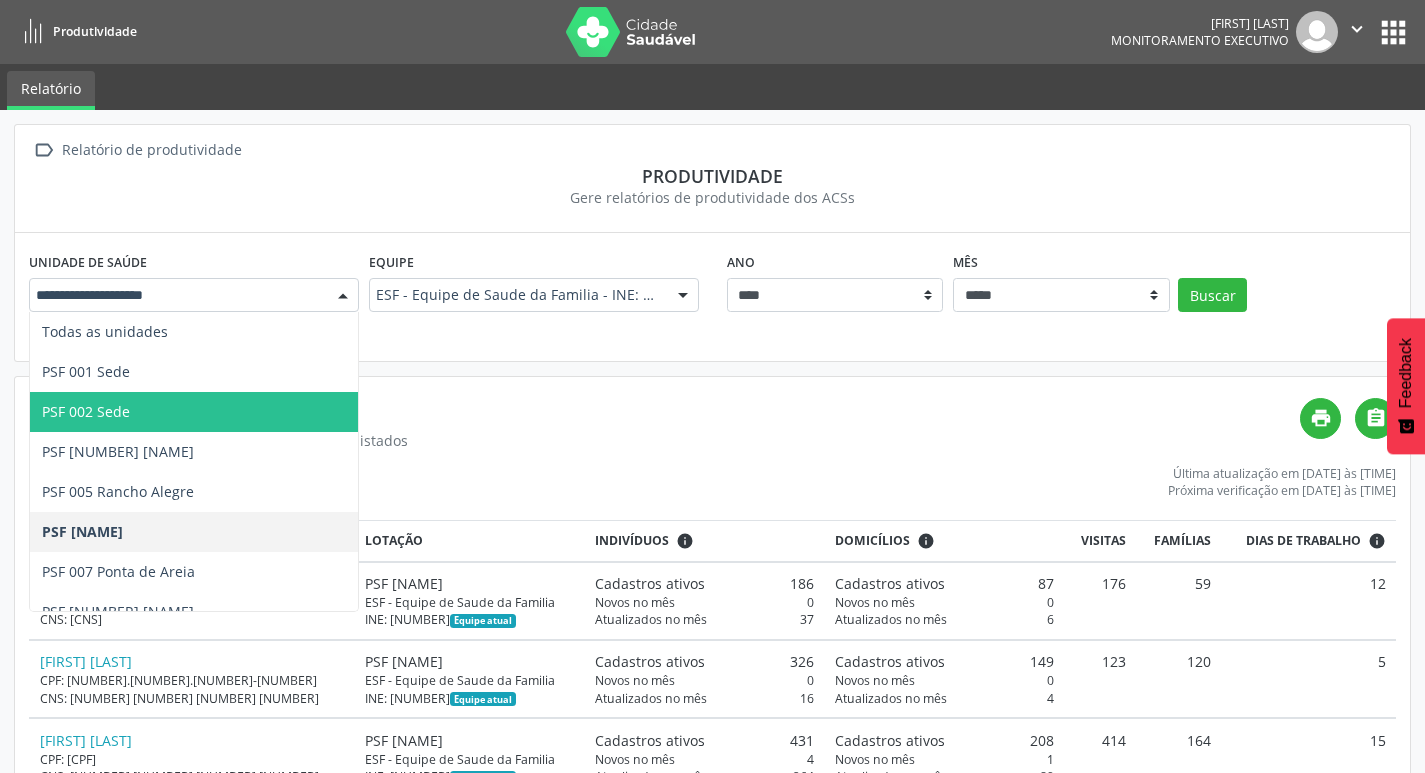click on "PSF 002 Sede" at bounding box center [194, 412] 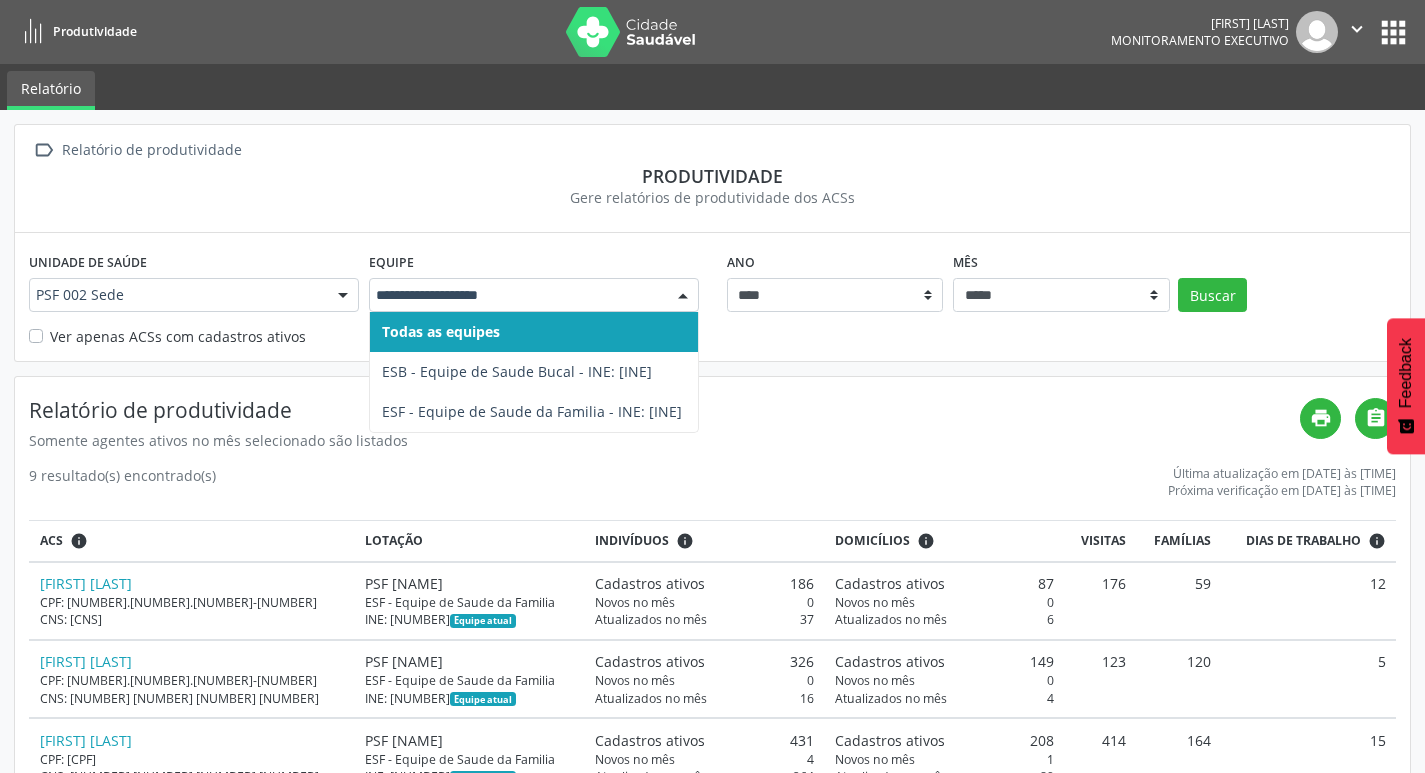 click at bounding box center [683, 296] 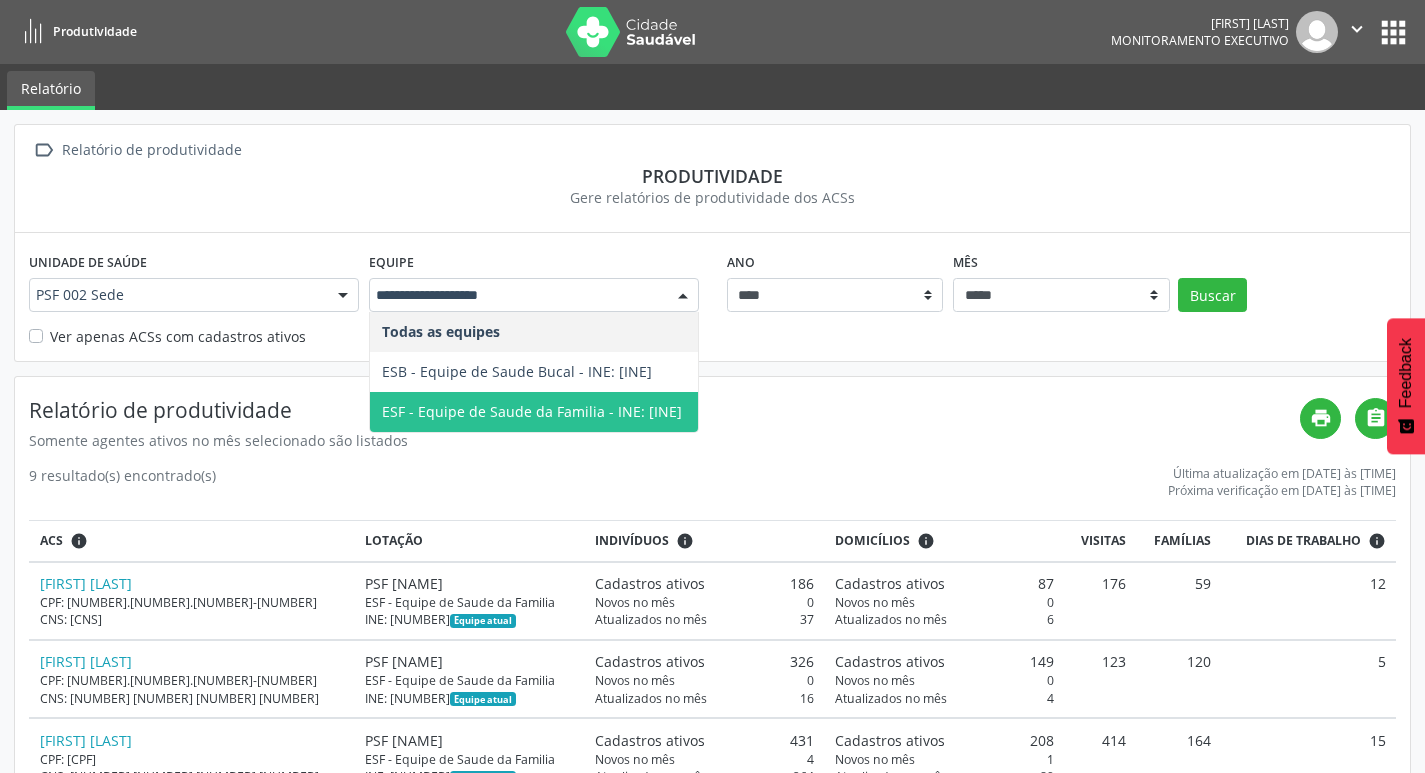 click on "ESF - Equipe de Saude da Familia - INE: [INE]" at bounding box center [532, 411] 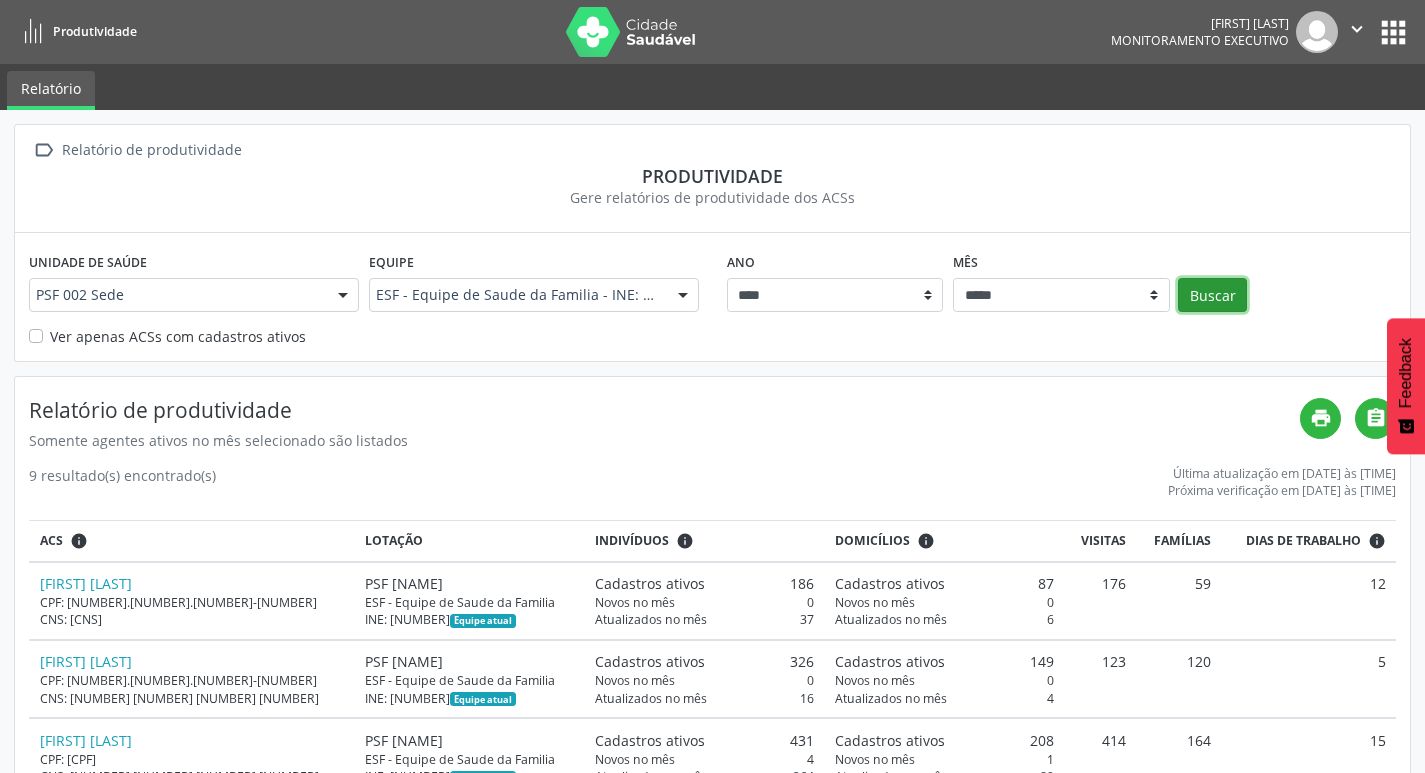 click on "Buscar" at bounding box center (1212, 295) 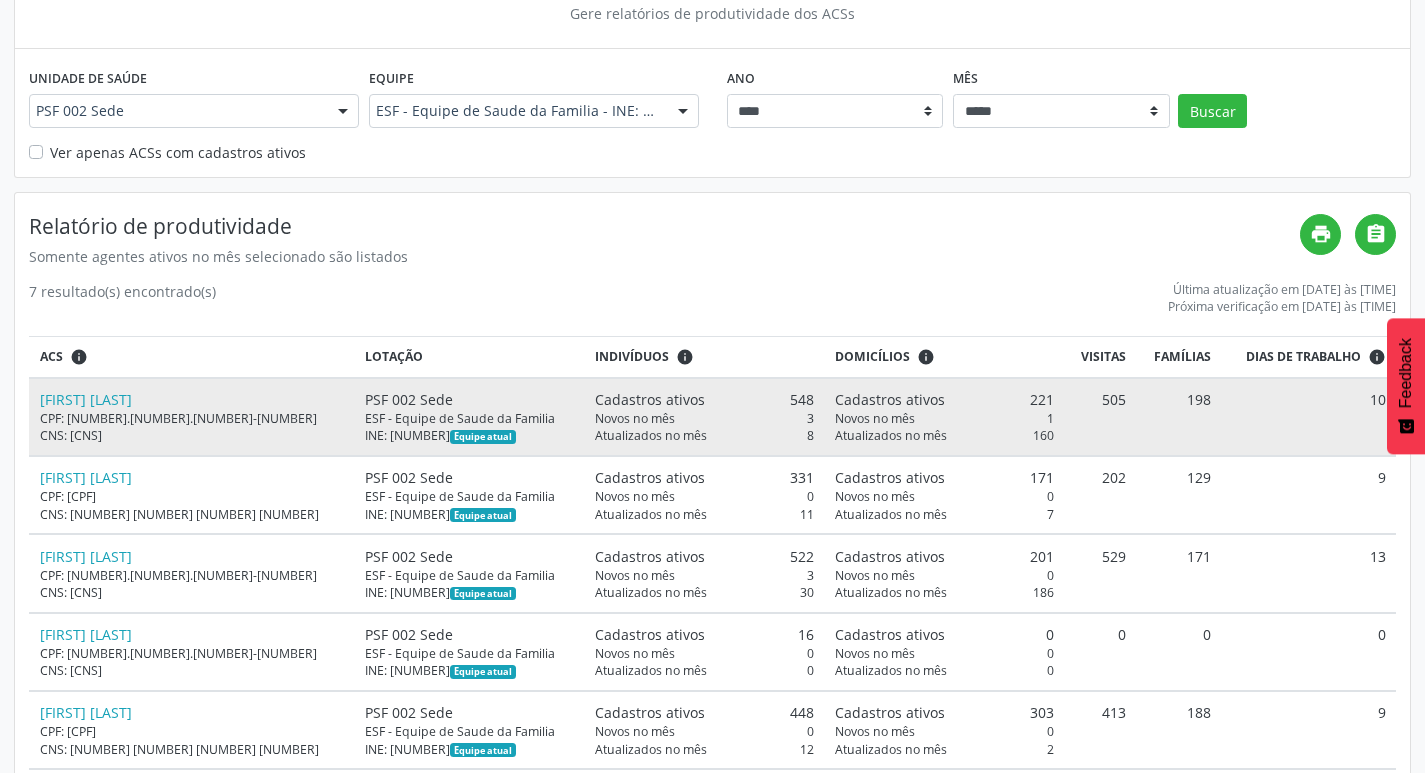 scroll, scrollTop: 300, scrollLeft: 0, axis: vertical 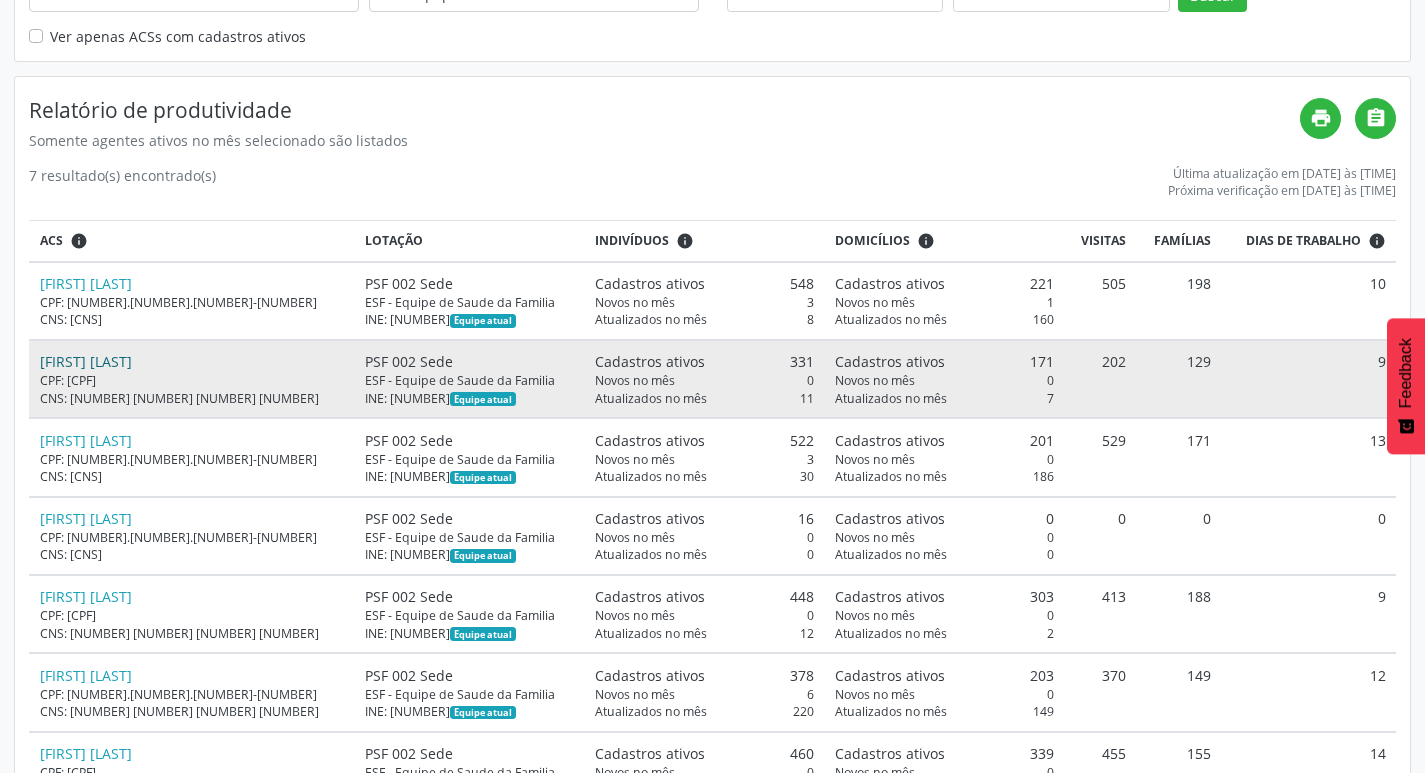 click on "[FIRST] [LAST]" at bounding box center (86, 361) 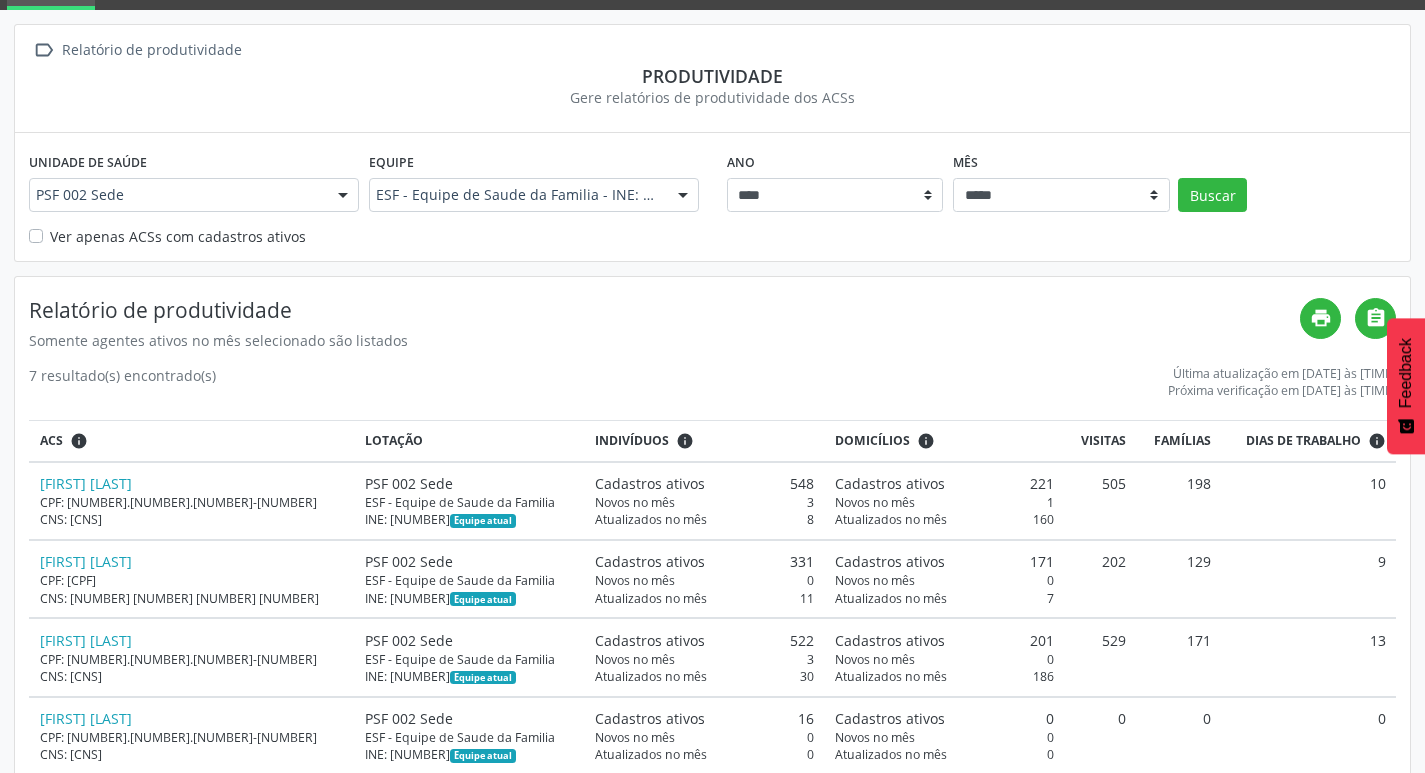 scroll, scrollTop: 0, scrollLeft: 0, axis: both 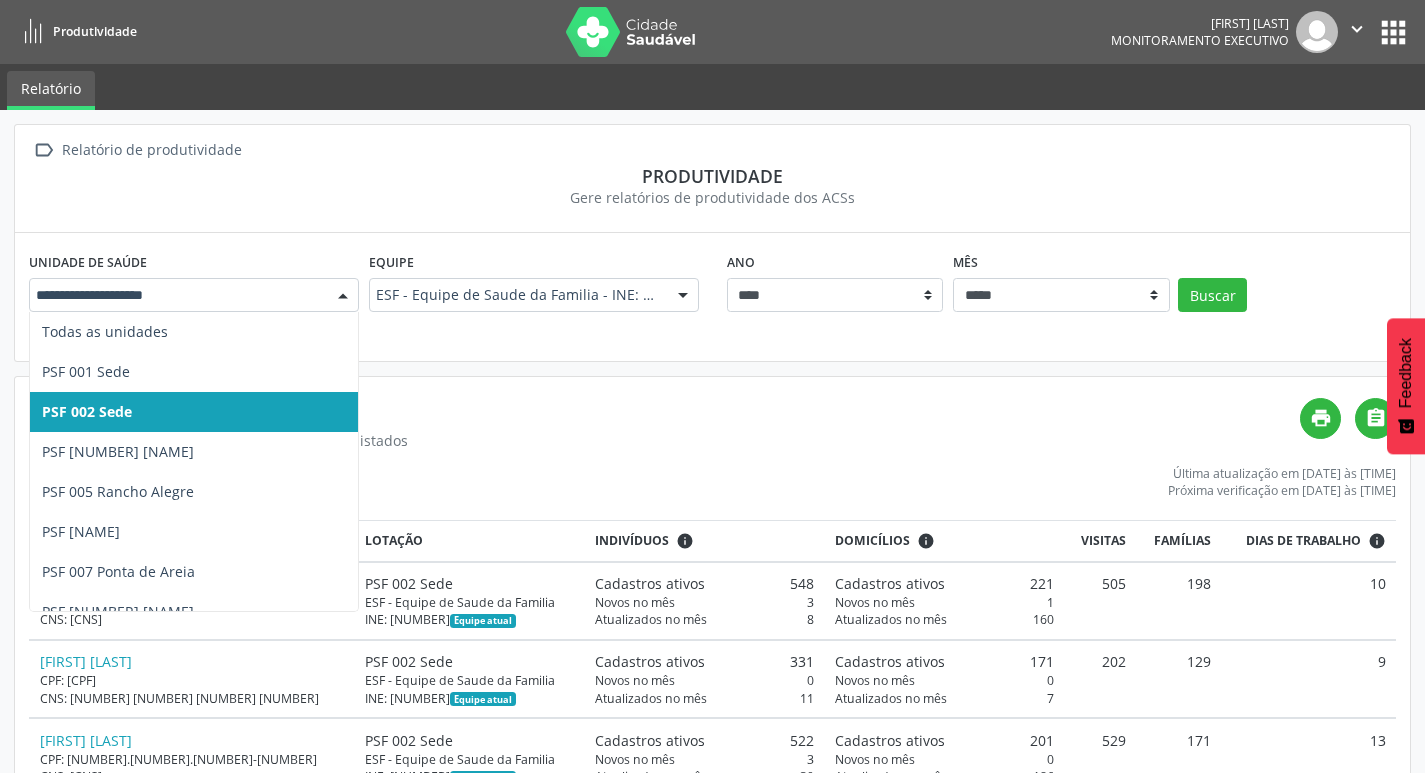 click at bounding box center (194, 295) 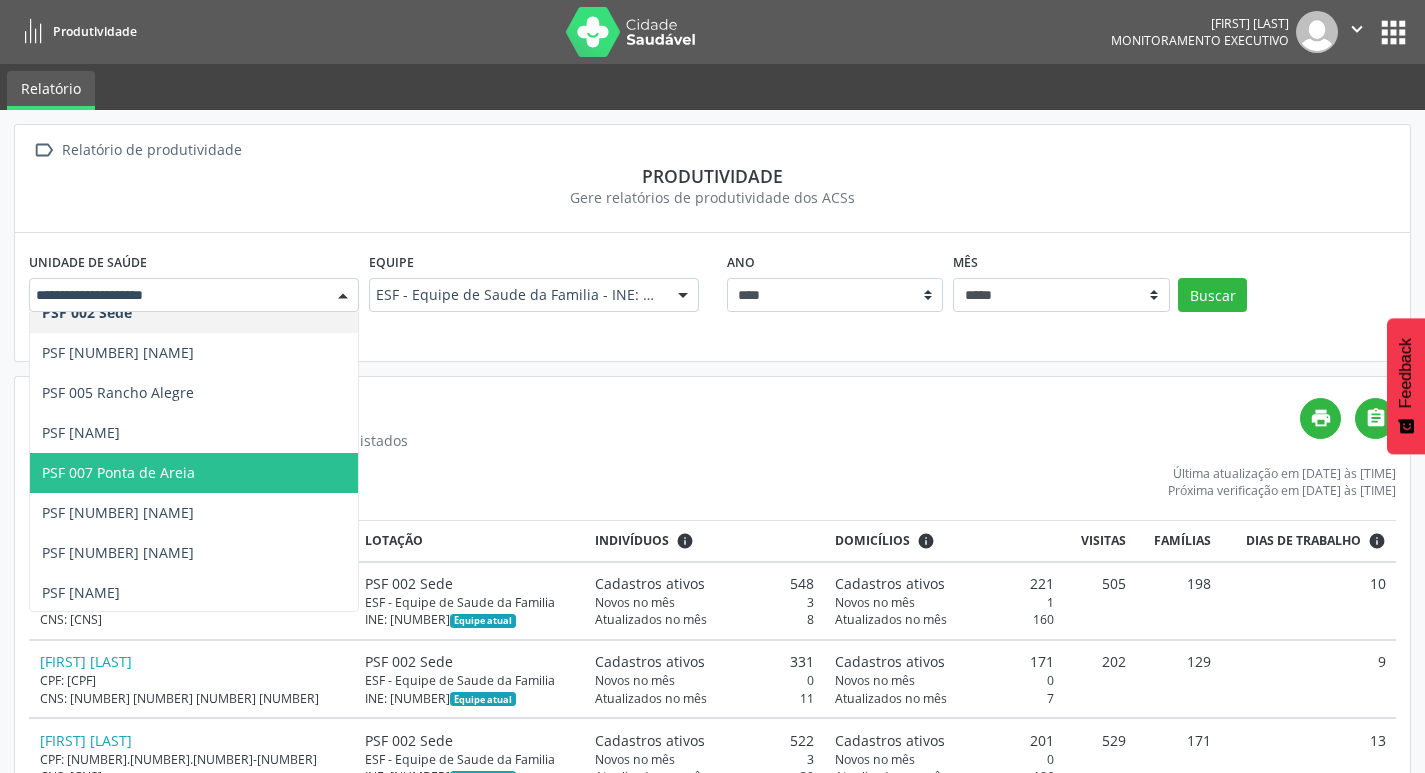 scroll, scrollTop: 101, scrollLeft: 0, axis: vertical 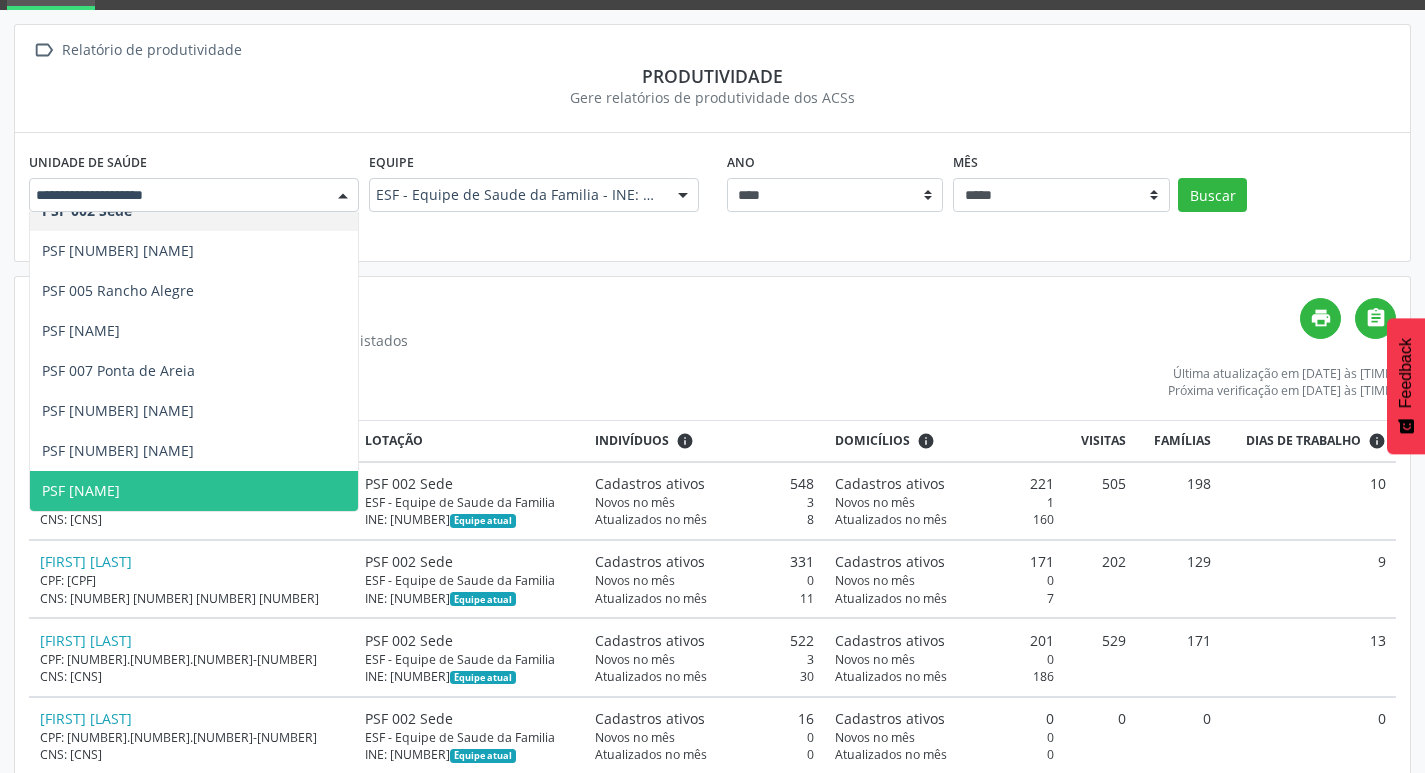 click on "PSF [NAME]" at bounding box center [194, 491] 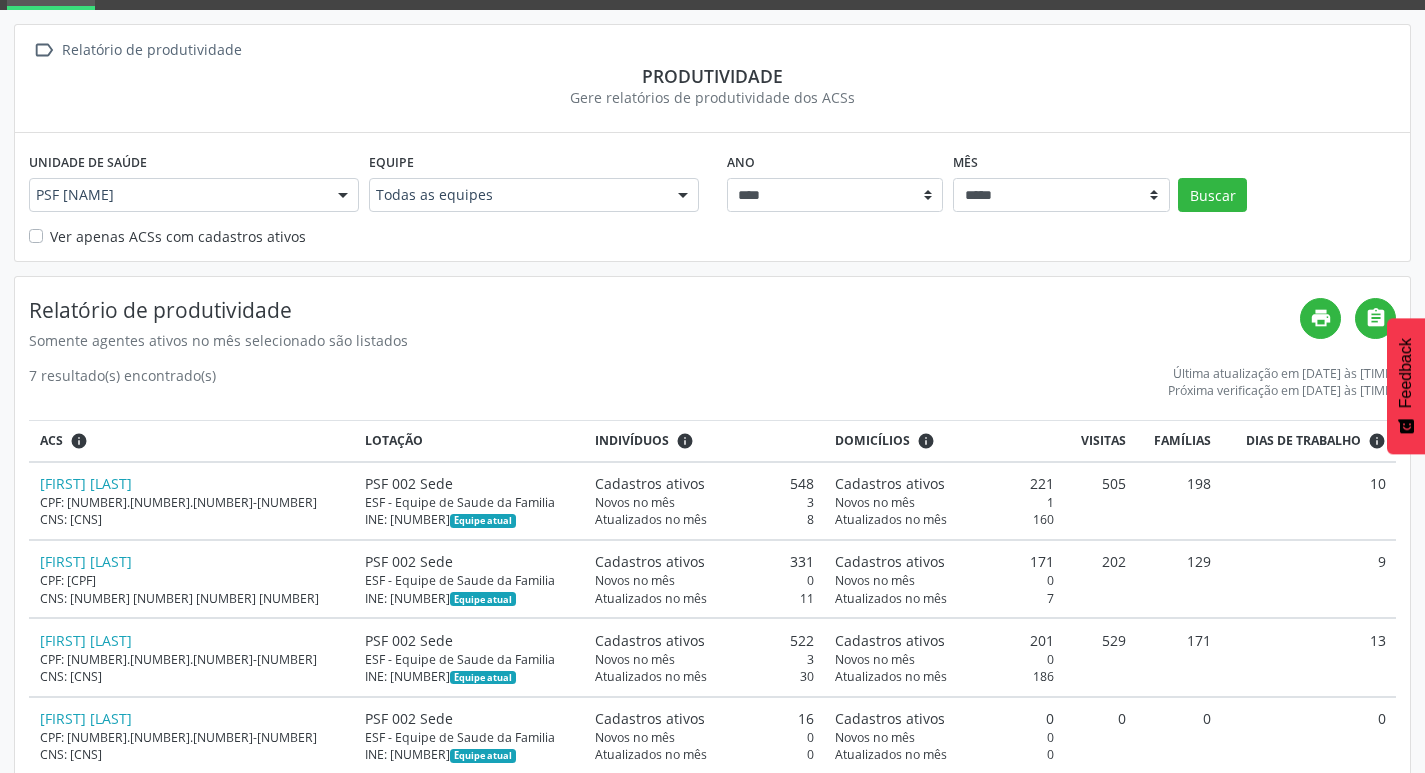 click at bounding box center (683, 196) 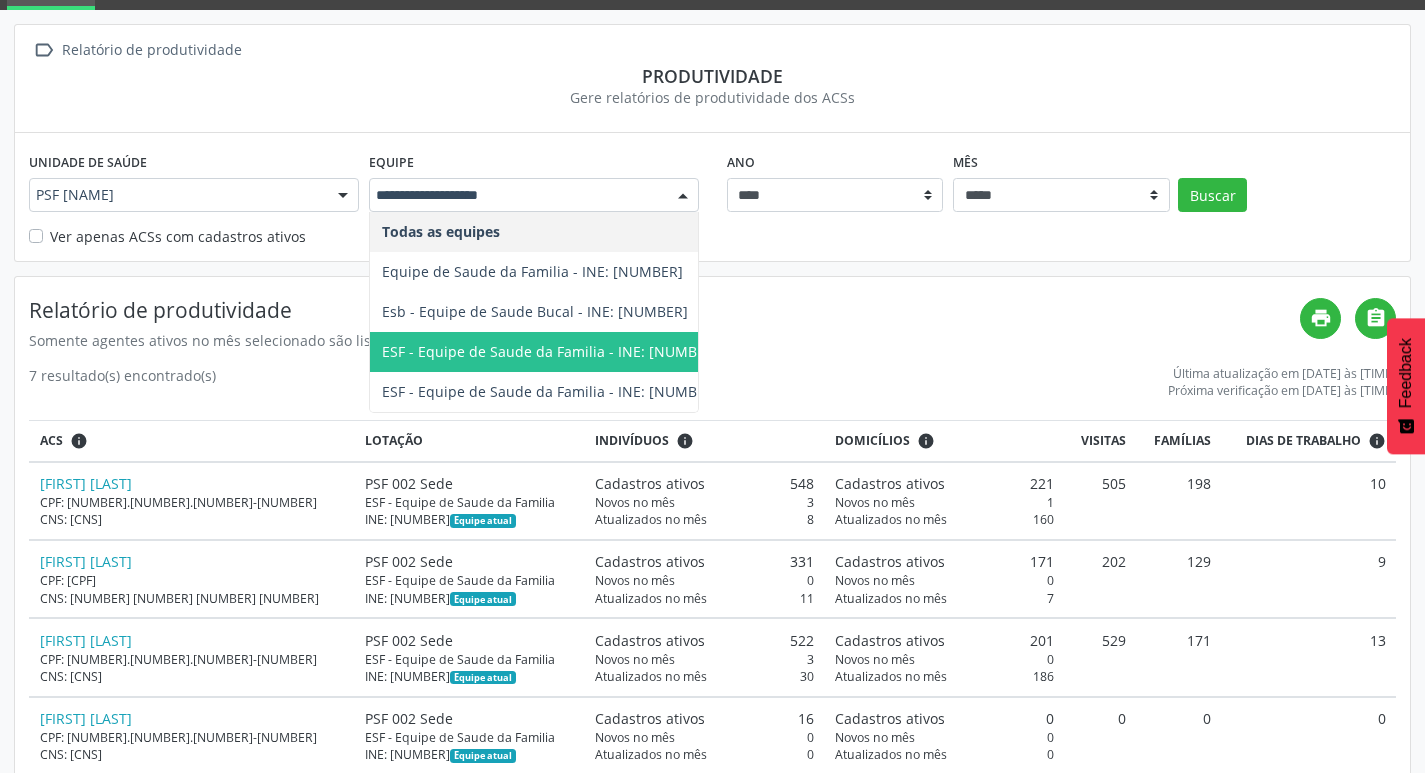 click on "ESF - Equipe de Saude da Familia - INE: [NUMBER]" at bounding box center [550, 351] 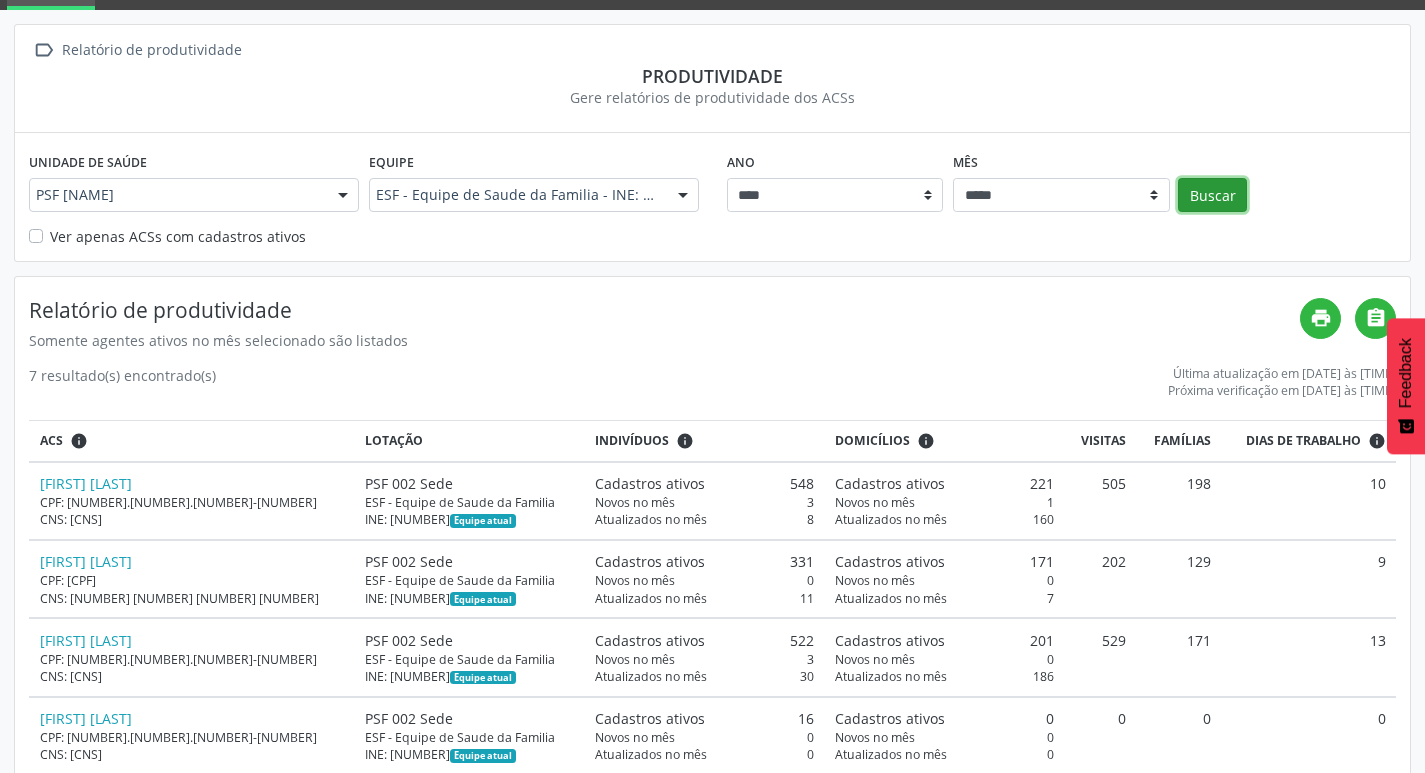 click on "Buscar" at bounding box center [1212, 195] 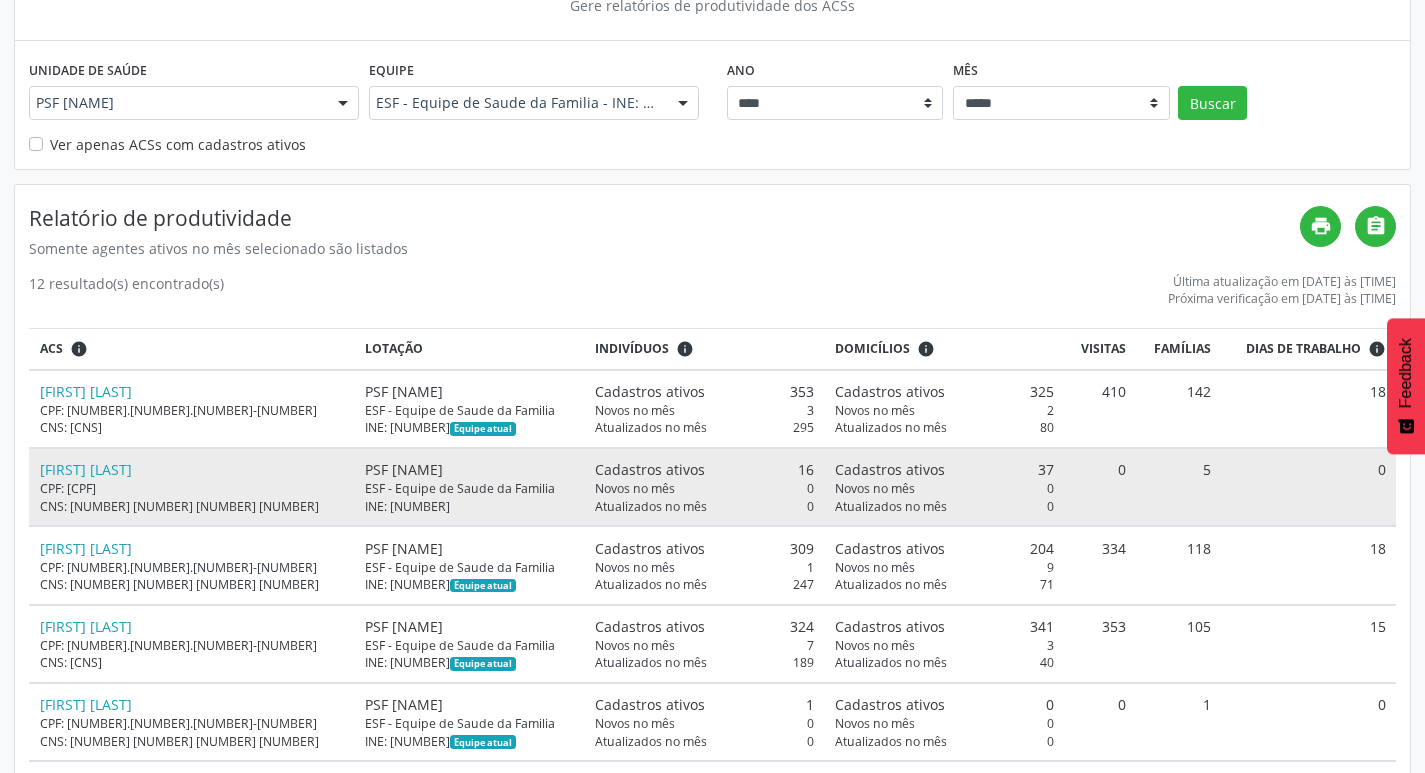 scroll, scrollTop: 200, scrollLeft: 0, axis: vertical 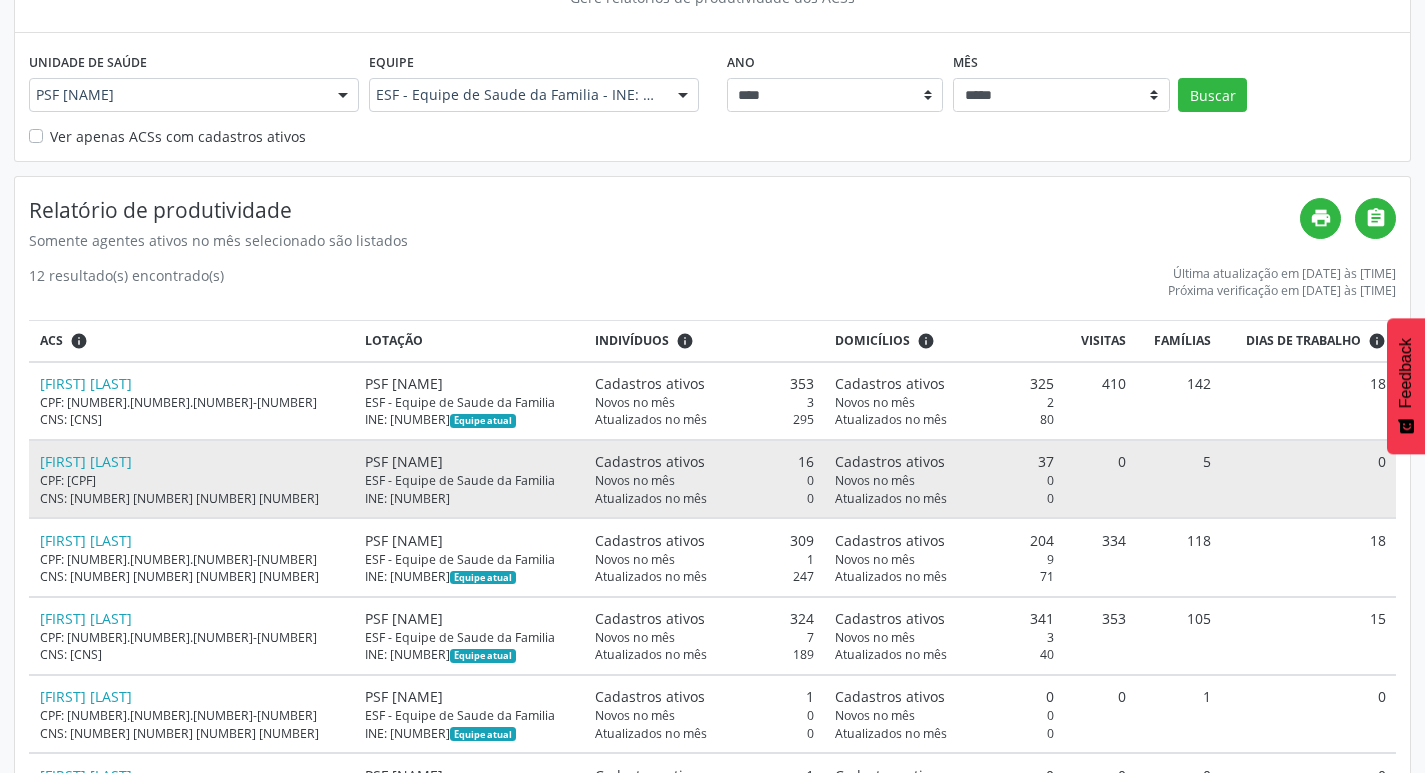 click on "[FIRST]
CPF: [NUMBER].[NUMBER].[NUMBER]-[NUMBER]
CNS: [NUMBER] [NUMBER] [NUMBER] [NUMBER]" at bounding box center (192, 401) 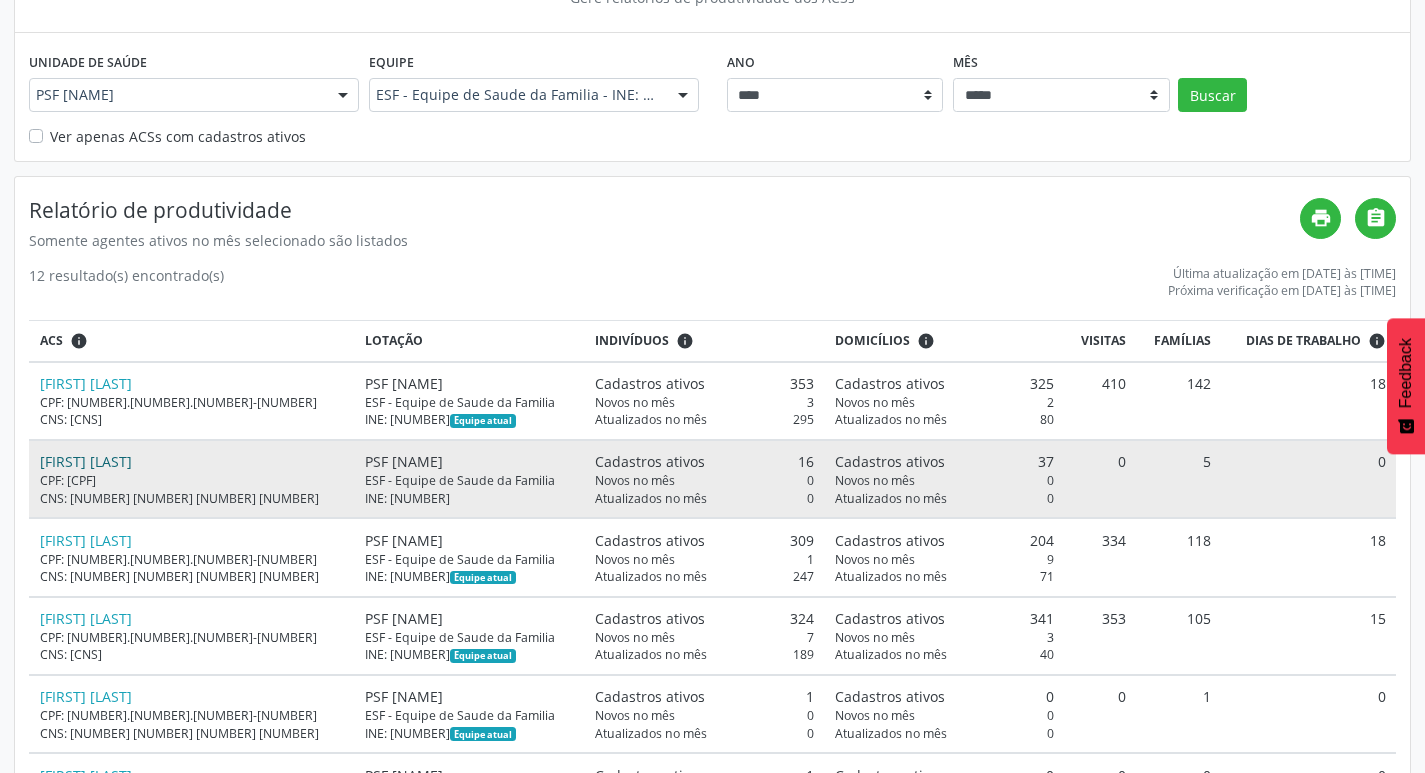 click on "[FIRST] [LAST]" at bounding box center [86, 461] 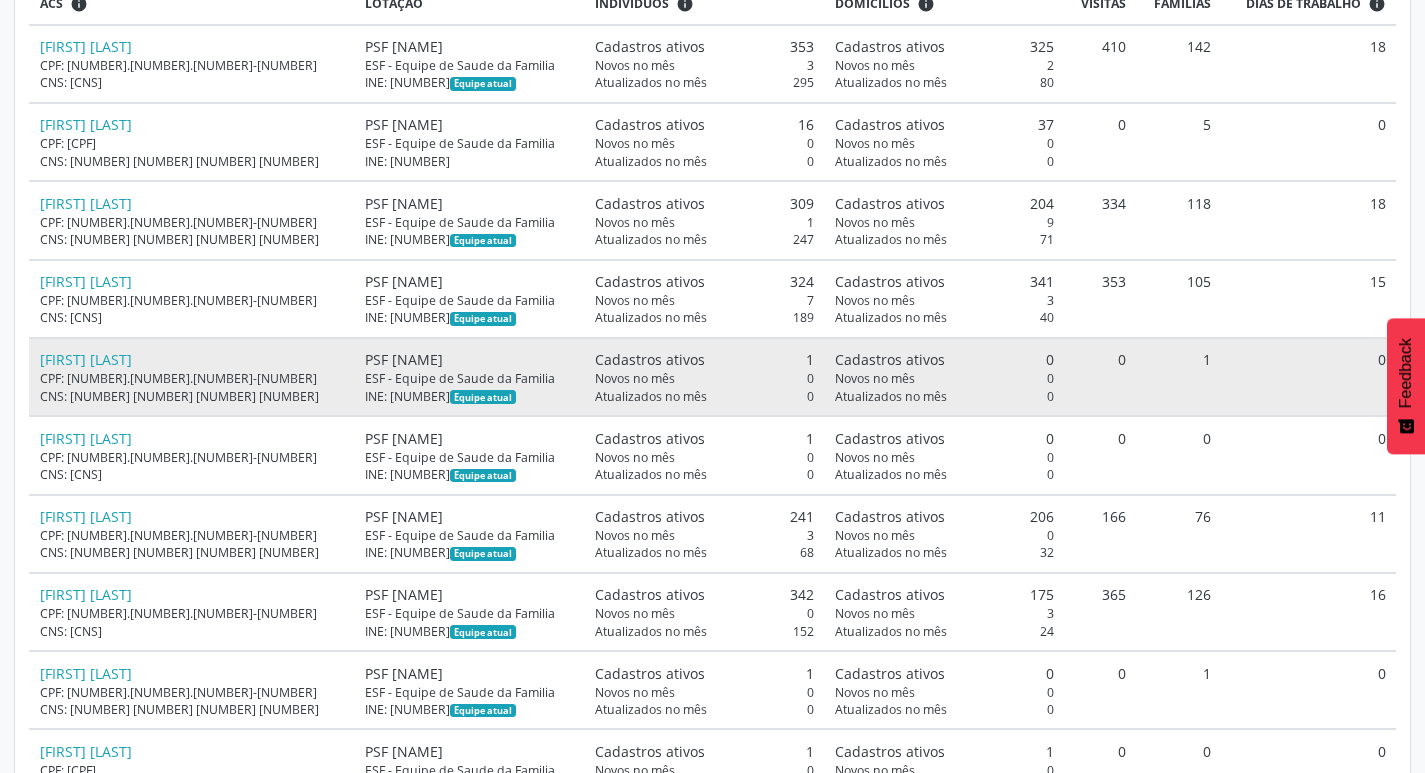 scroll, scrollTop: 700, scrollLeft: 0, axis: vertical 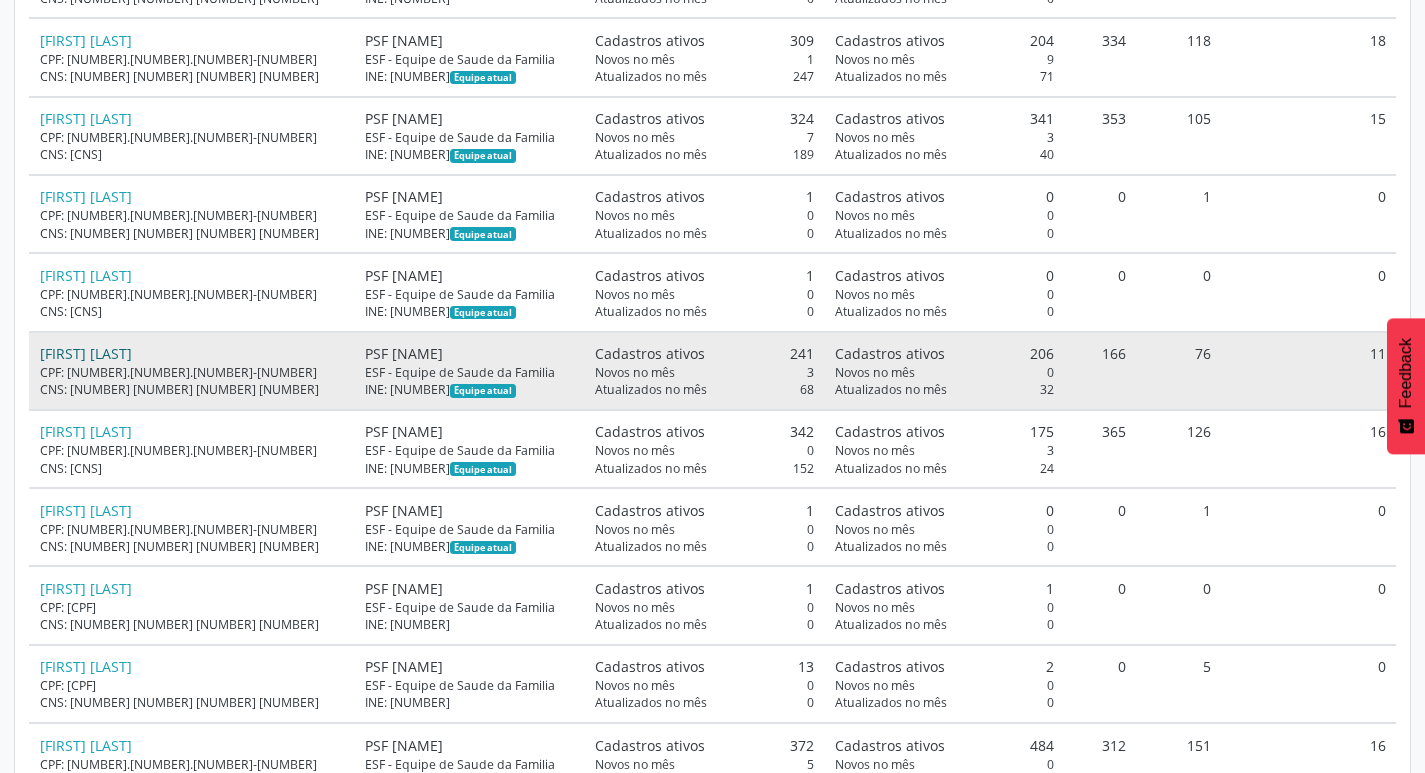 click on "[FIRST] [LAST]" at bounding box center (86, 353) 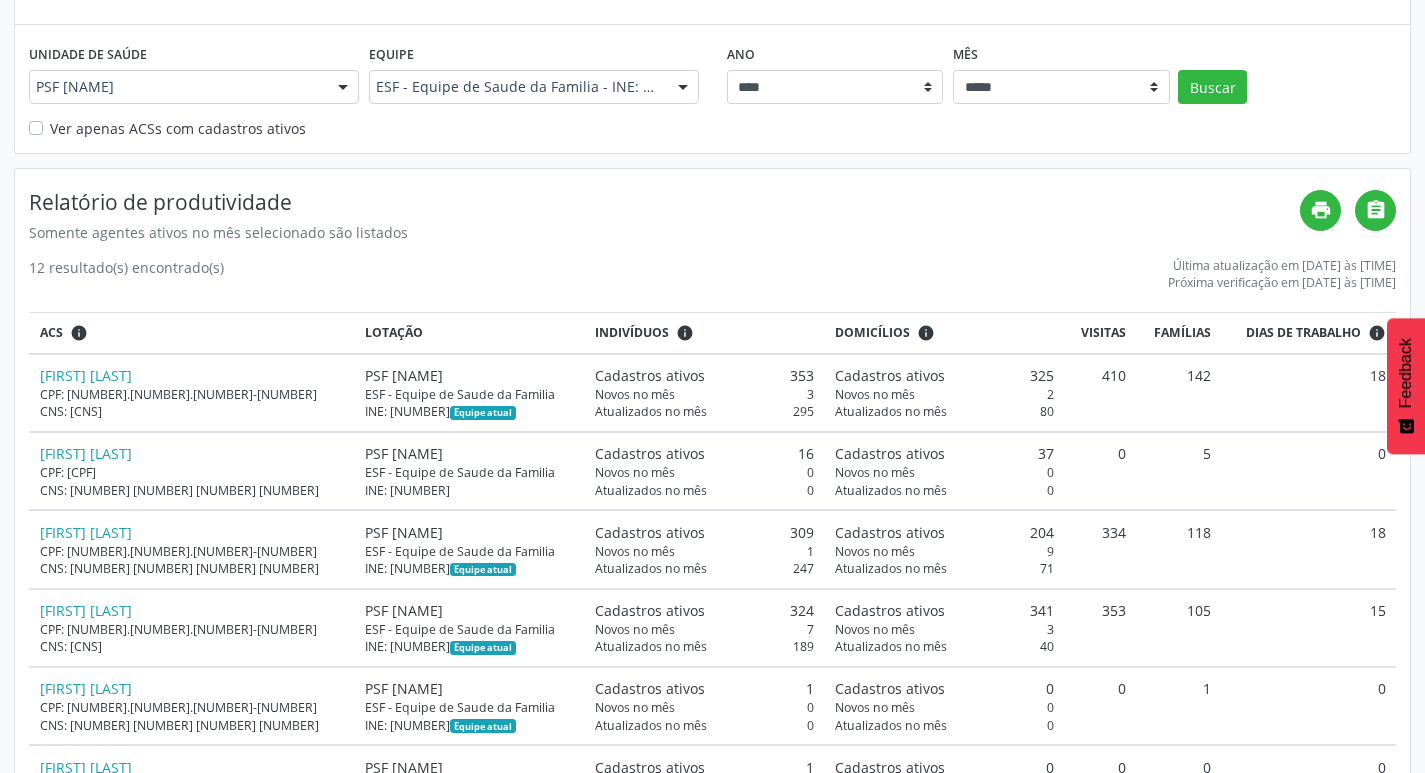 scroll, scrollTop: 0, scrollLeft: 0, axis: both 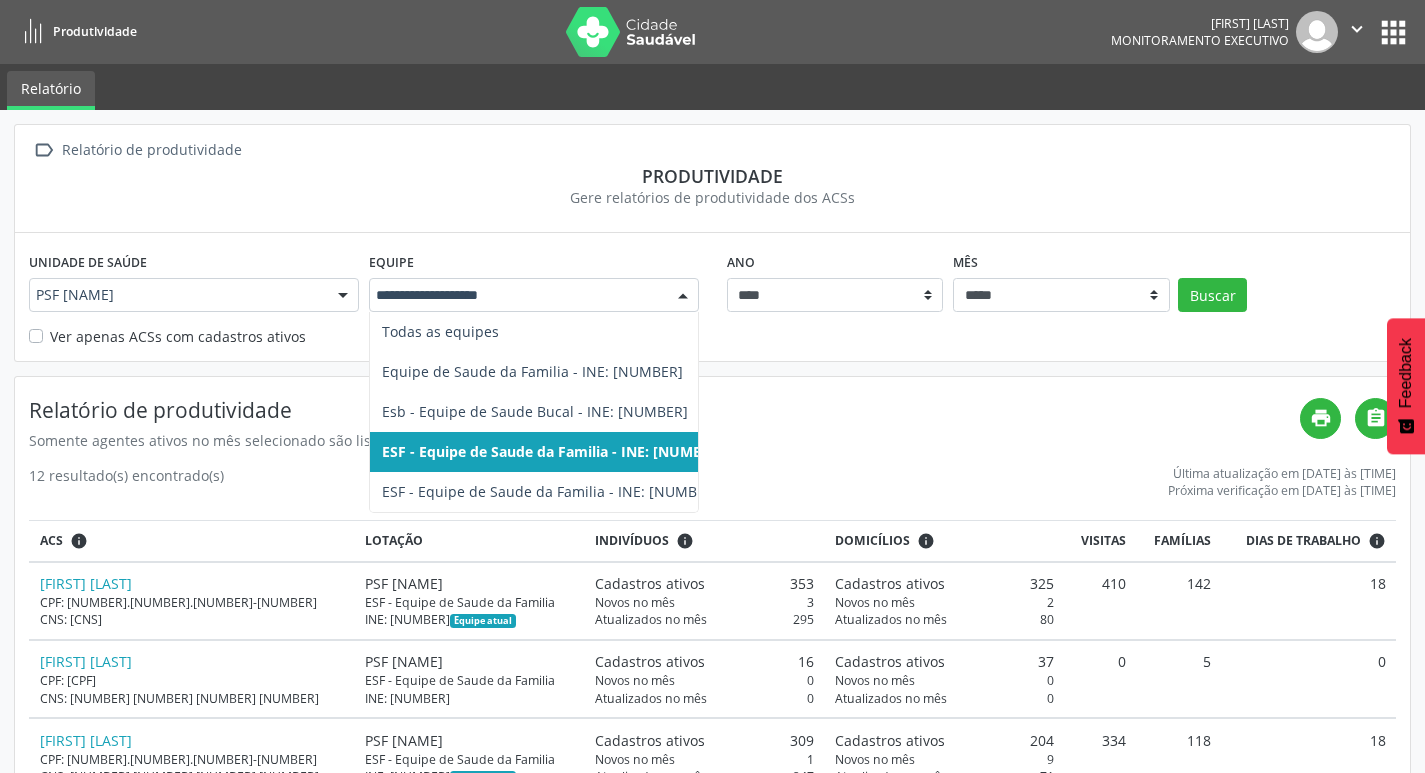 click at bounding box center (683, 296) 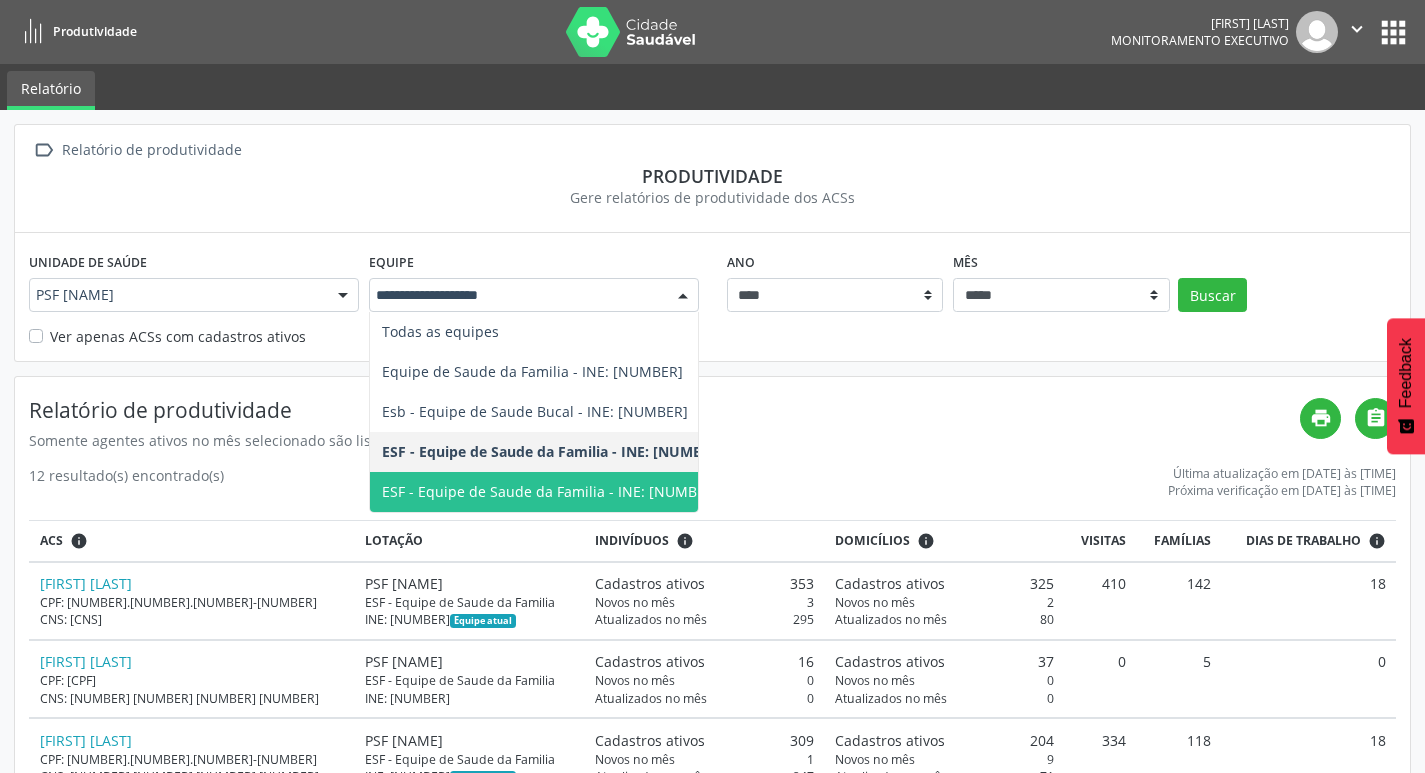 click on "ESF - Equipe de Saude da Familia - INE: [NUMBER]" at bounding box center (550, 491) 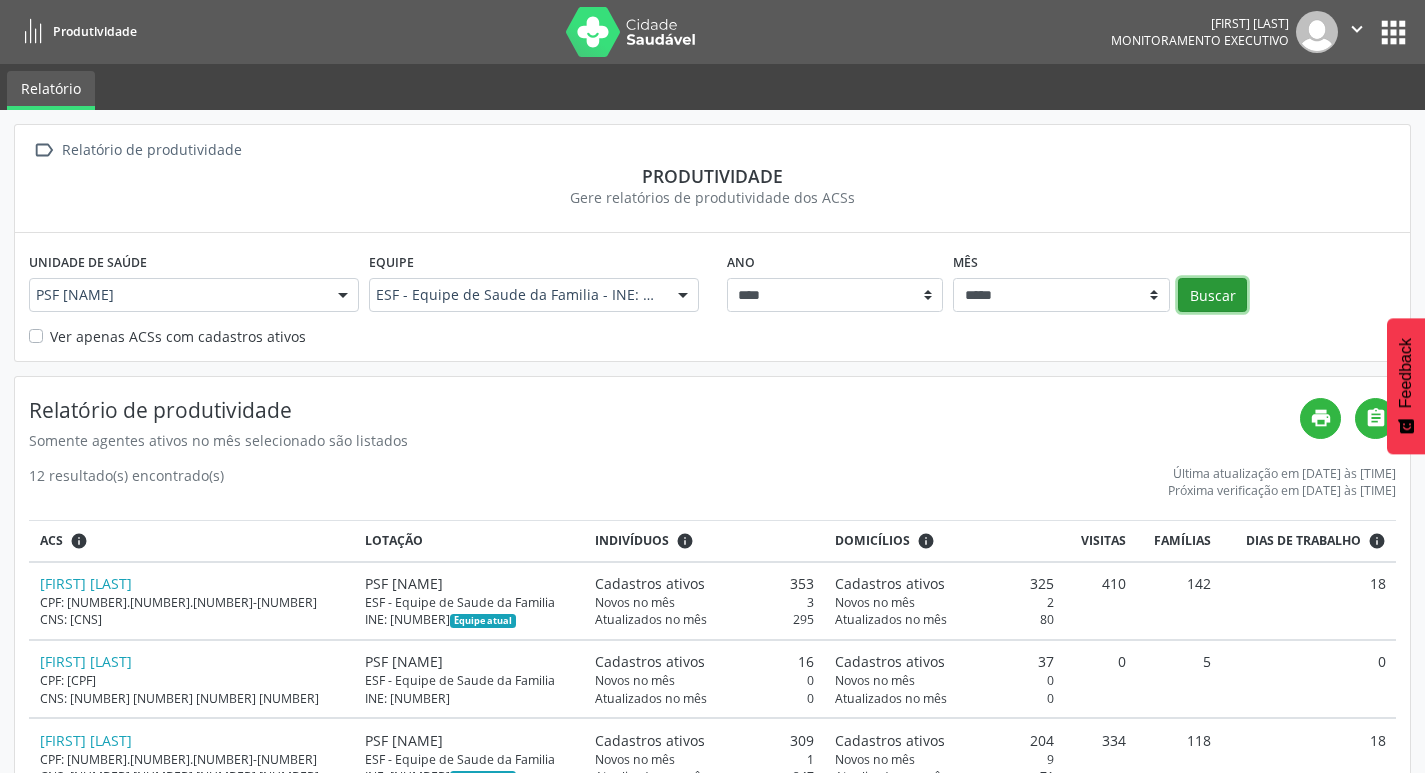 click on "Buscar" at bounding box center (1212, 295) 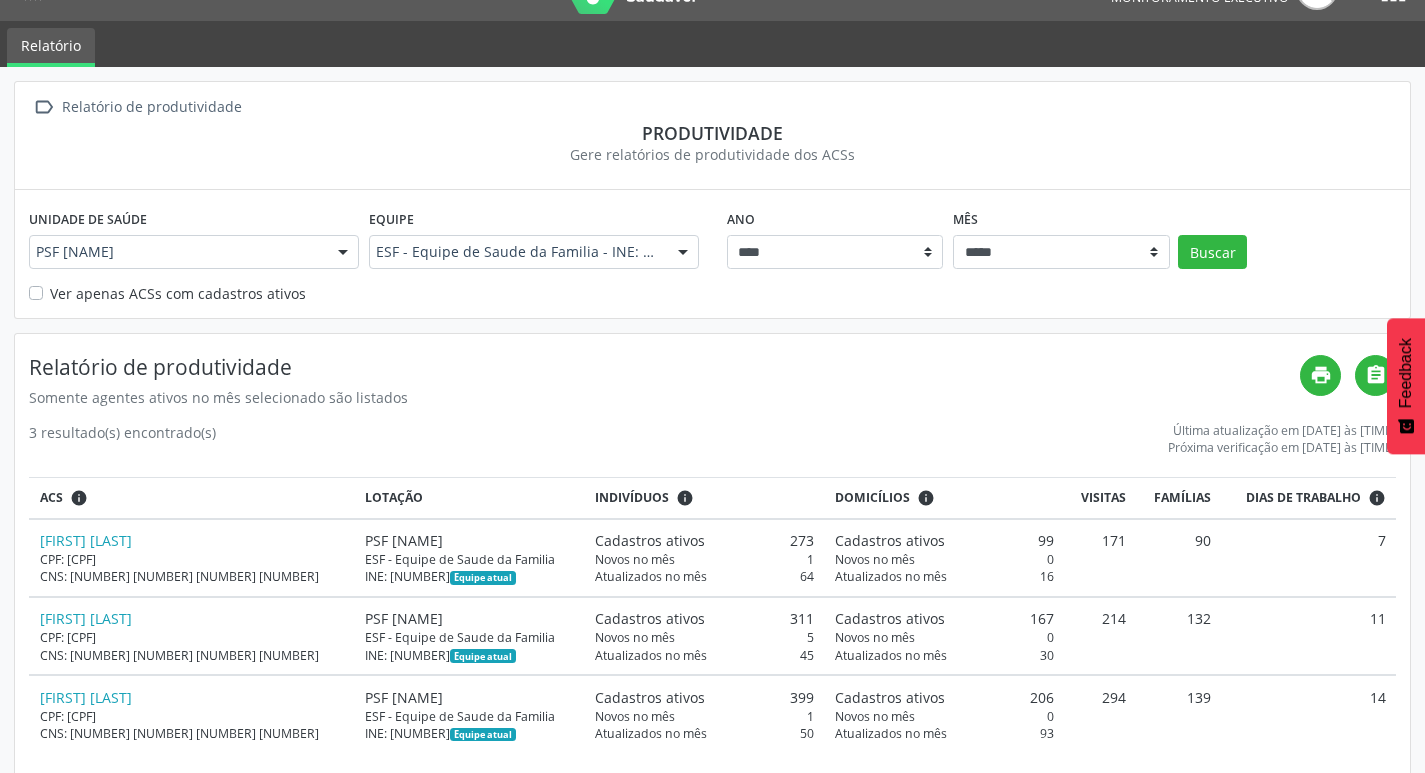scroll, scrollTop: 66, scrollLeft: 0, axis: vertical 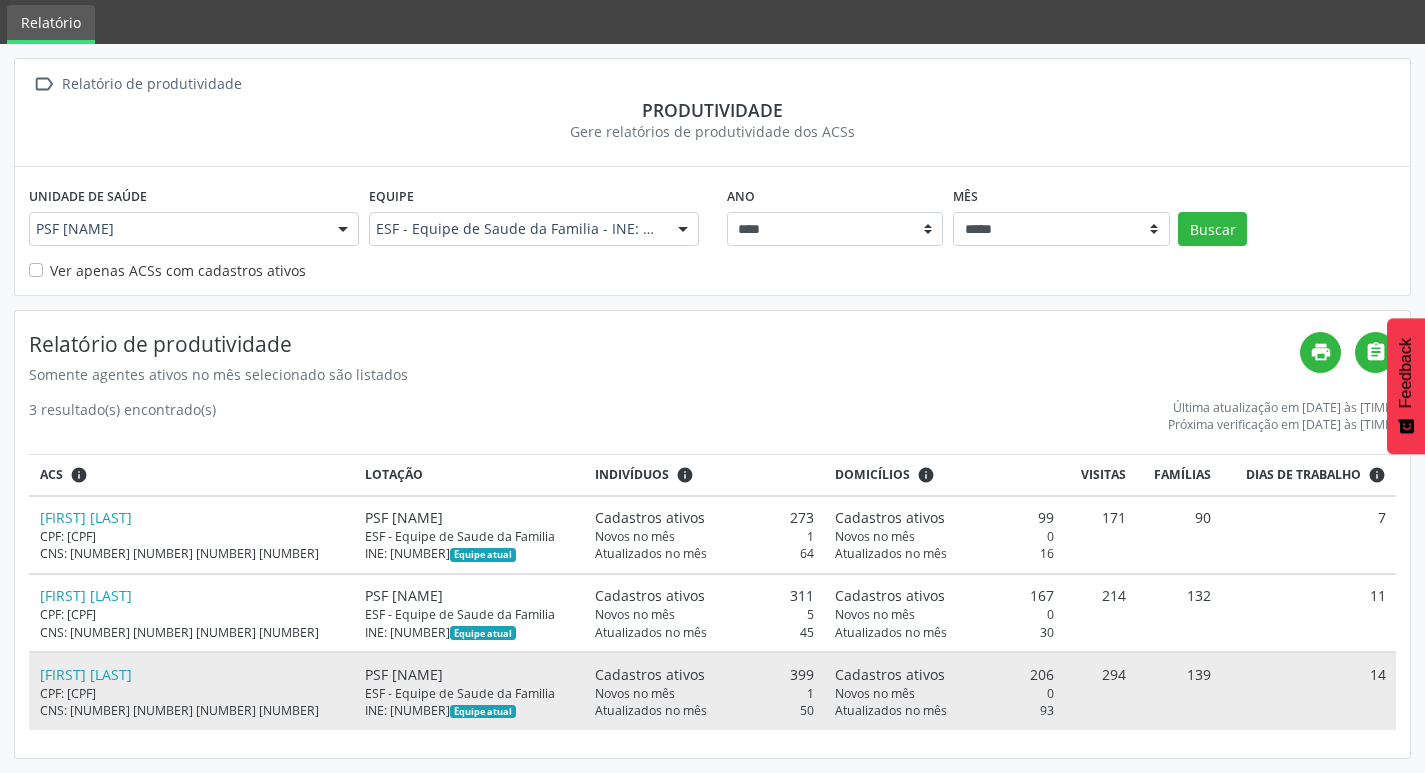 click on "PSF [NAME]" at bounding box center (192, 534) 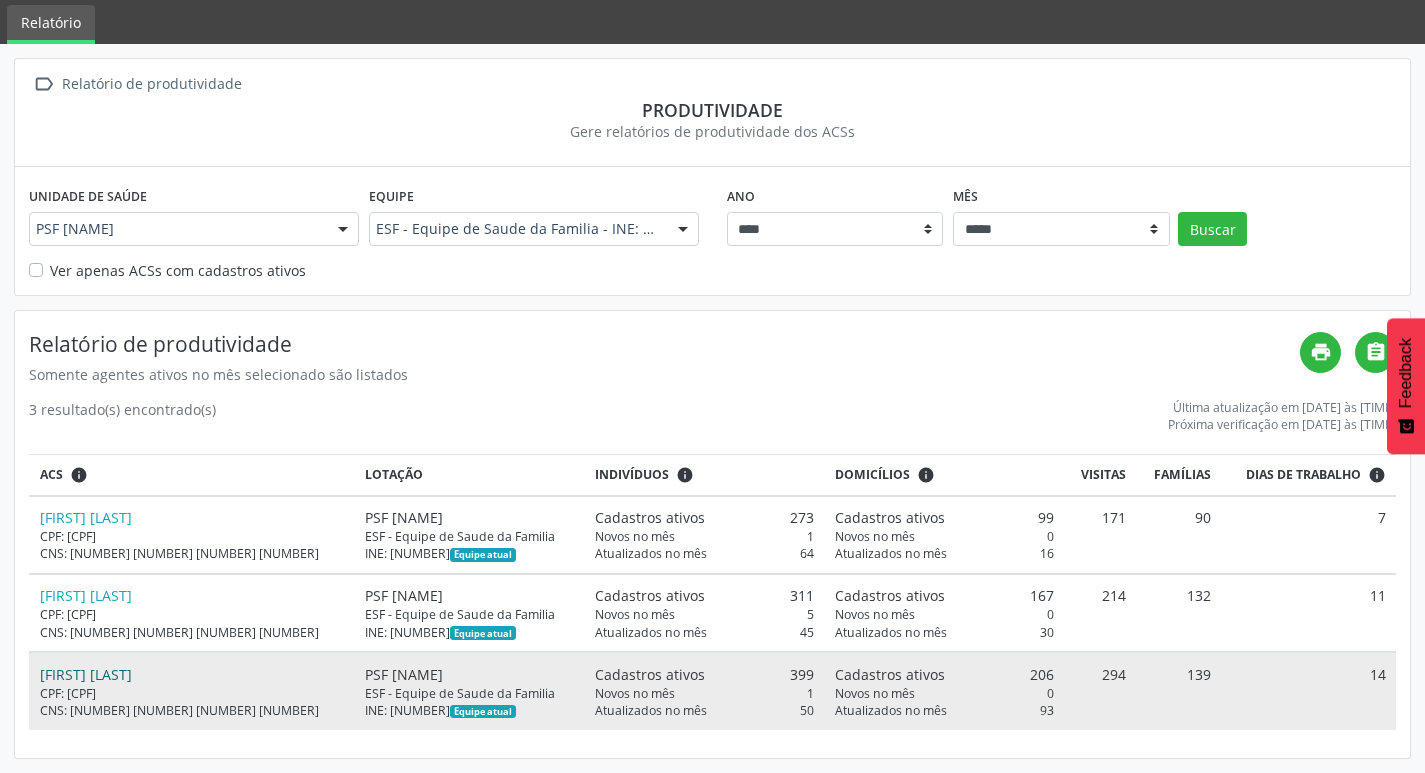 click on "[FIRST] [LAST]" at bounding box center (86, 674) 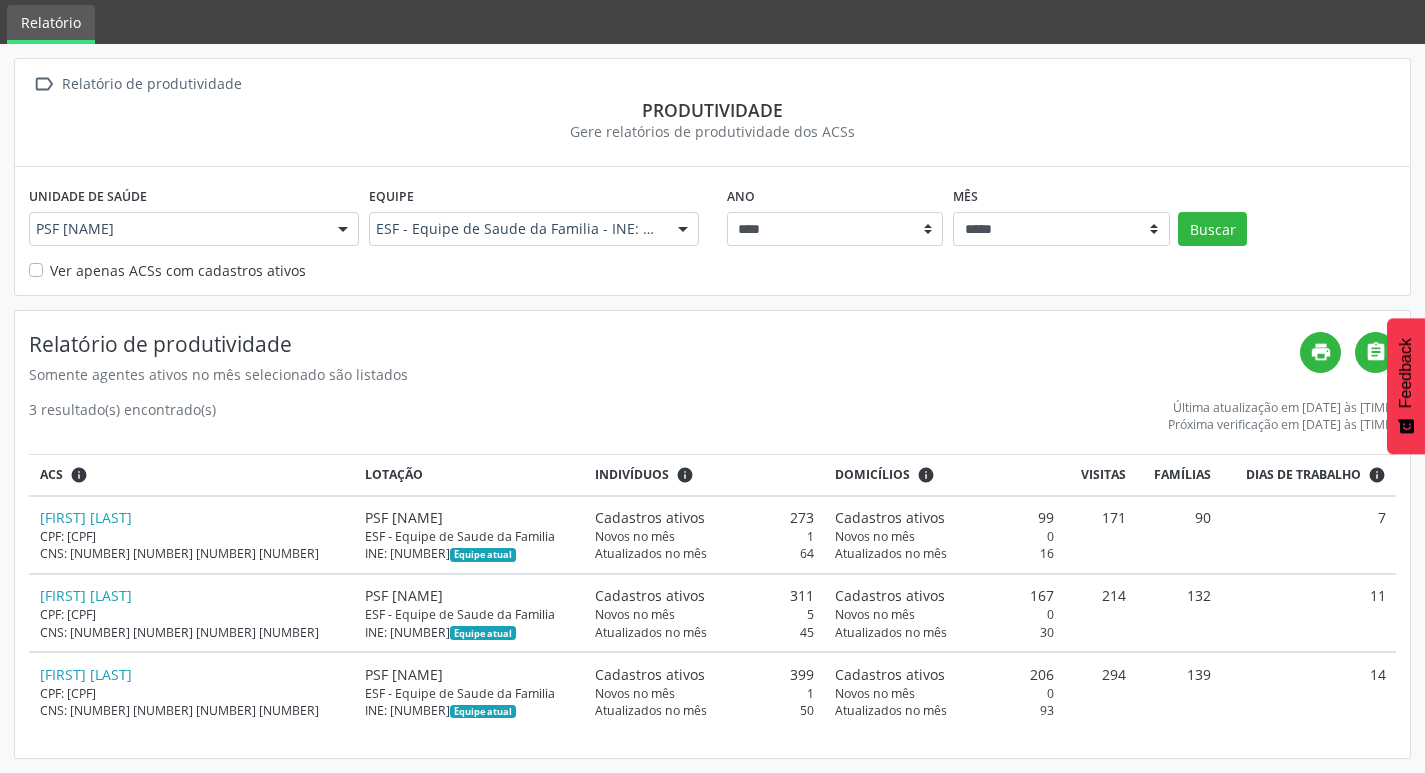 click at bounding box center (343, 230) 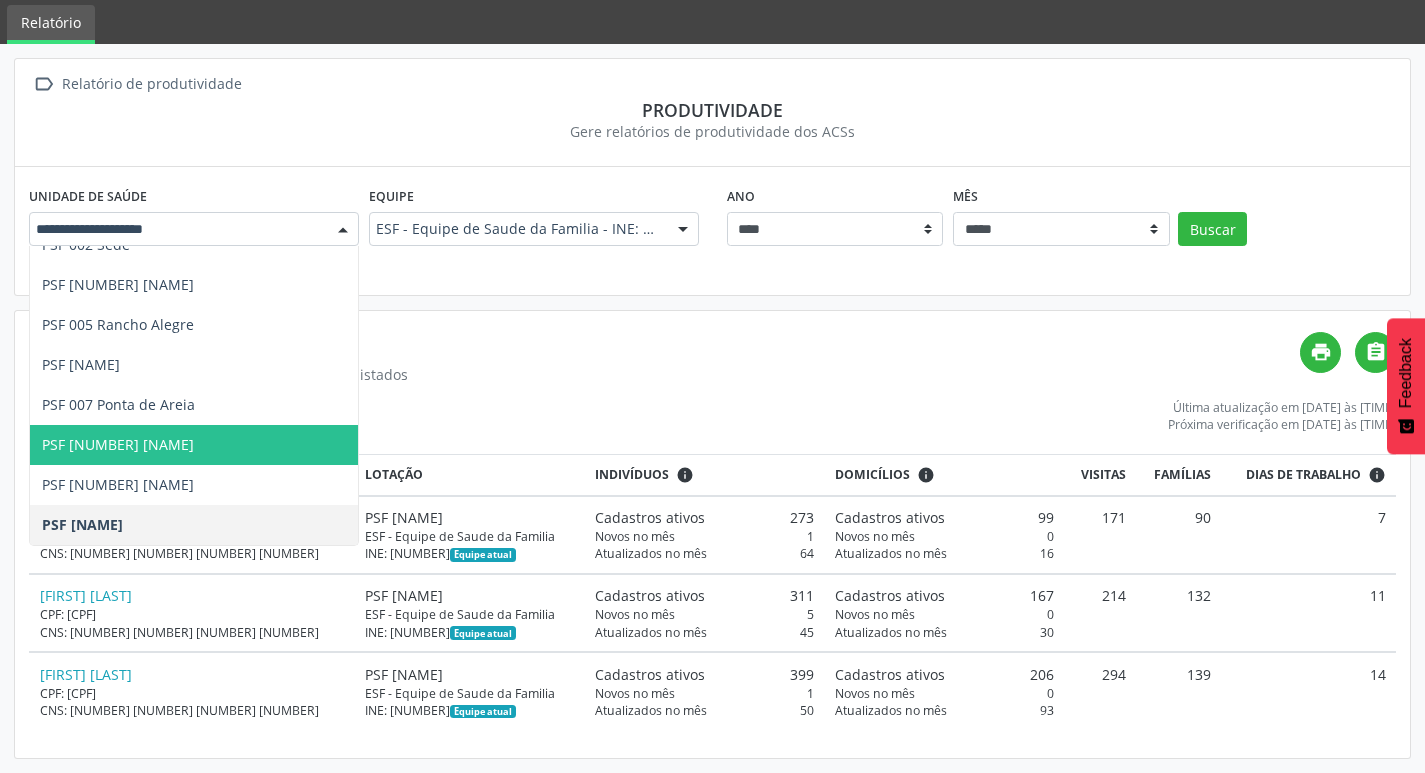 click on "PSF [NUMBER] [NAME]" at bounding box center [118, 444] 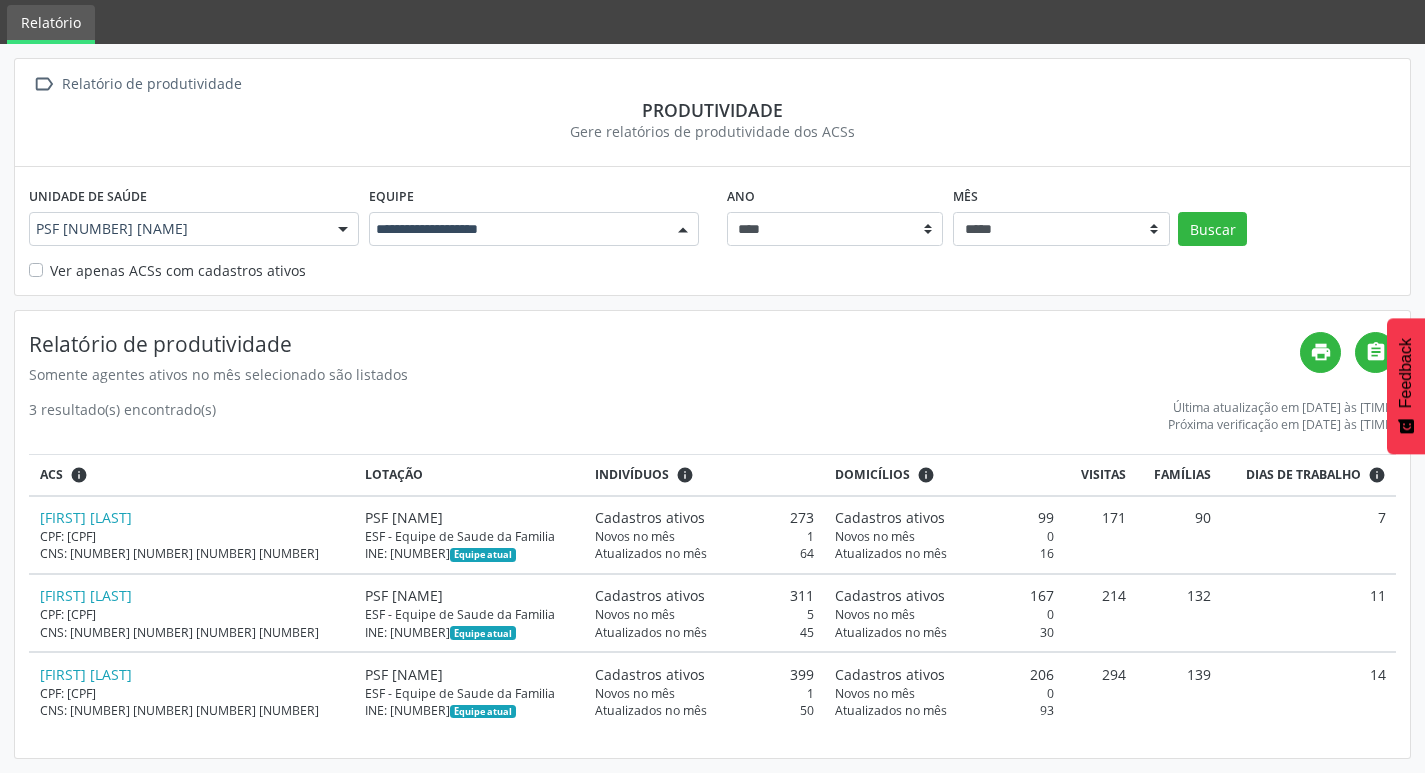 click at bounding box center [683, 230] 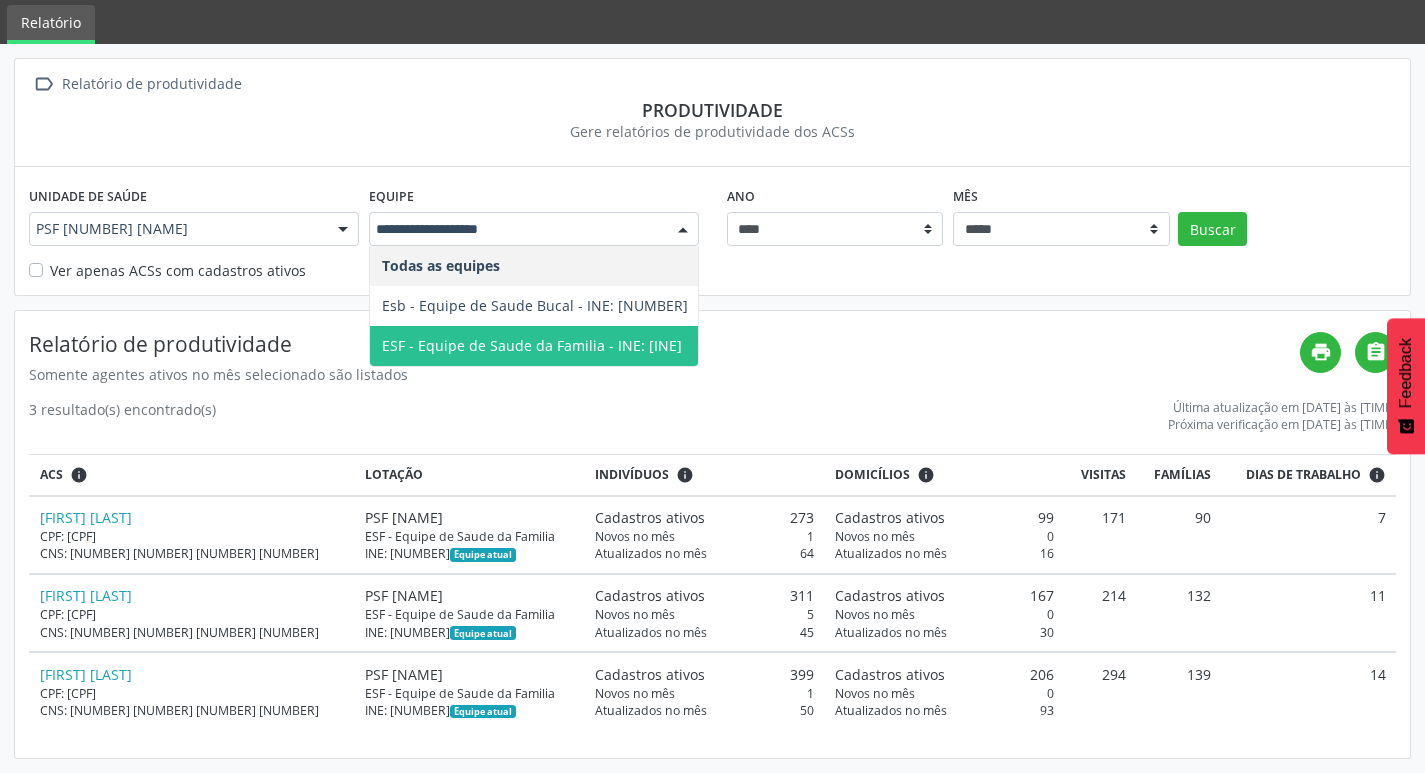 click on "ESF - Equipe de Saude da Familia - INE: [INE]" at bounding box center (532, 345) 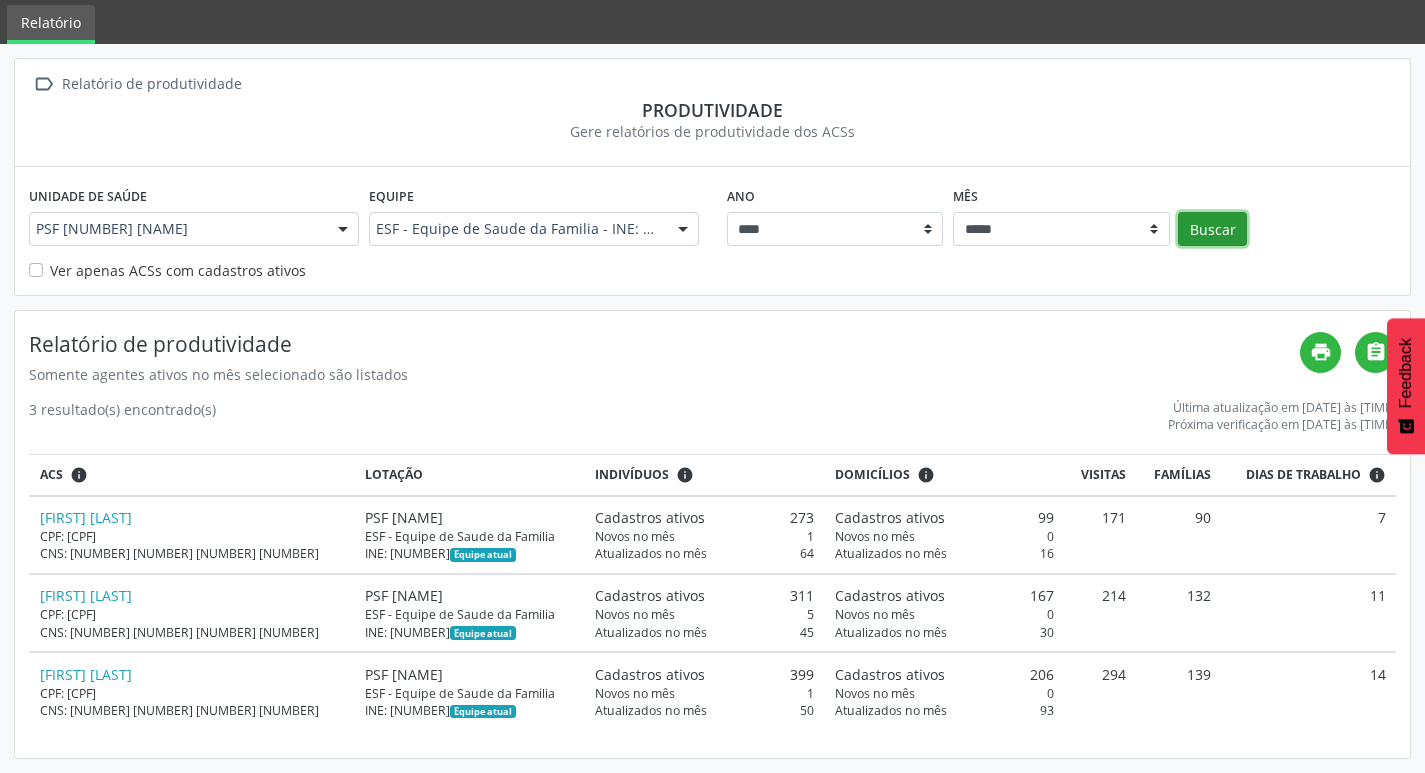 click on "Buscar" at bounding box center (1212, 229) 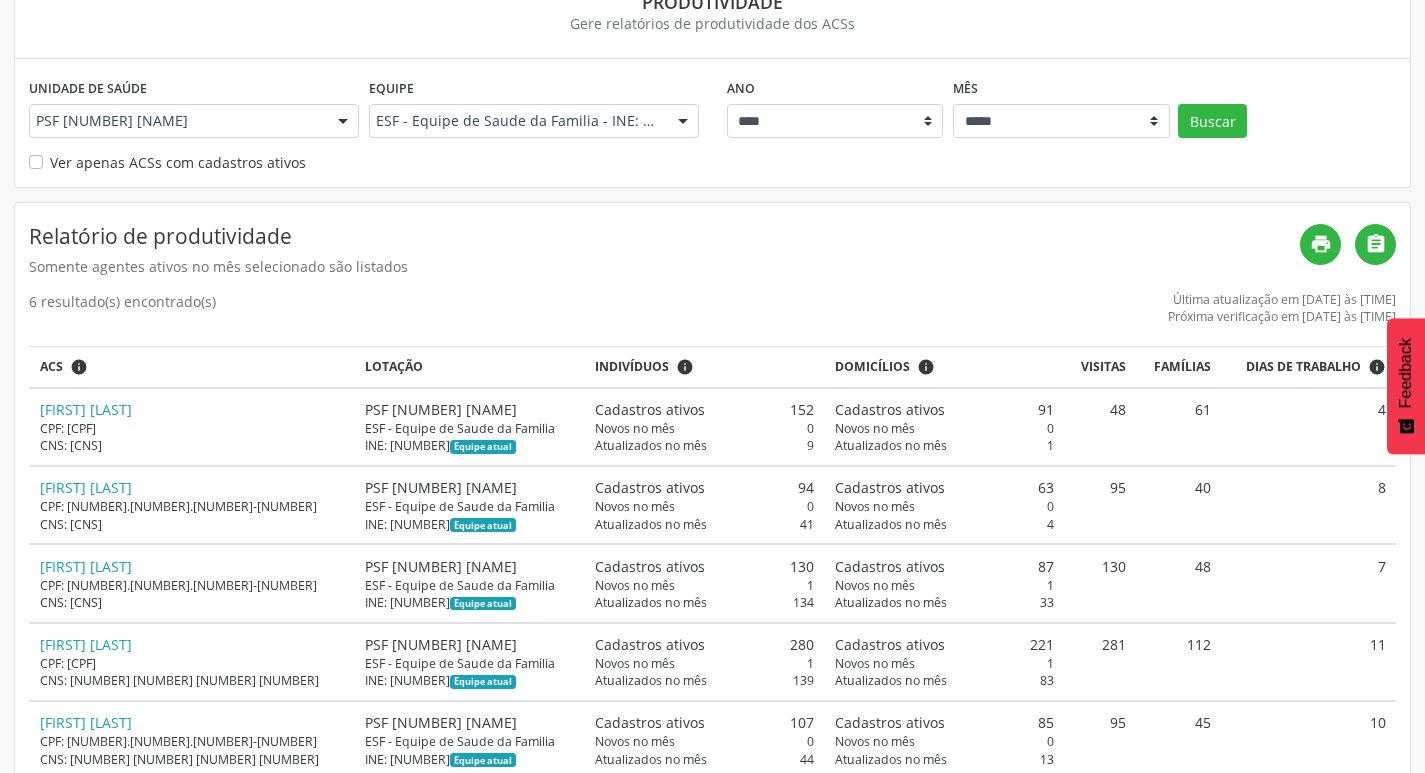 scroll, scrollTop: 301, scrollLeft: 0, axis: vertical 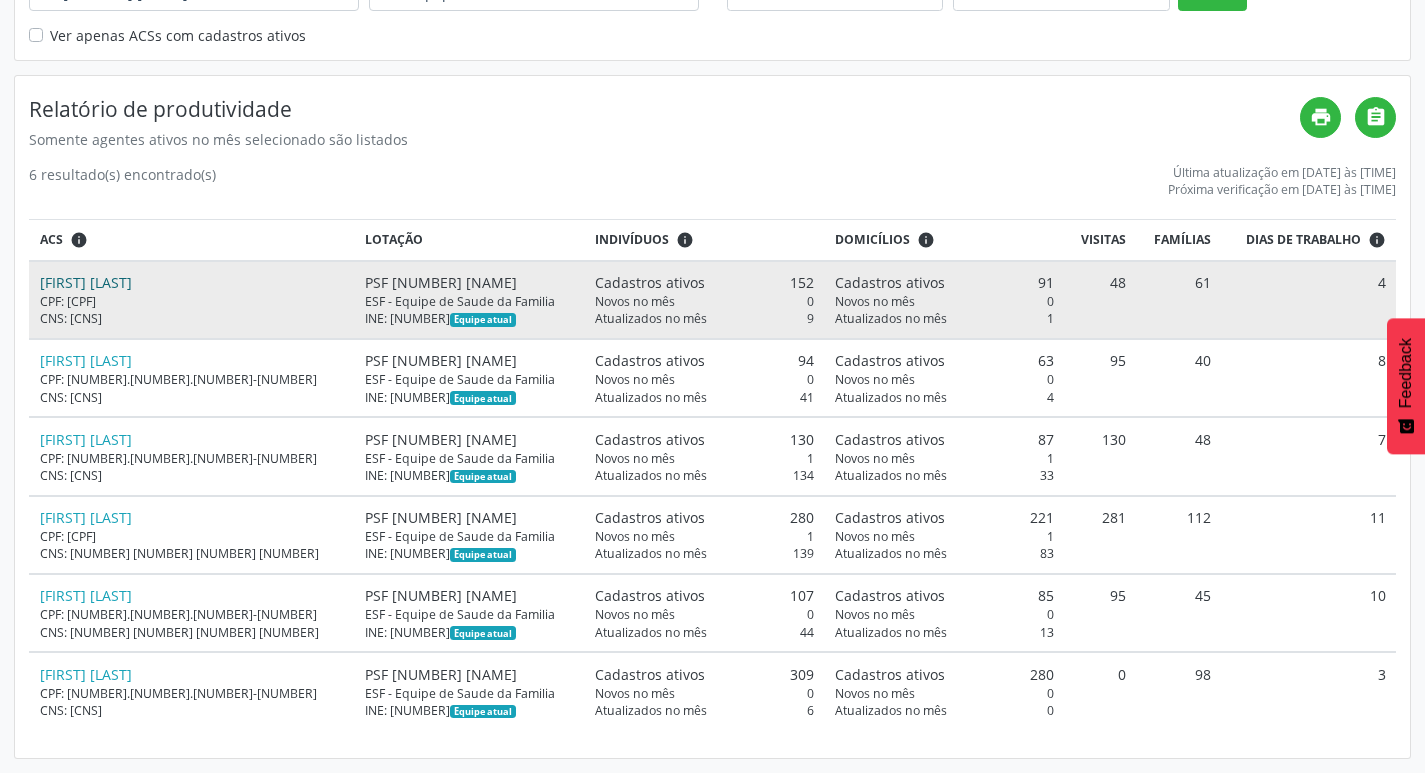 click on "[FIRST] [LAST]" at bounding box center [86, 282] 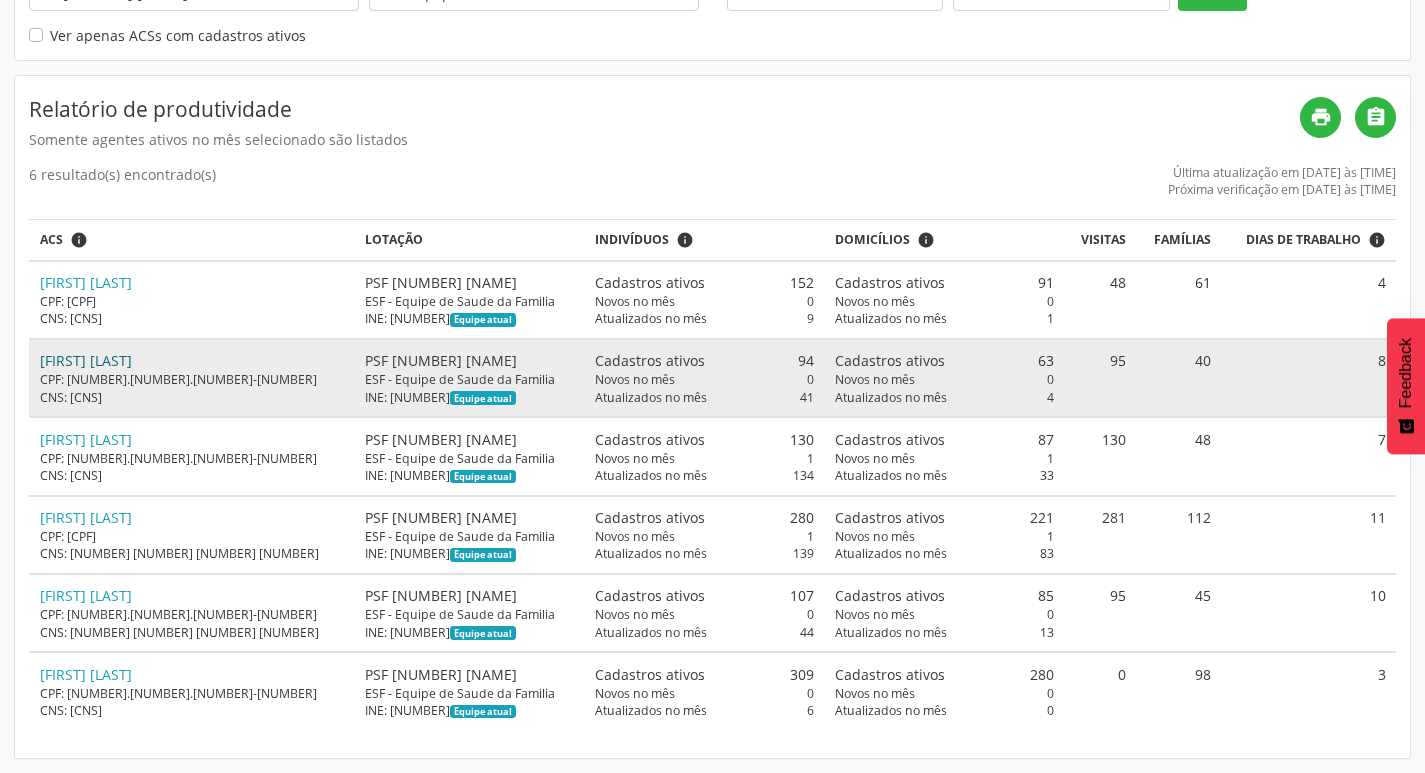 click on "[FIRST] [LAST]" at bounding box center [86, 360] 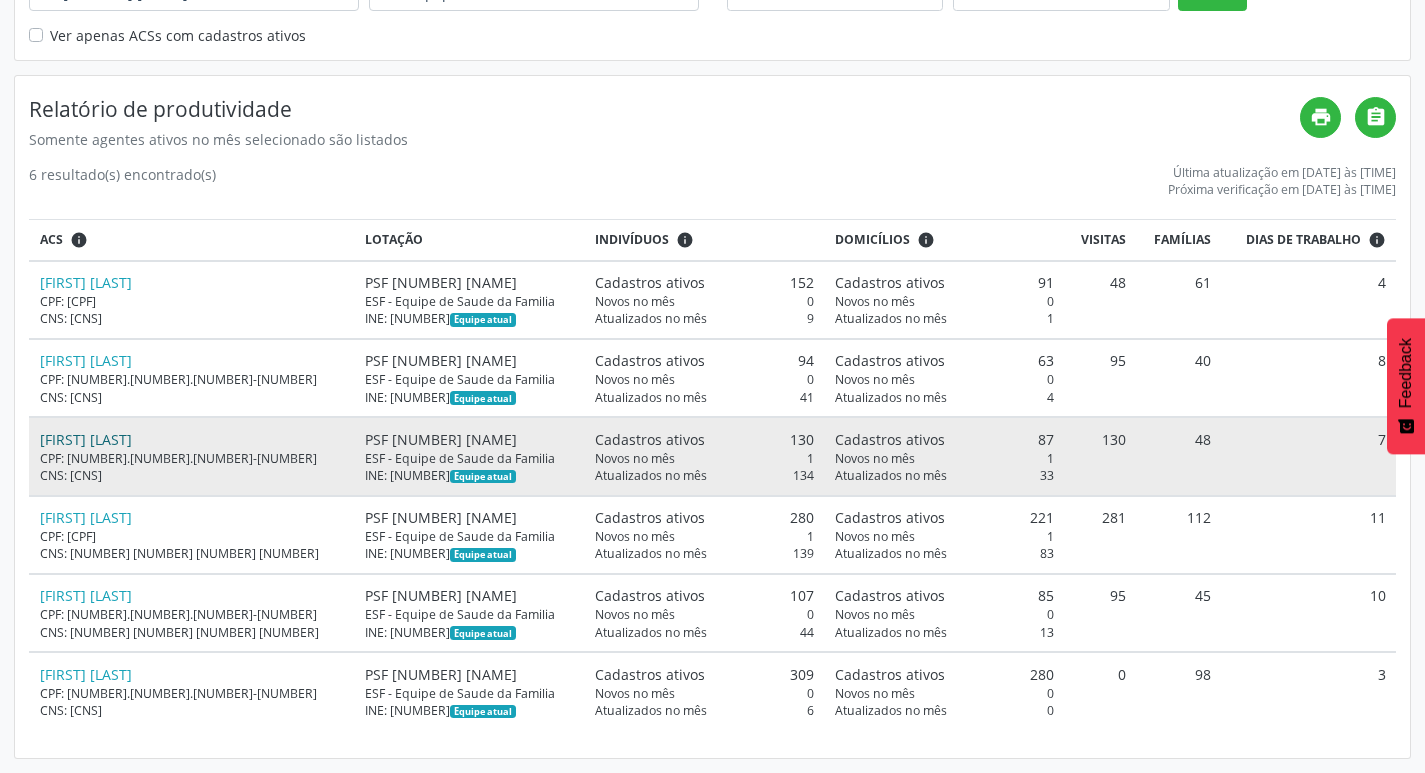 click on "[FIRST] [LAST]" at bounding box center (86, 439) 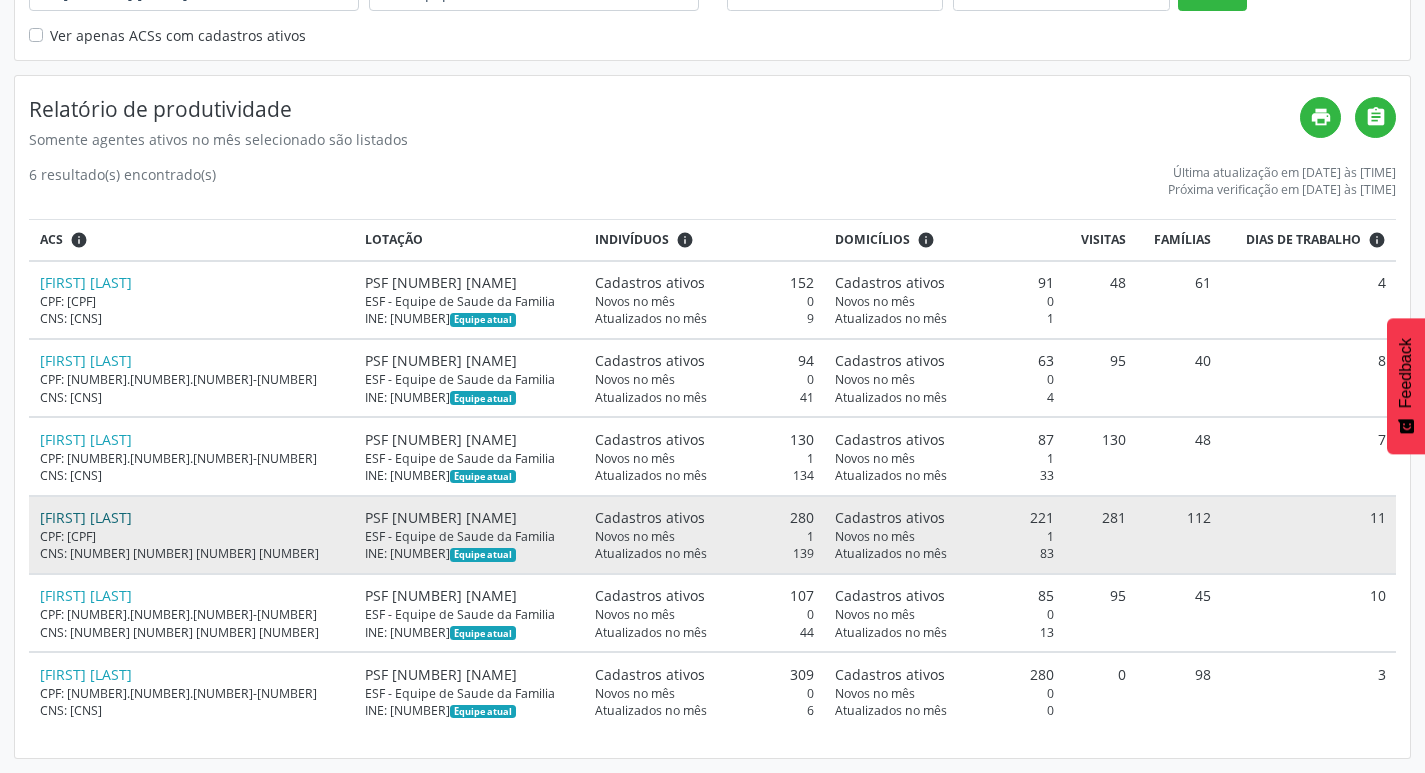 click on "[FIRST] [LAST]" at bounding box center (86, 517) 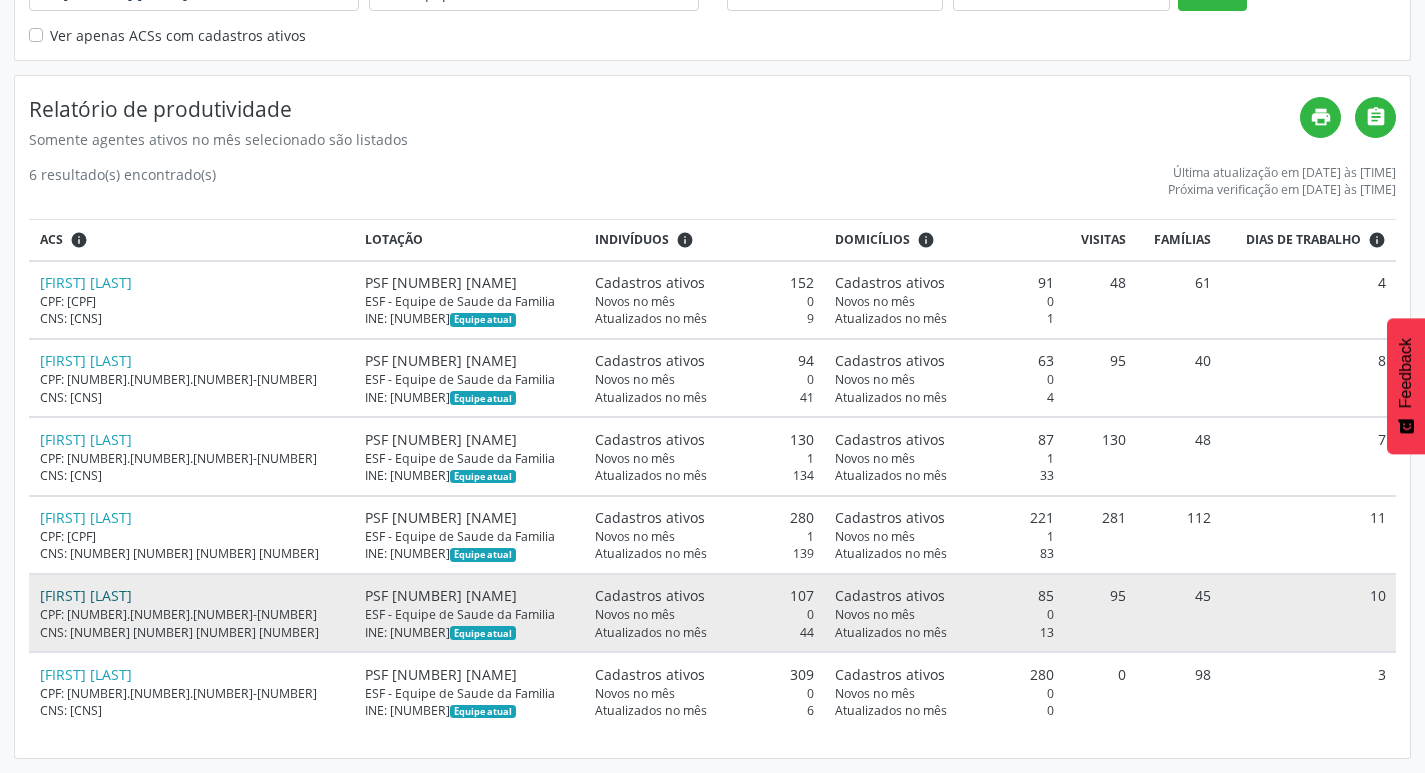 click on "[FIRST] [LAST]" at bounding box center (86, 595) 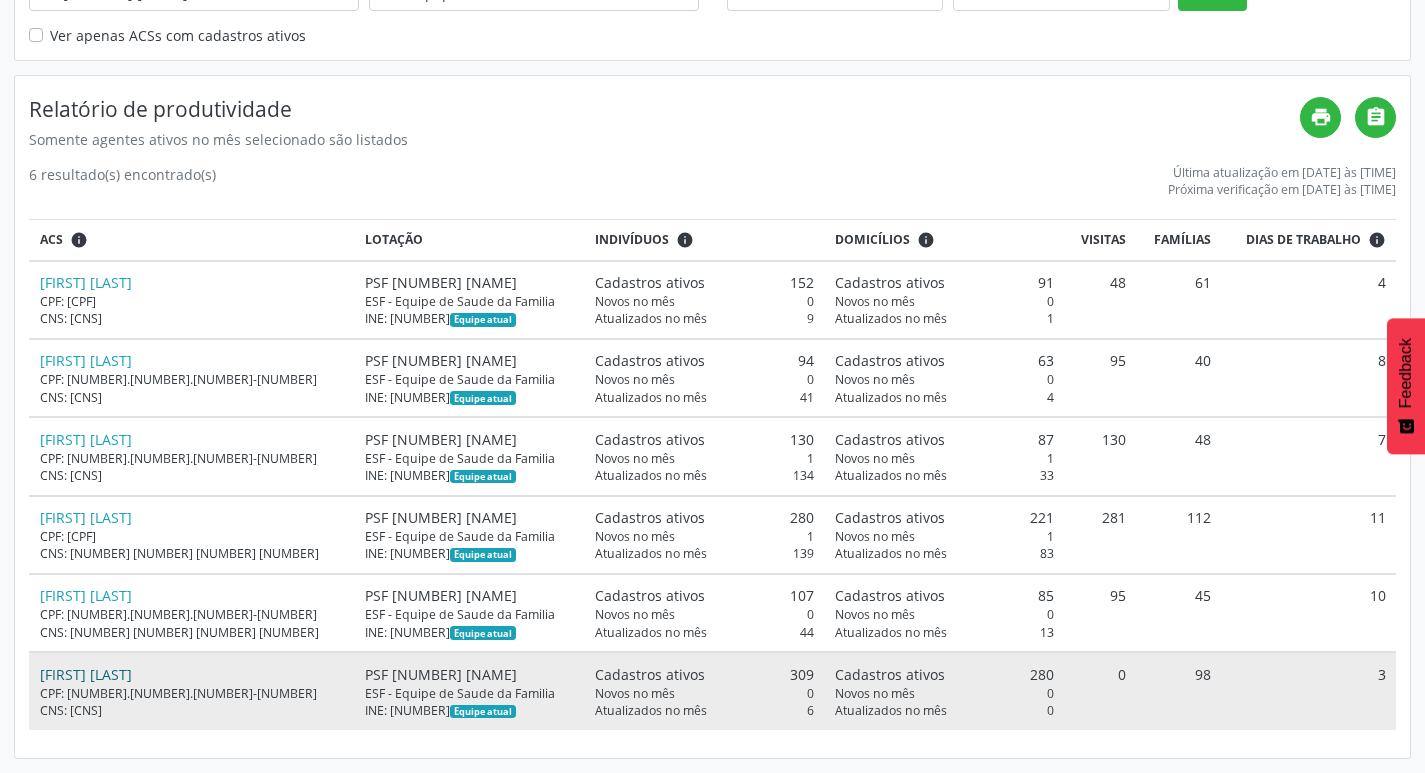 click on "[FIRST] [LAST]" at bounding box center (86, 674) 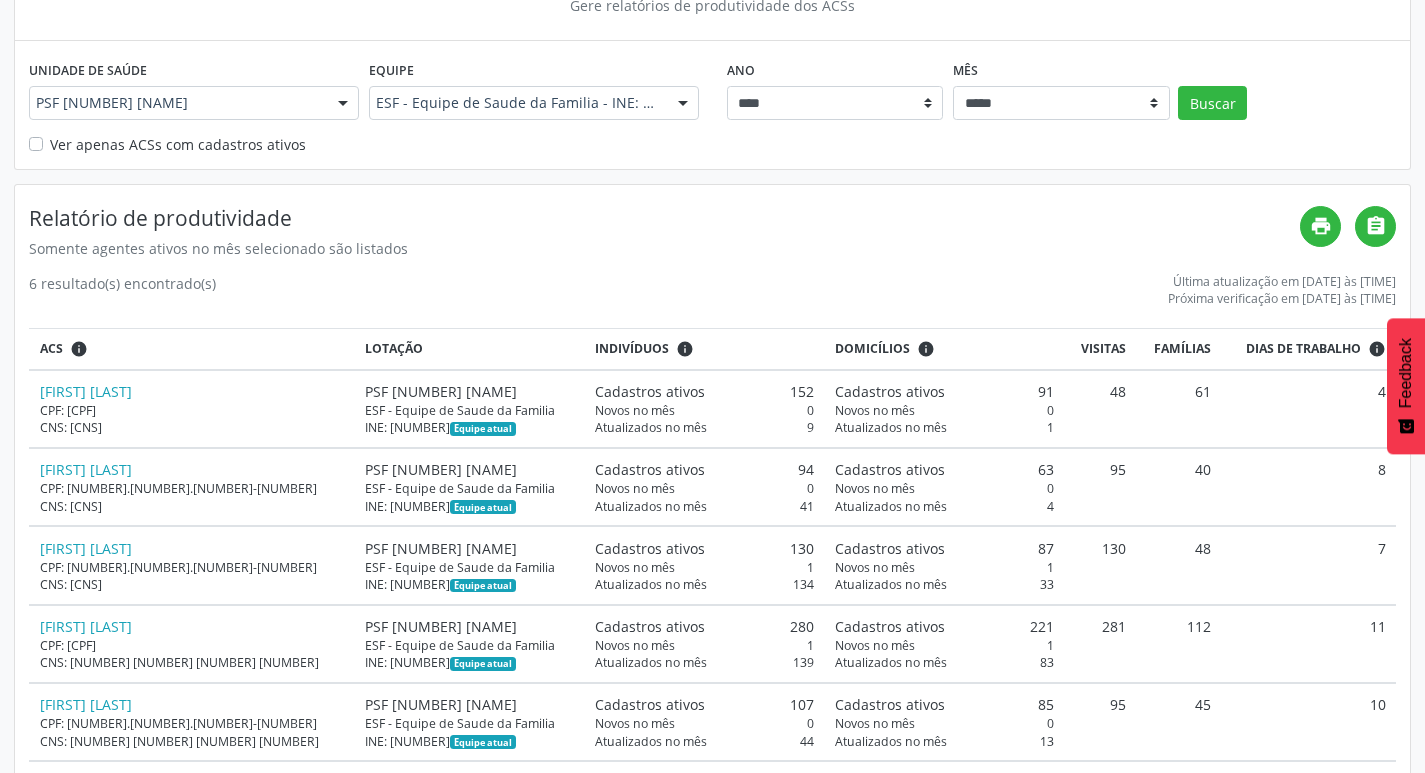 scroll, scrollTop: 201, scrollLeft: 0, axis: vertical 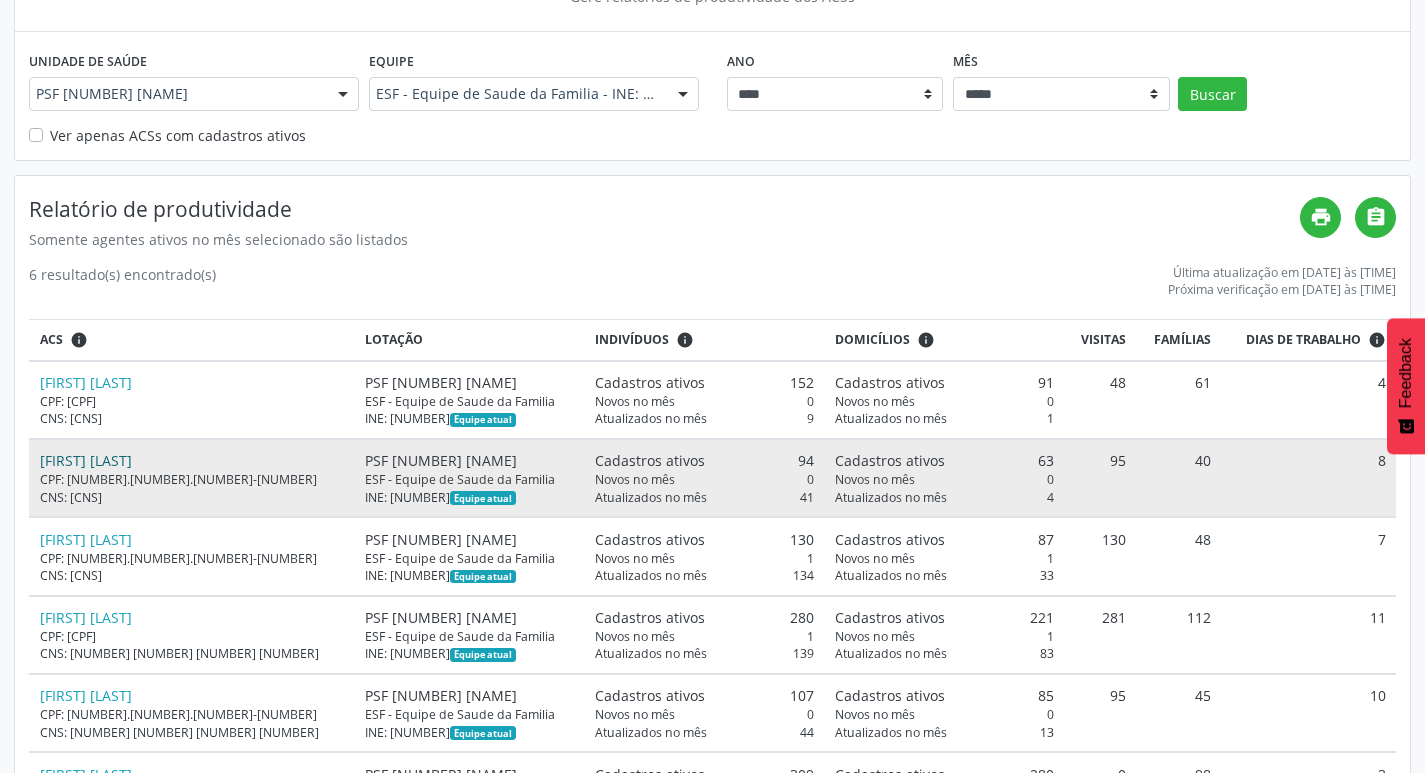 click on "[FIRST] [LAST]" at bounding box center (86, 460) 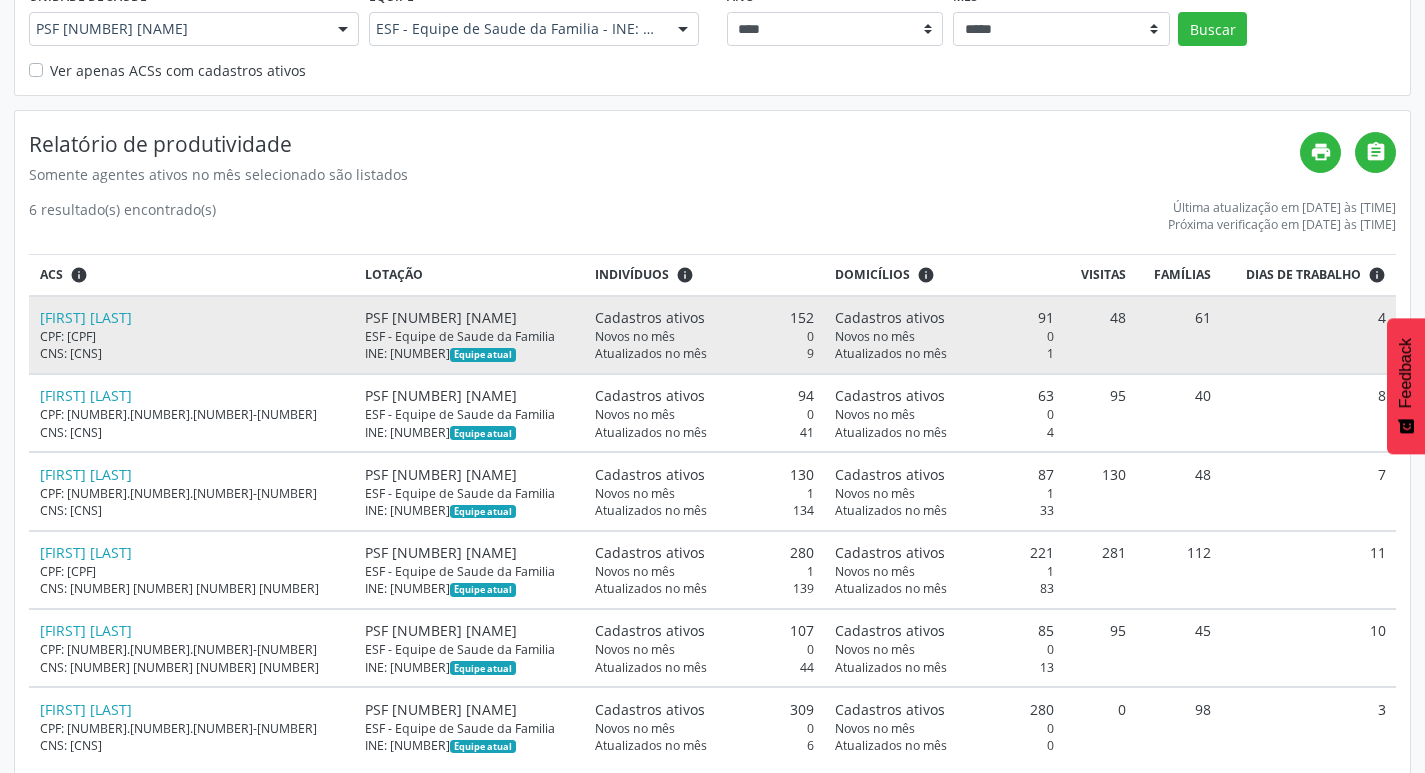 scroll, scrollTop: 301, scrollLeft: 0, axis: vertical 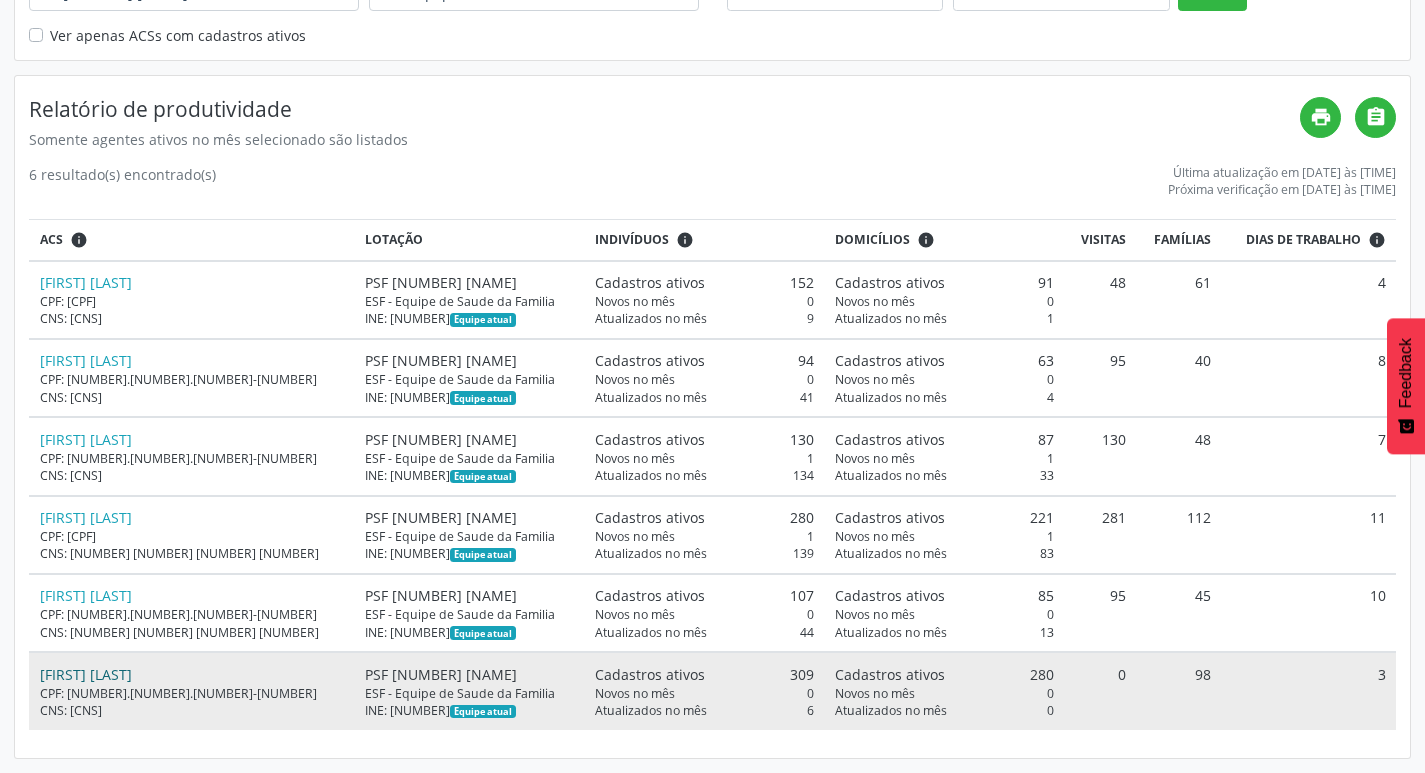 click on "[FIRST] [LAST]" at bounding box center [86, 674] 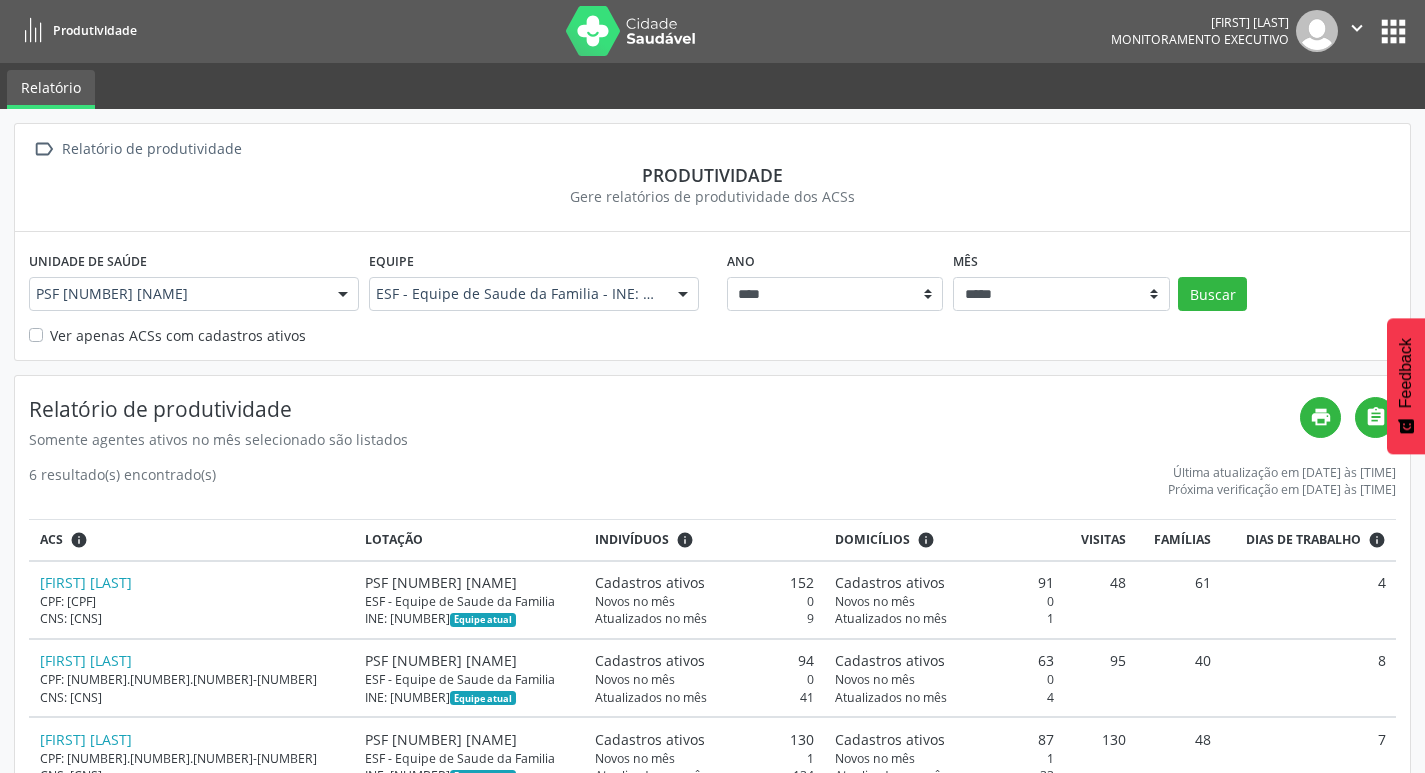scroll, scrollTop: 0, scrollLeft: 0, axis: both 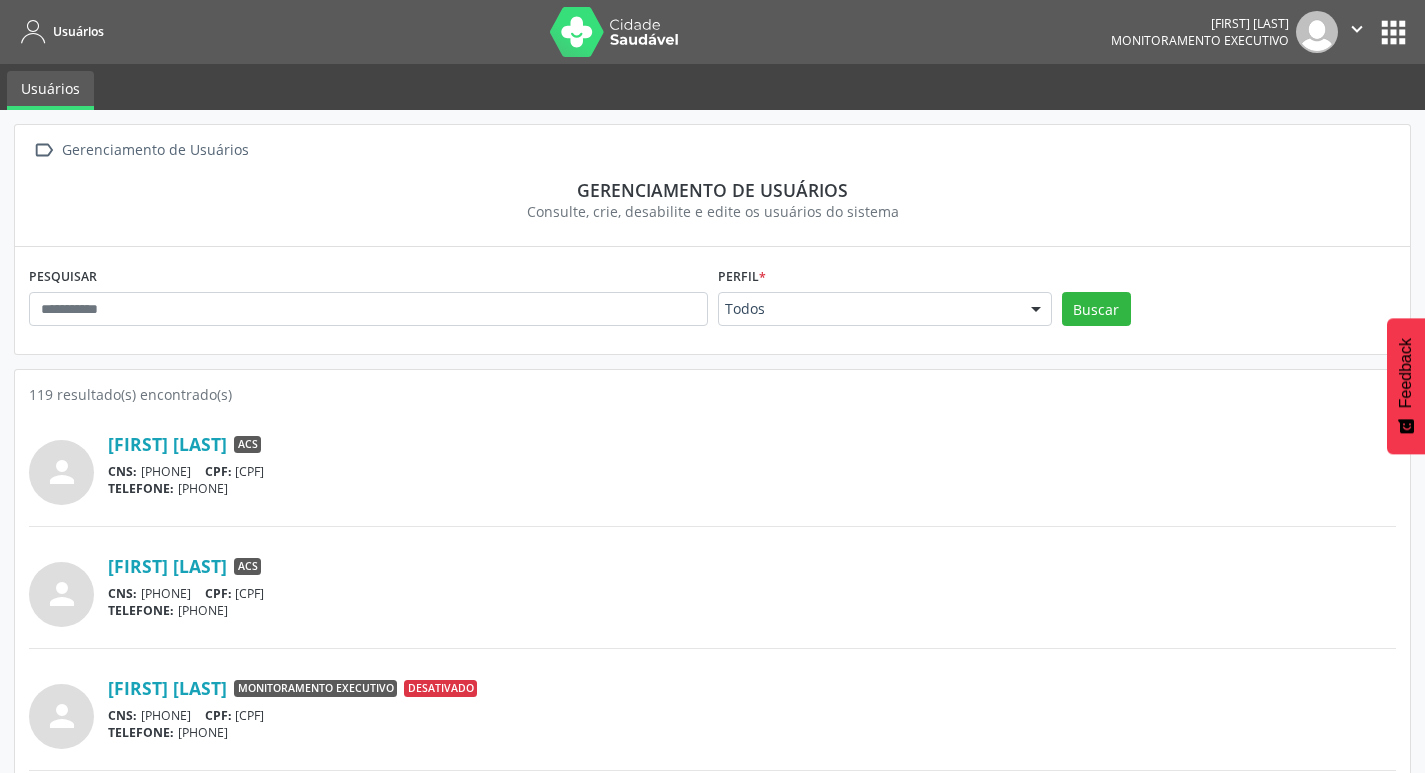 click on "apps" at bounding box center [1393, 32] 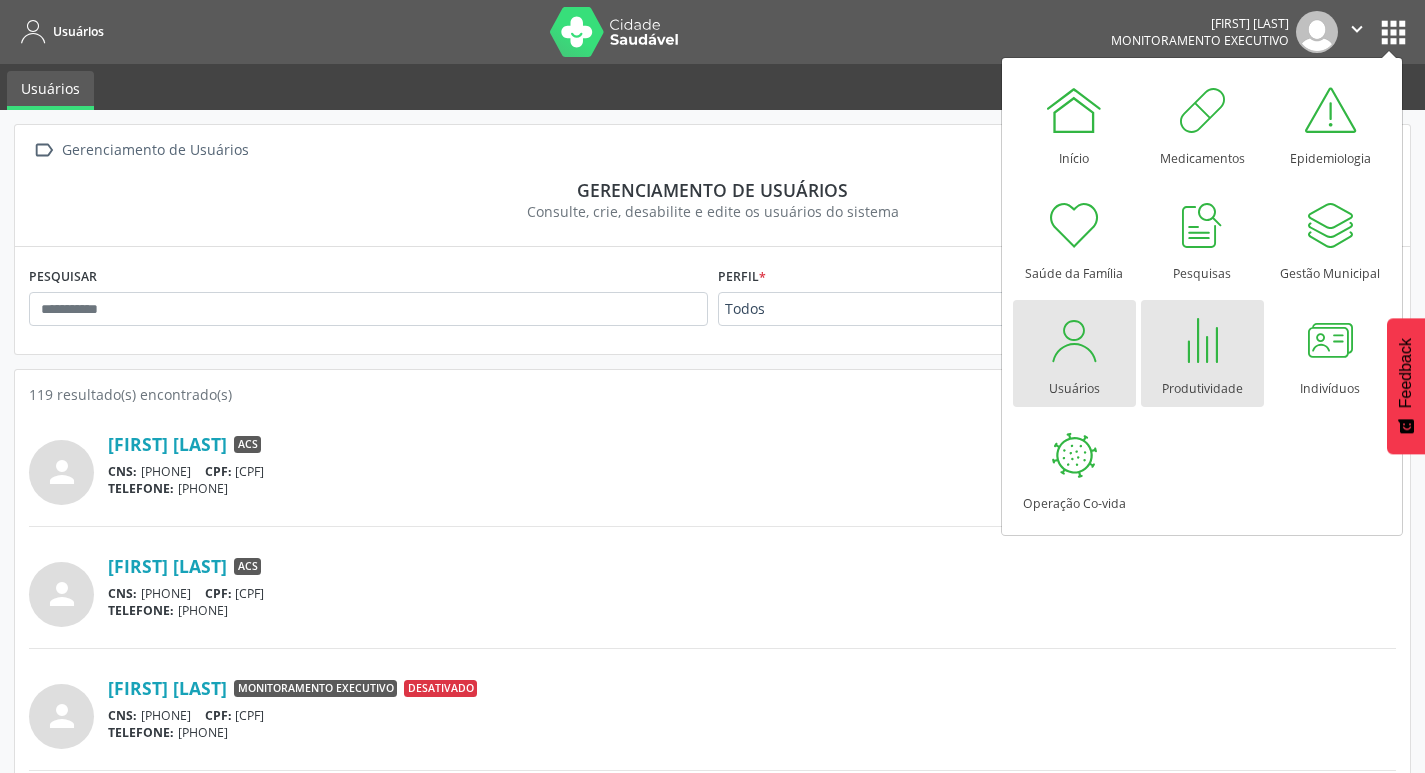 click on "Produtividade" at bounding box center (1202, 383) 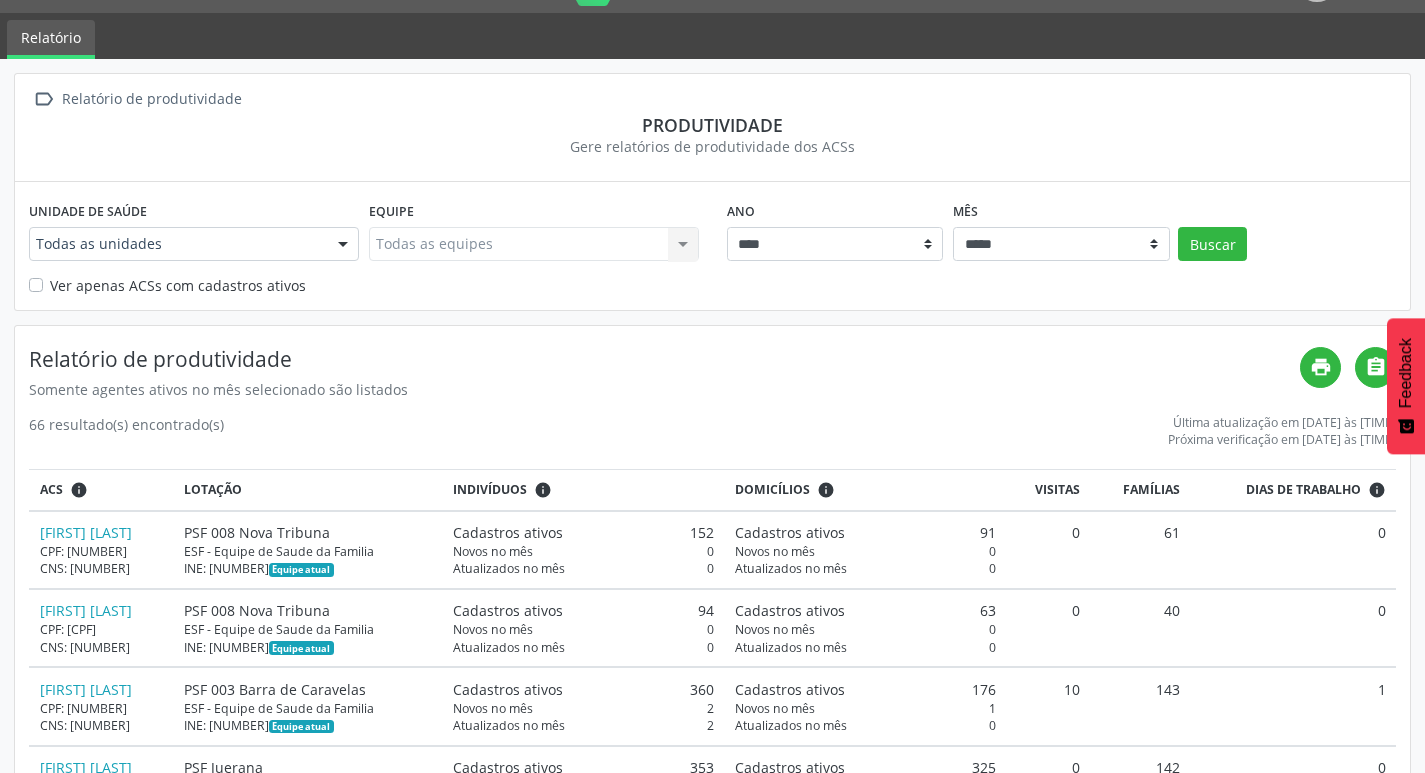scroll, scrollTop: 100, scrollLeft: 0, axis: vertical 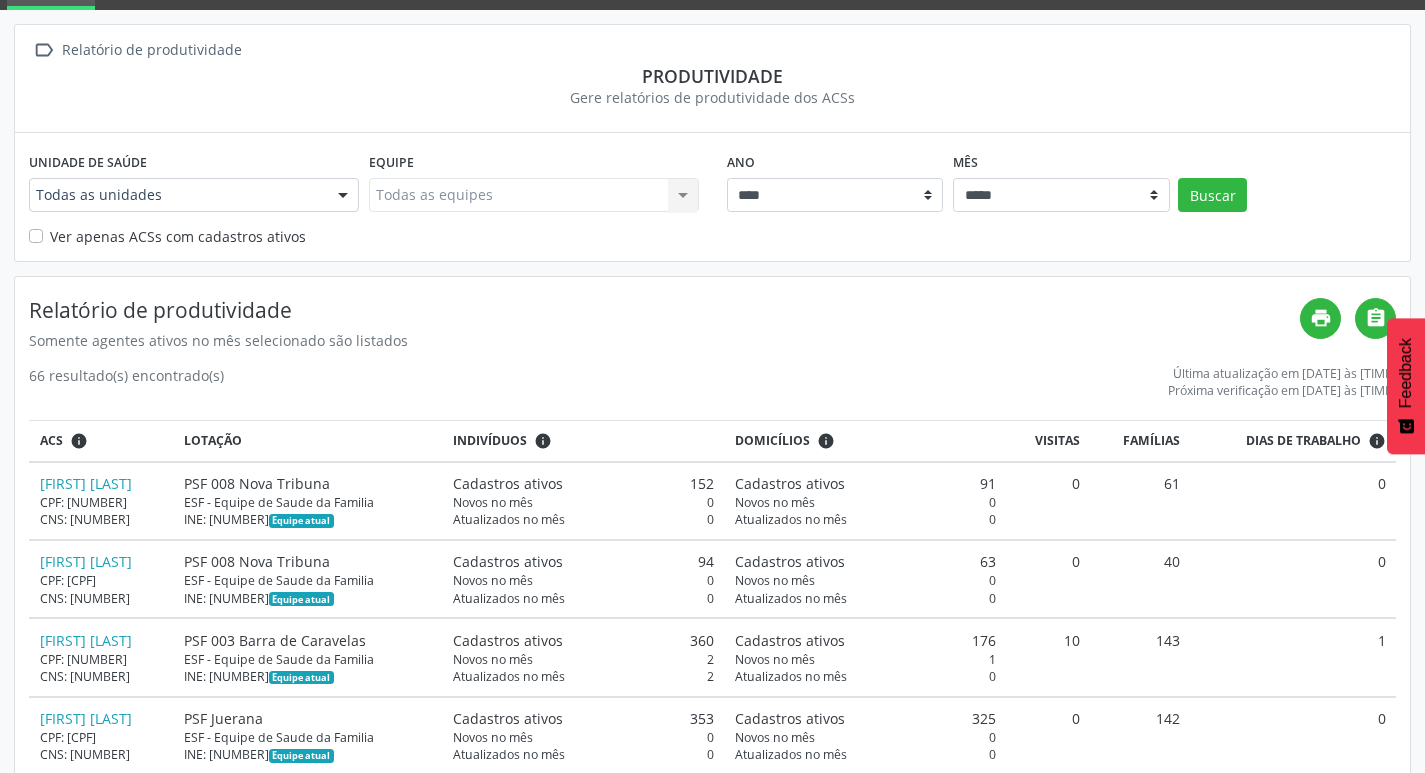 click on "Todas as equipes         Todas as equipes
Nenhum resultado encontrado para: "   "
Não há nenhuma opção para ser exibida." at bounding box center [534, 195] 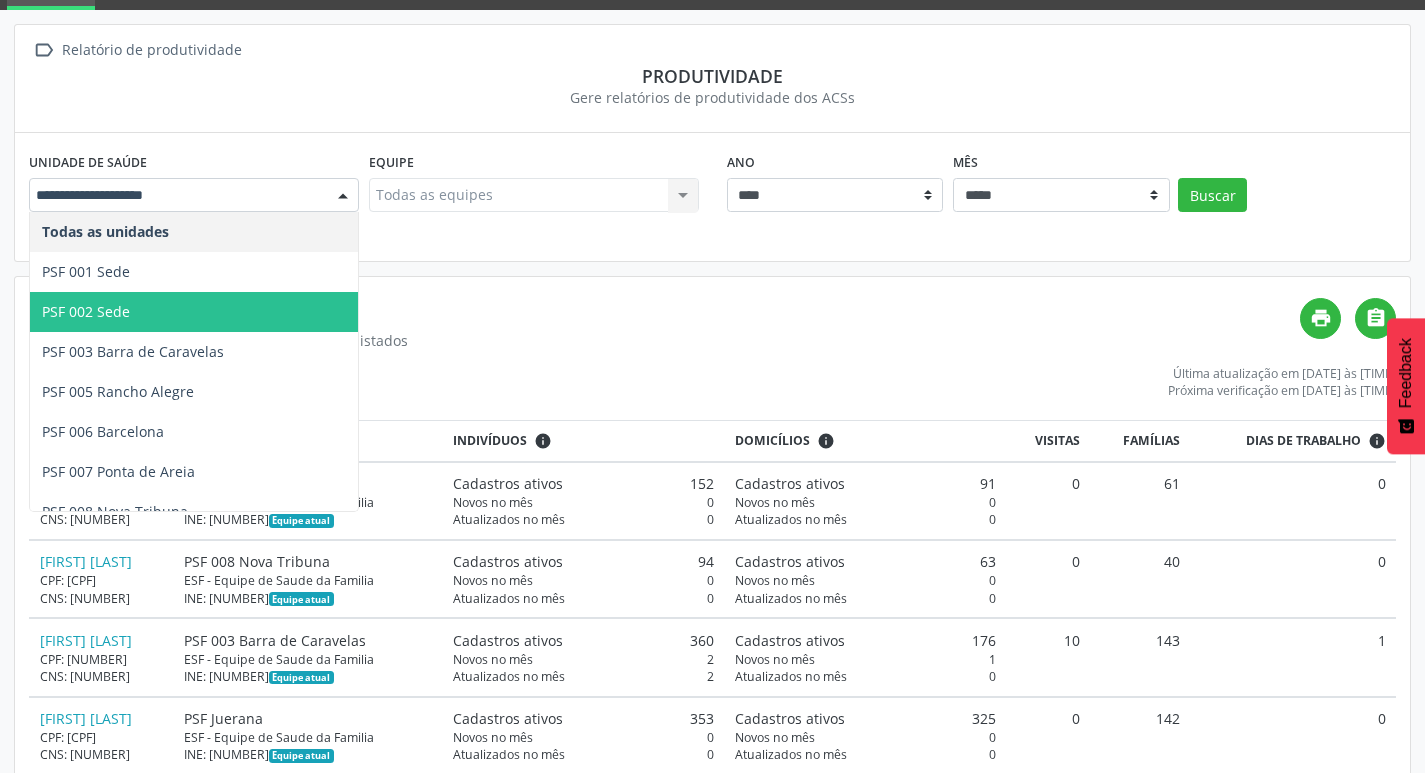 click on "PSF 002 Sede" at bounding box center [194, 312] 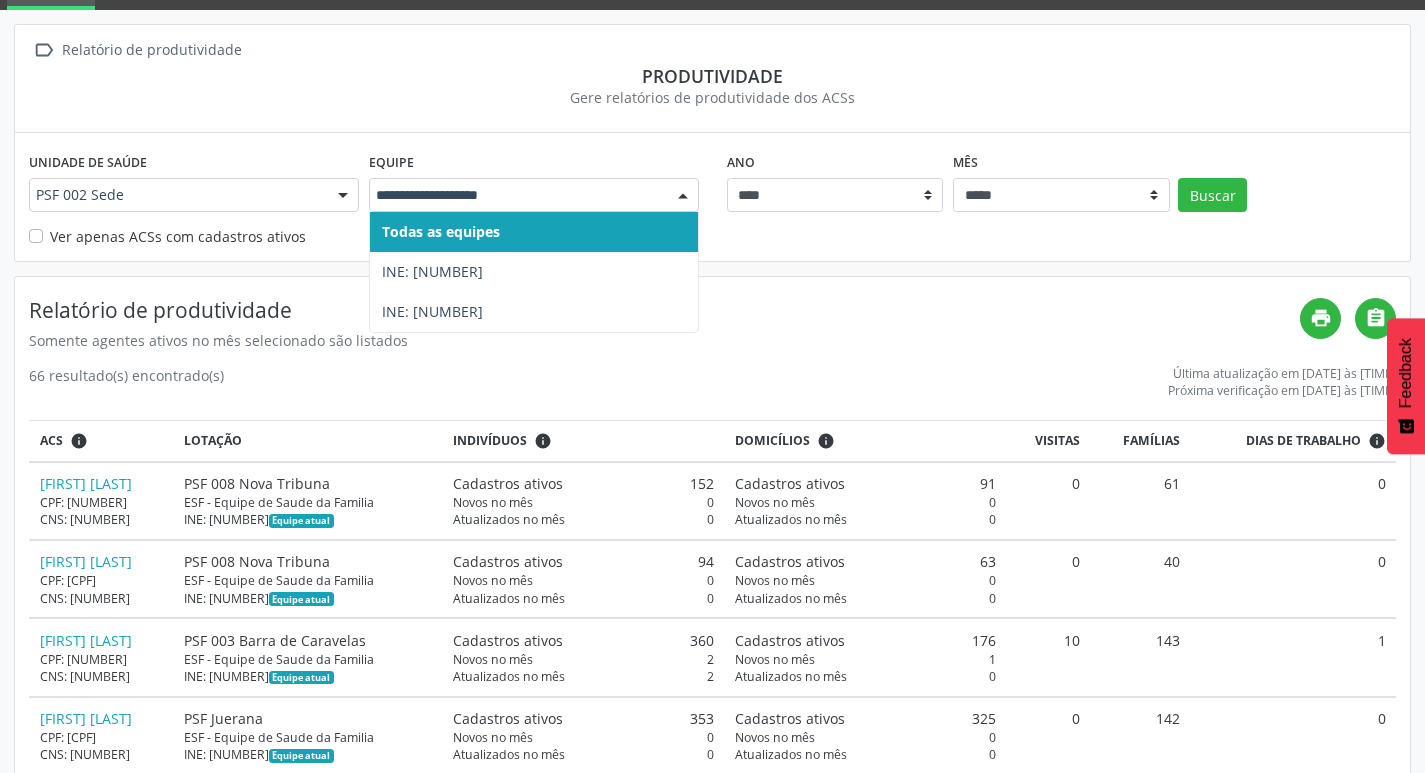 click at bounding box center [683, 196] 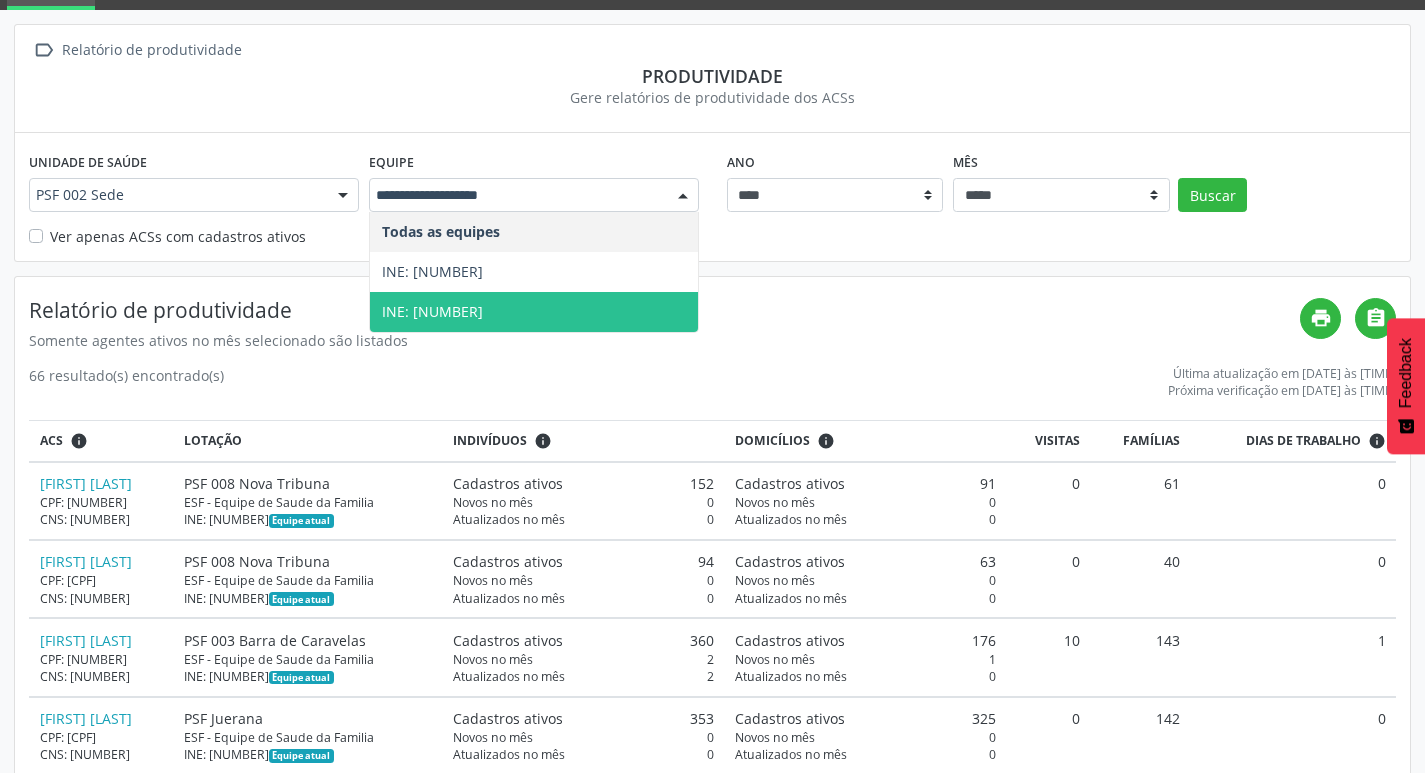 click on "ESF - Equipe de Saude da Familia - INE: [INE]" at bounding box center [532, 311] 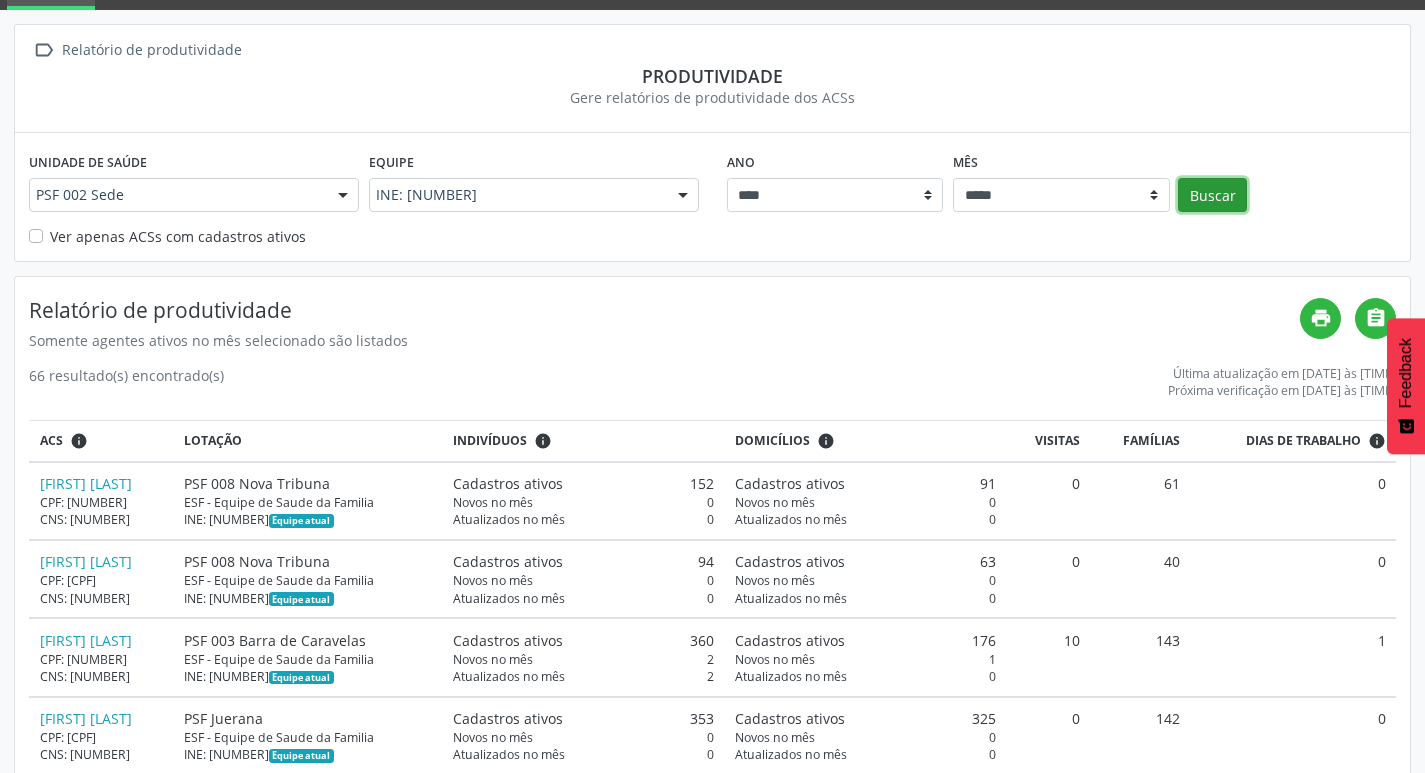 click on "Buscar" at bounding box center [1212, 195] 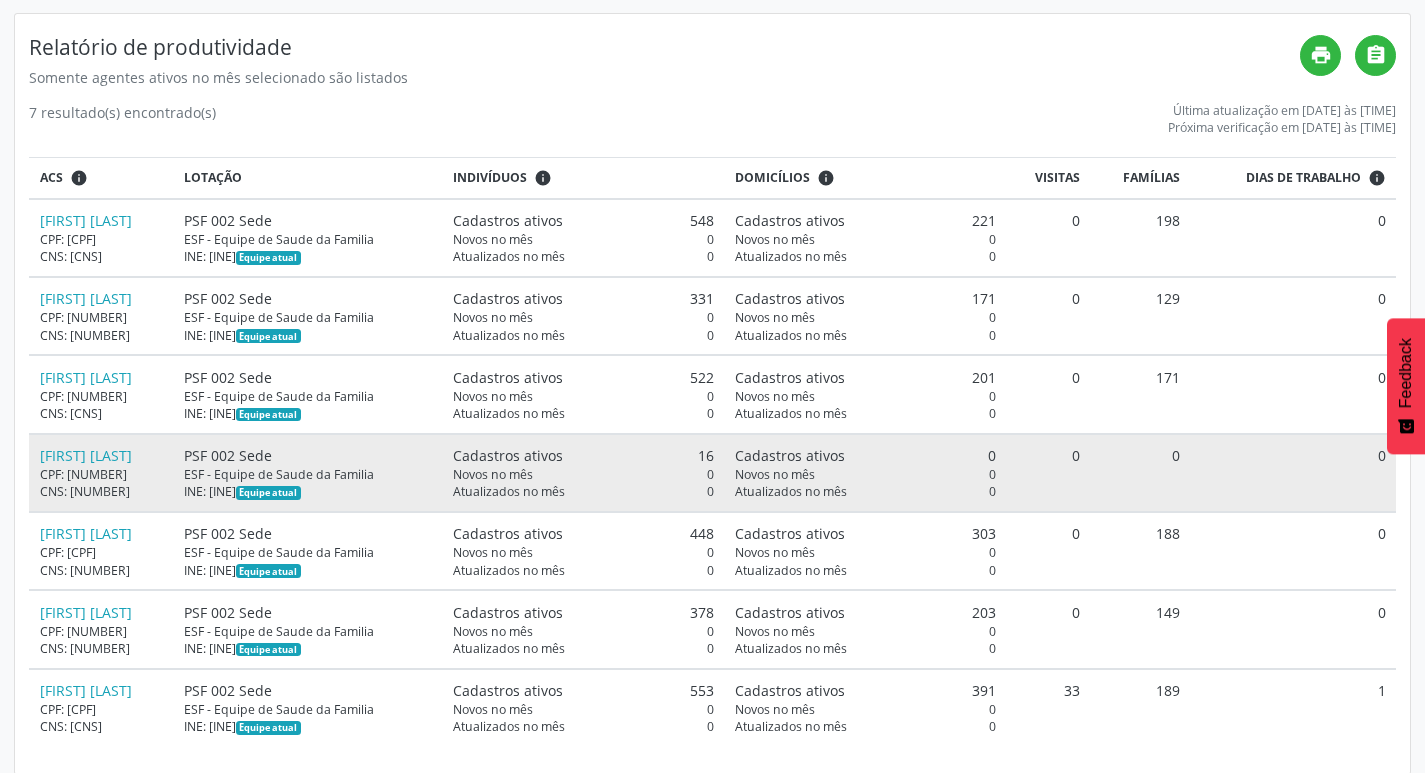 scroll, scrollTop: 379, scrollLeft: 0, axis: vertical 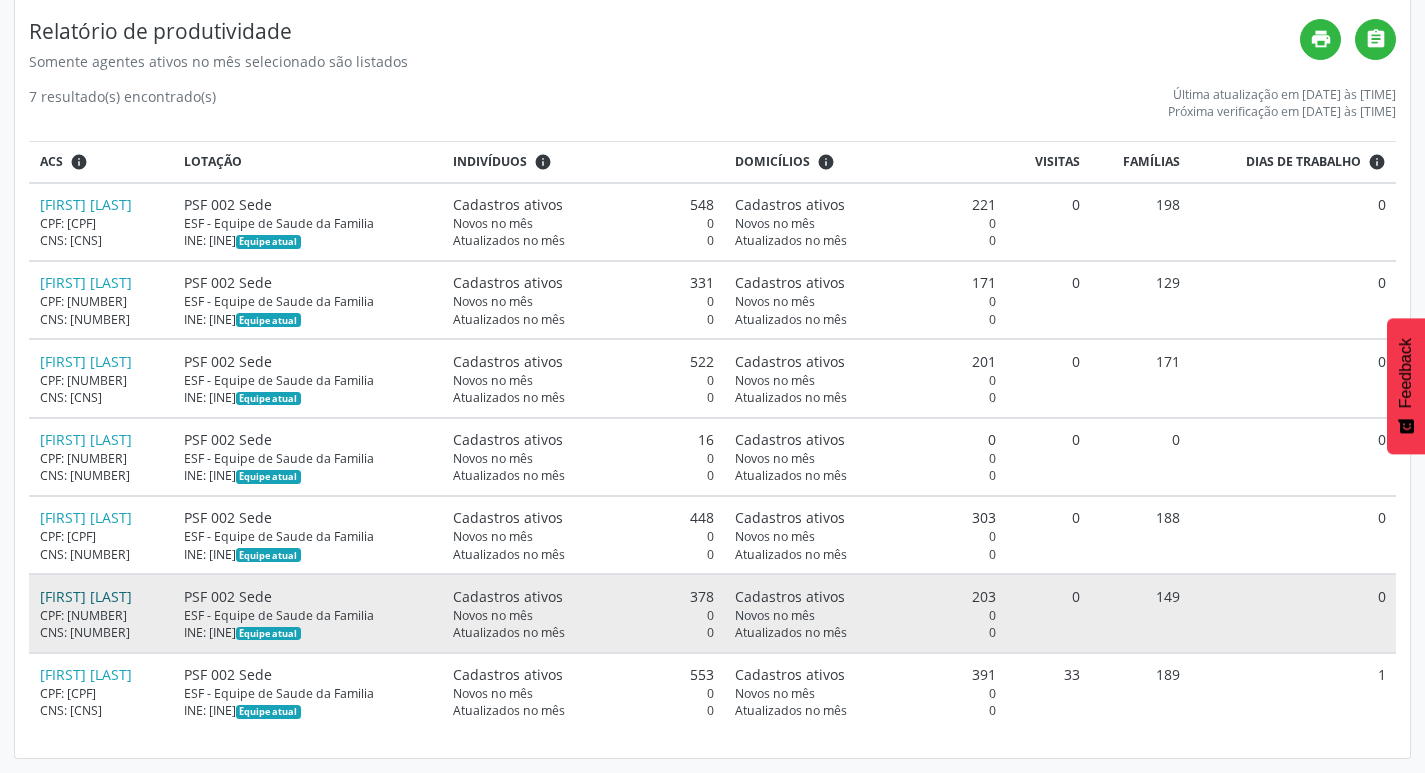 click on "[FIRST] [LAST]" at bounding box center (109, 596) 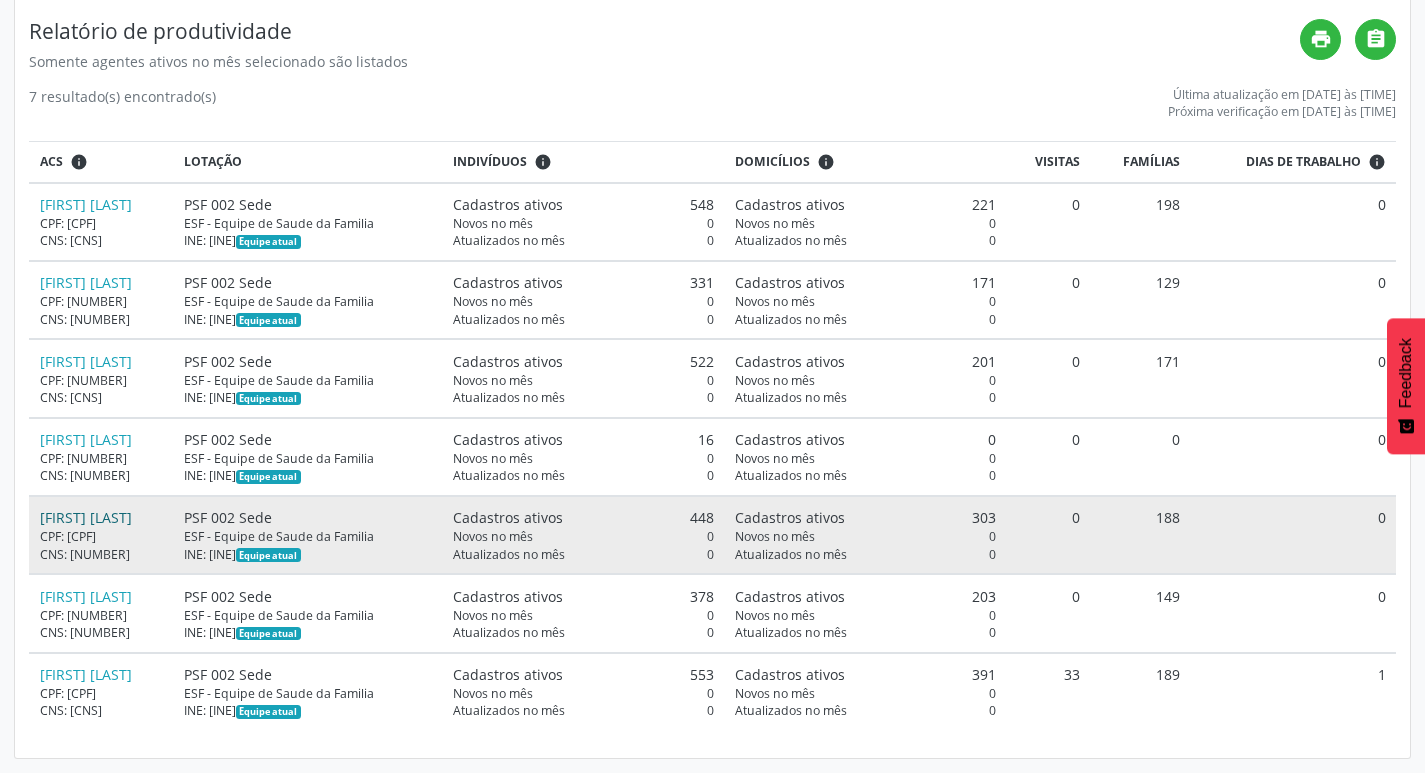 click on "[FIRST] [LAST]" at bounding box center [86, 517] 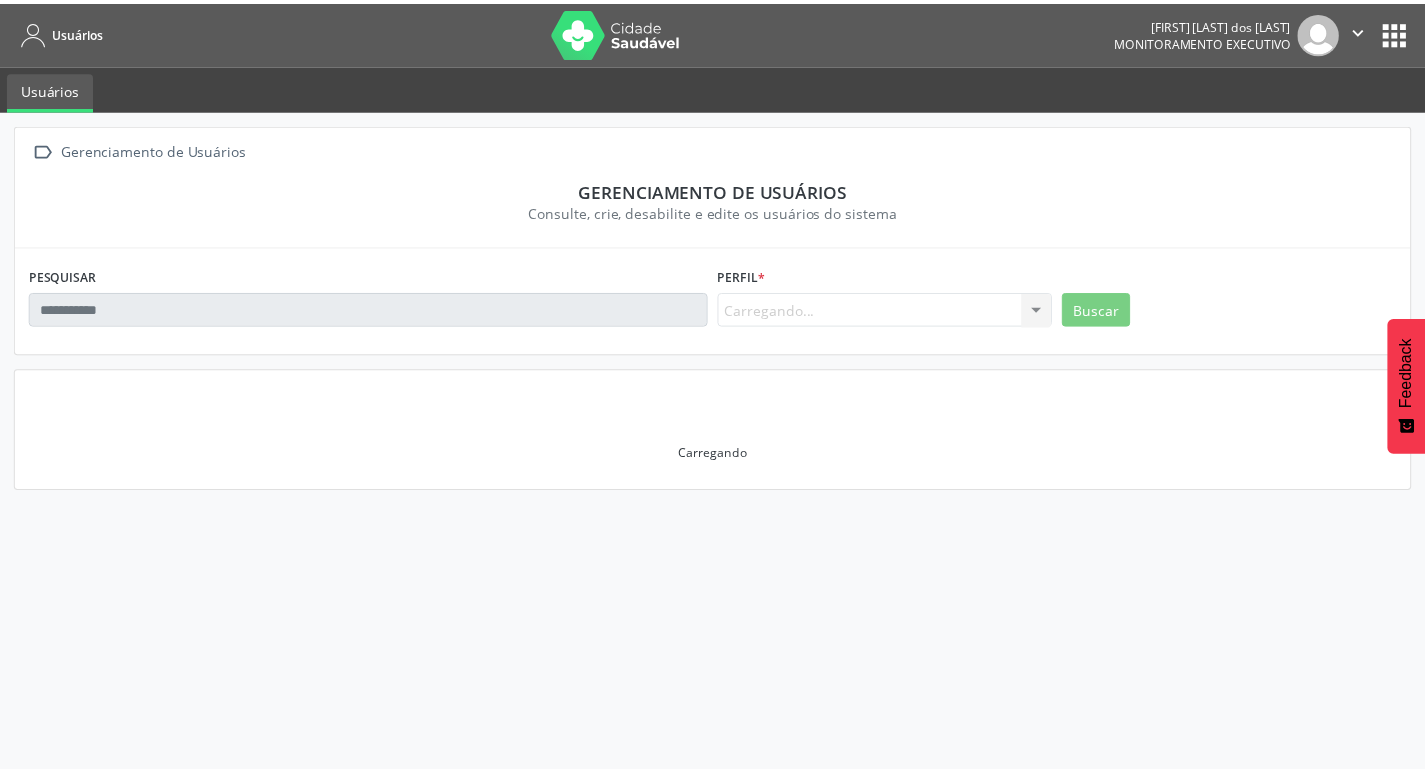 scroll, scrollTop: 0, scrollLeft: 0, axis: both 